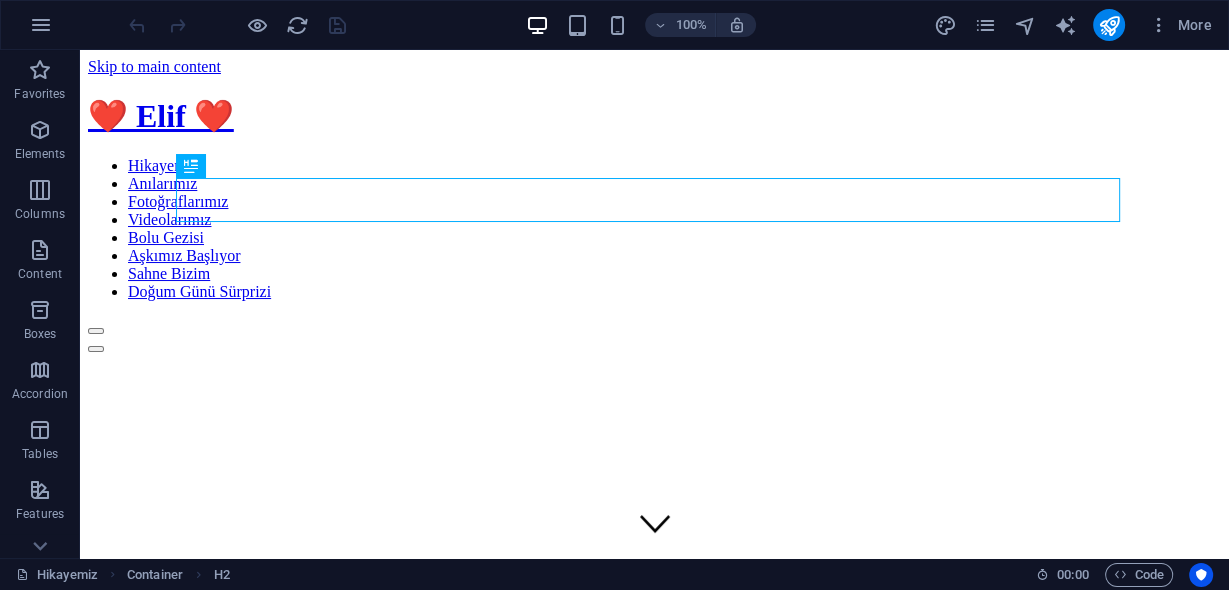 scroll, scrollTop: 408, scrollLeft: 0, axis: vertical 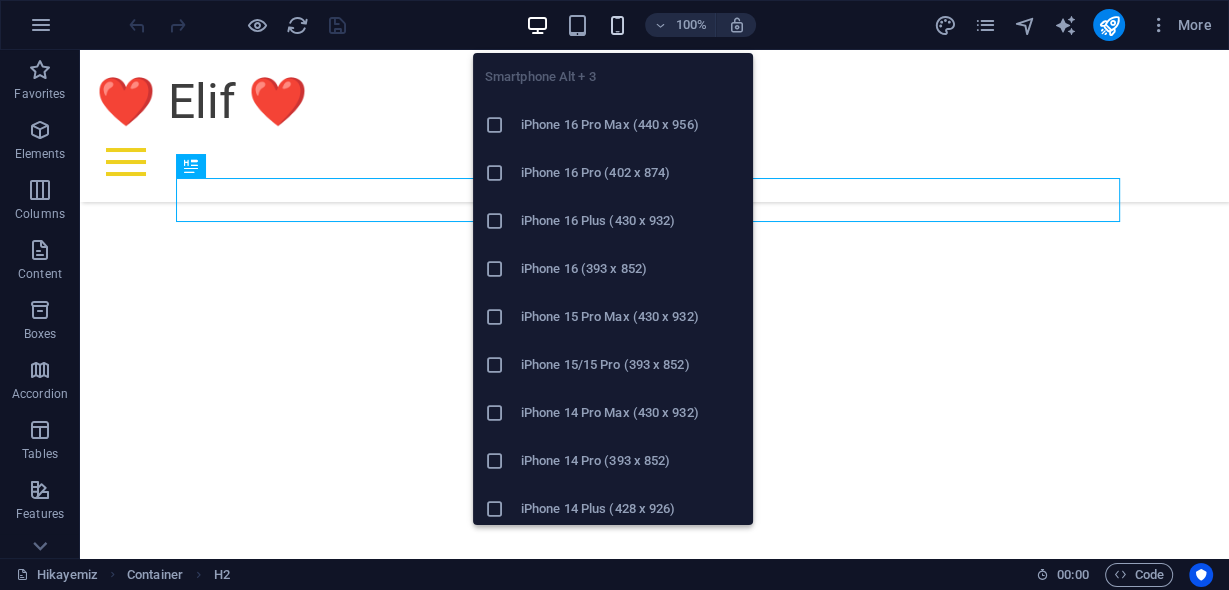 click at bounding box center [617, 25] 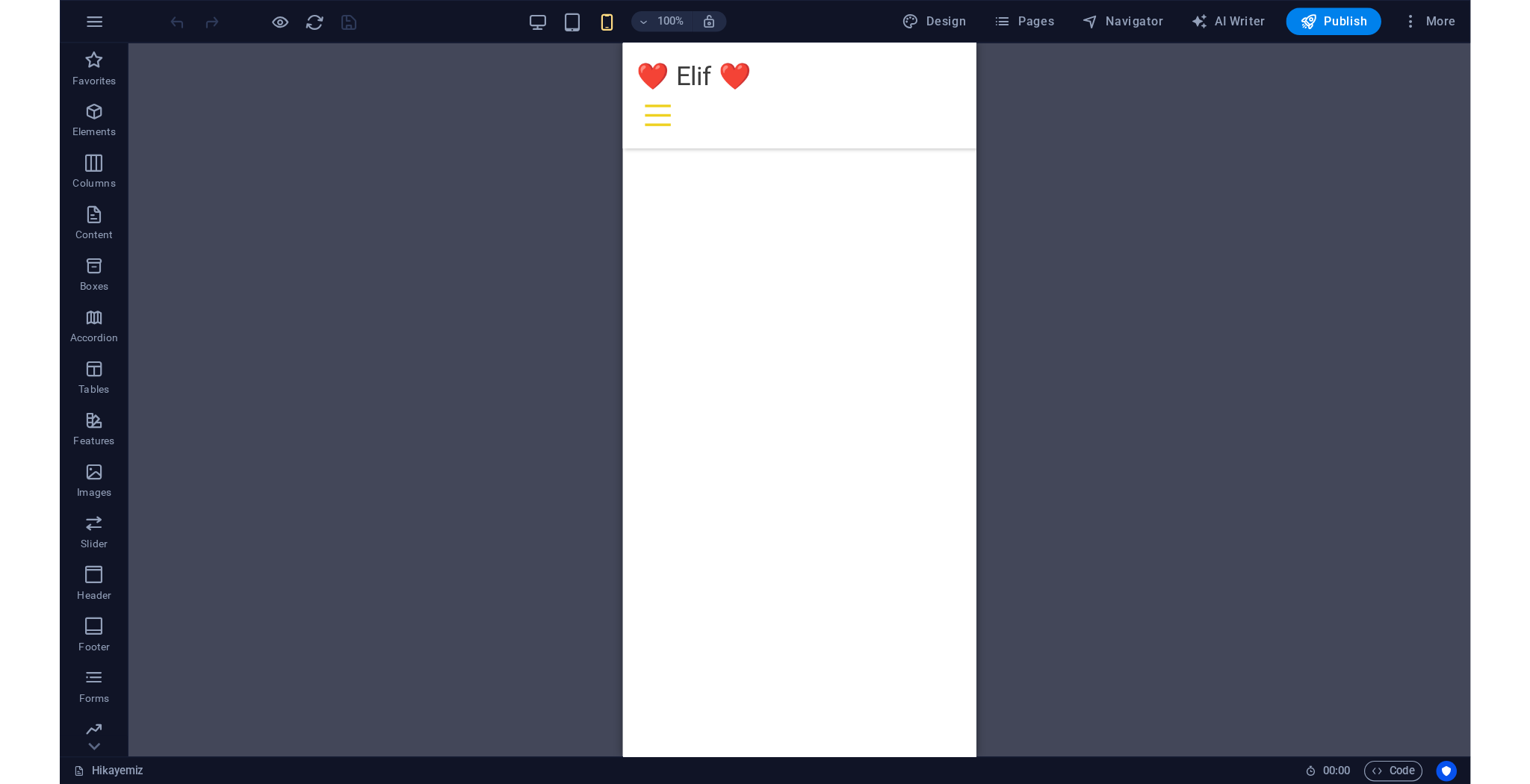 scroll, scrollTop: 642, scrollLeft: 0, axis: vertical 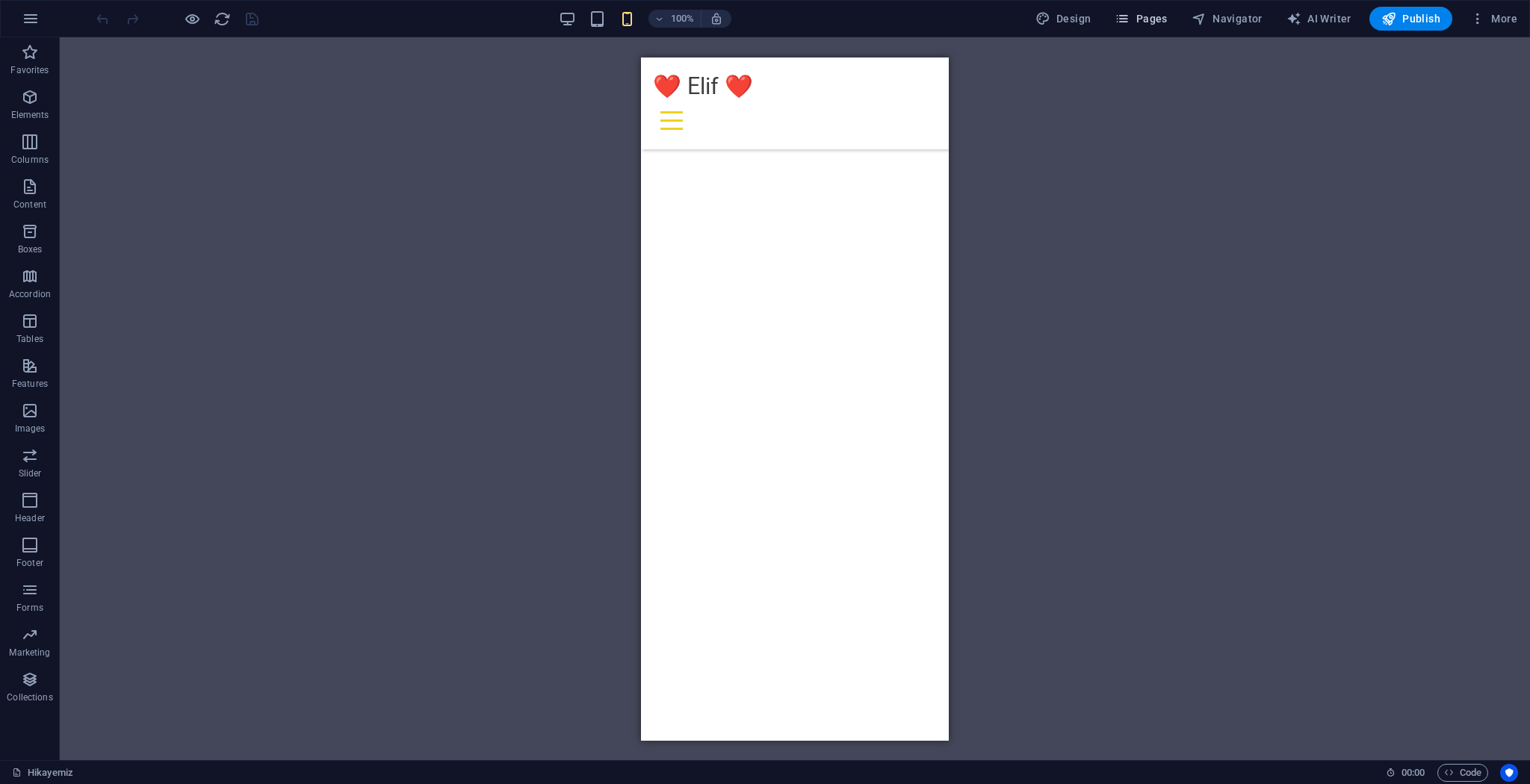 click on "Pages" at bounding box center [1141, 19] 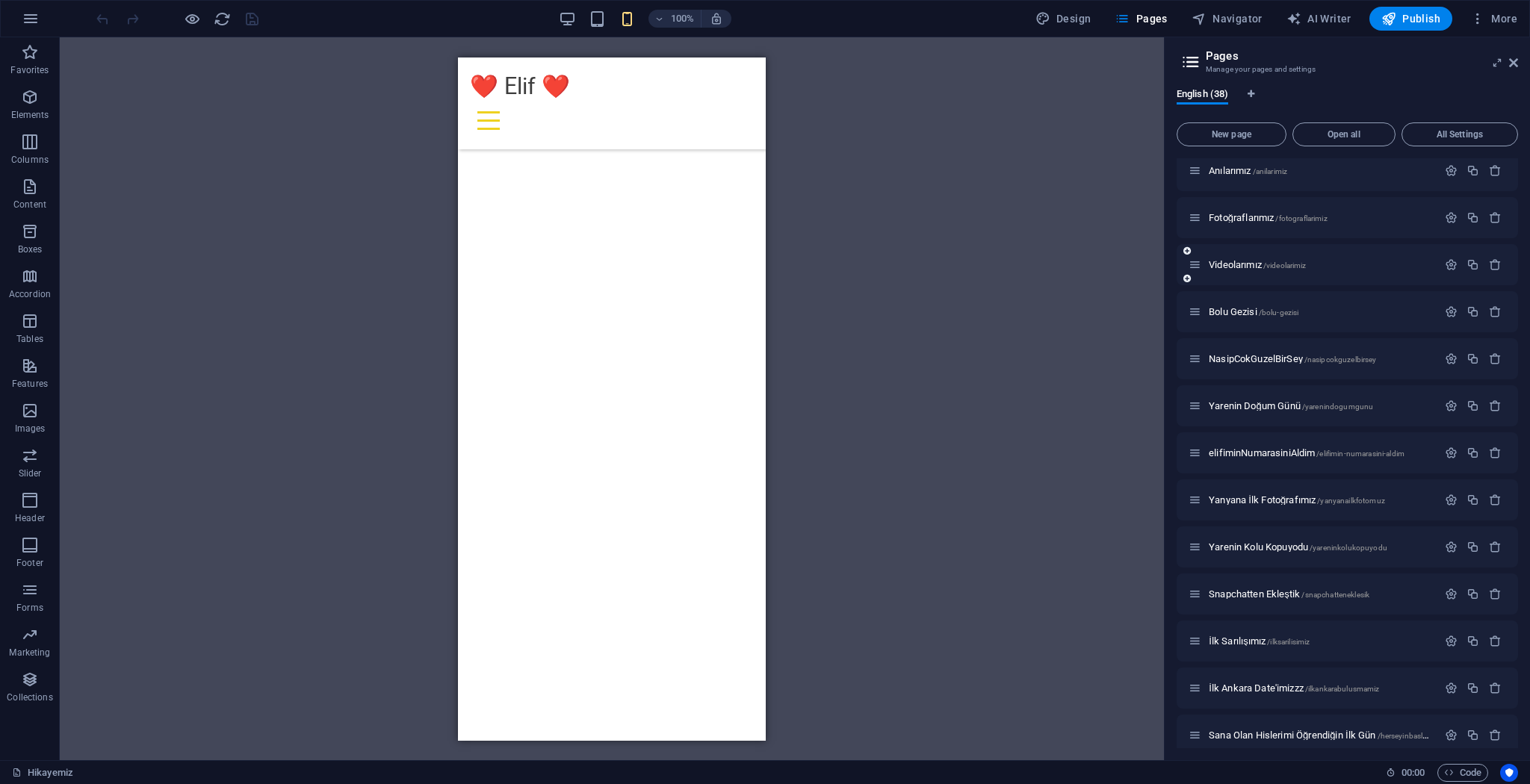 scroll, scrollTop: 60, scrollLeft: 0, axis: vertical 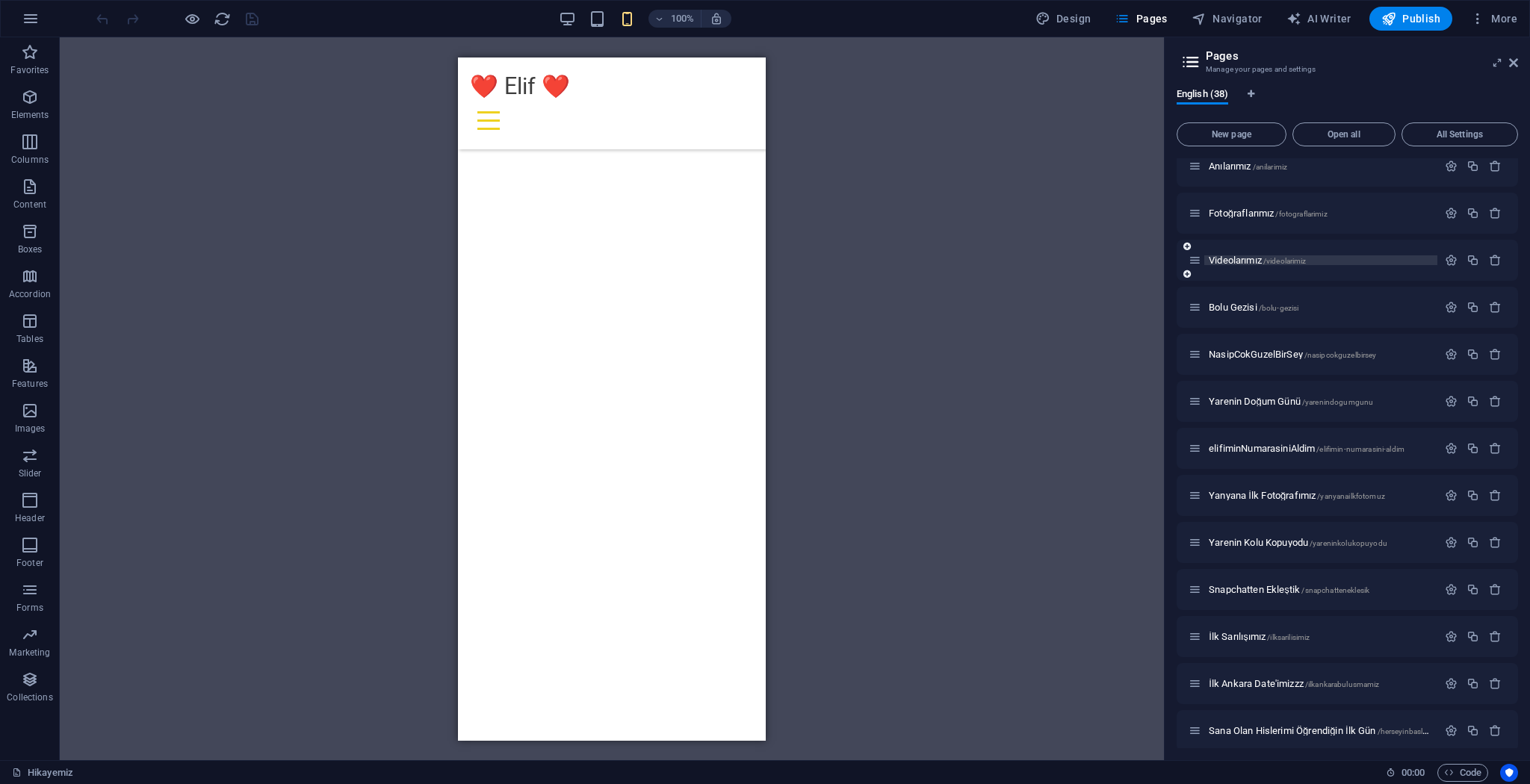 click on "Videolarımız /videolarimiz" at bounding box center [1257, 260] 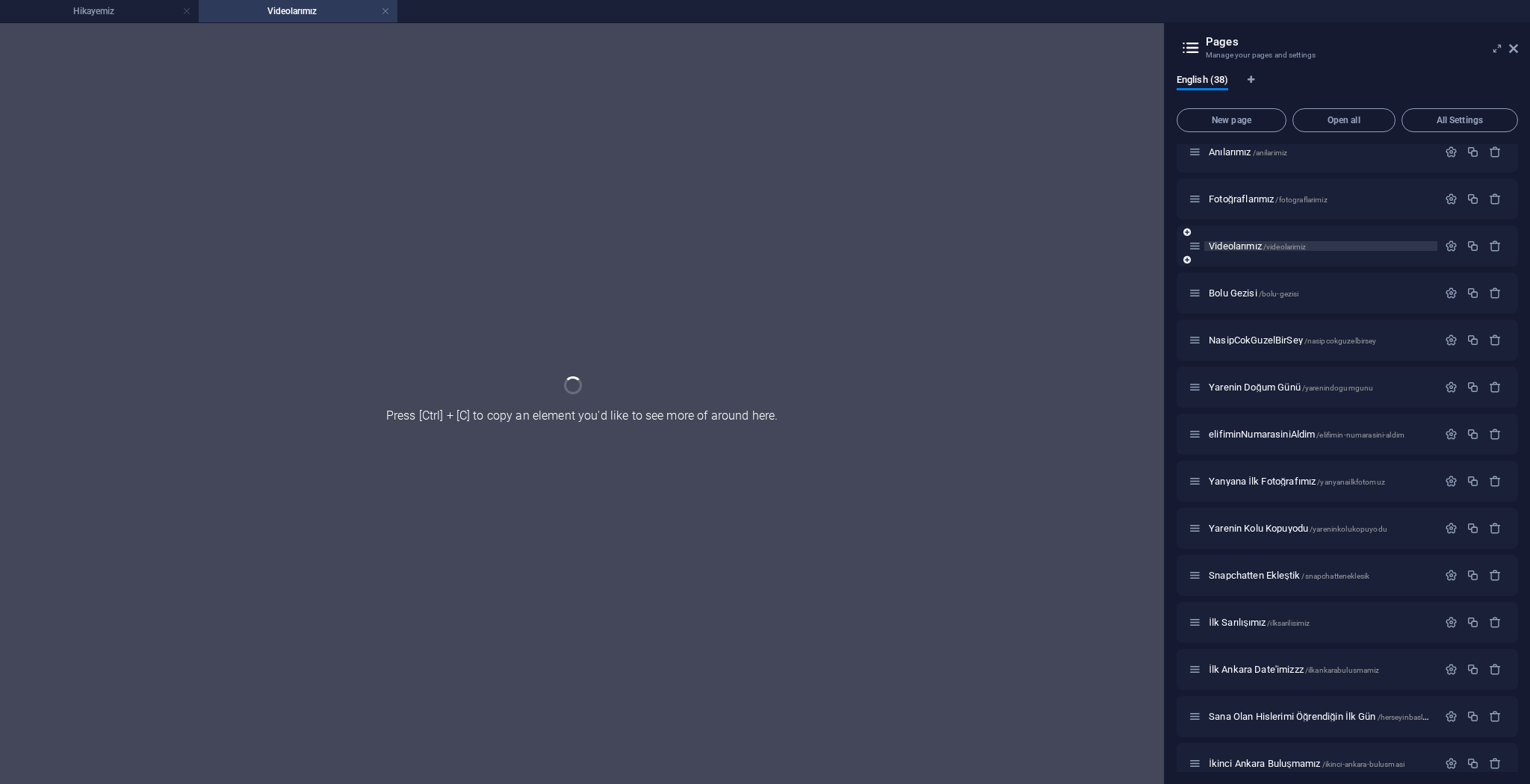 scroll, scrollTop: 0, scrollLeft: 0, axis: both 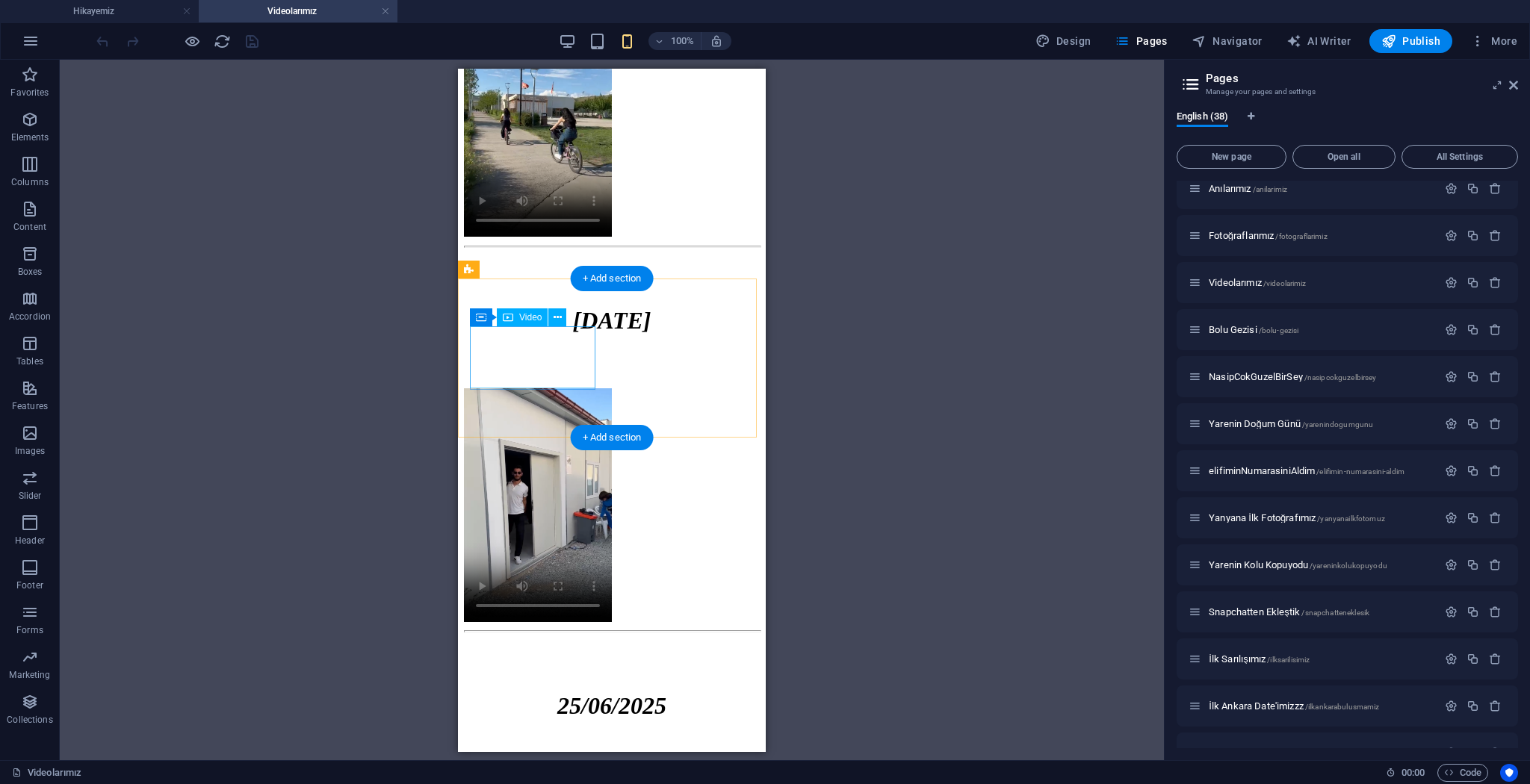 click at bounding box center (612, 1379) 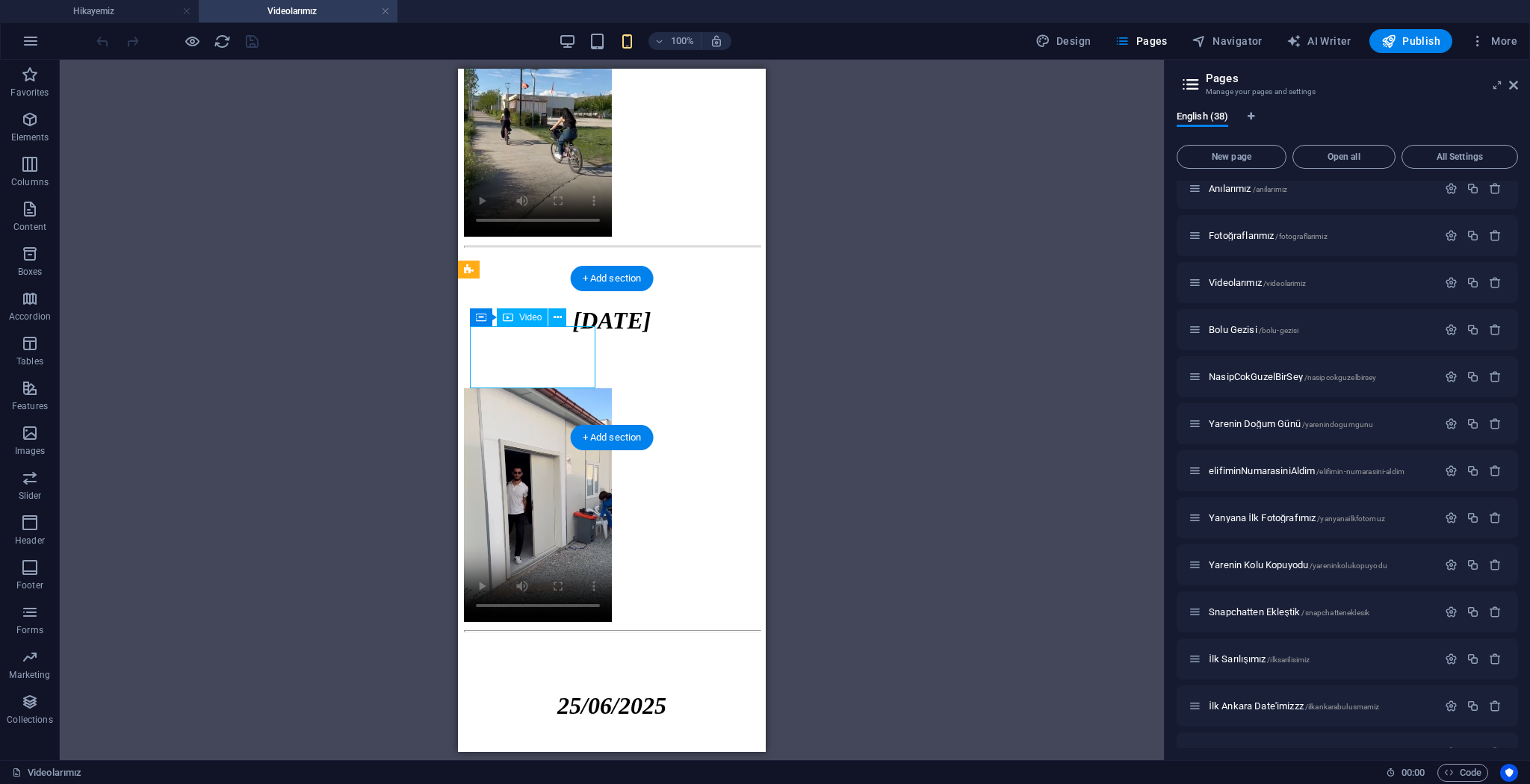 click at bounding box center [612, 1379] 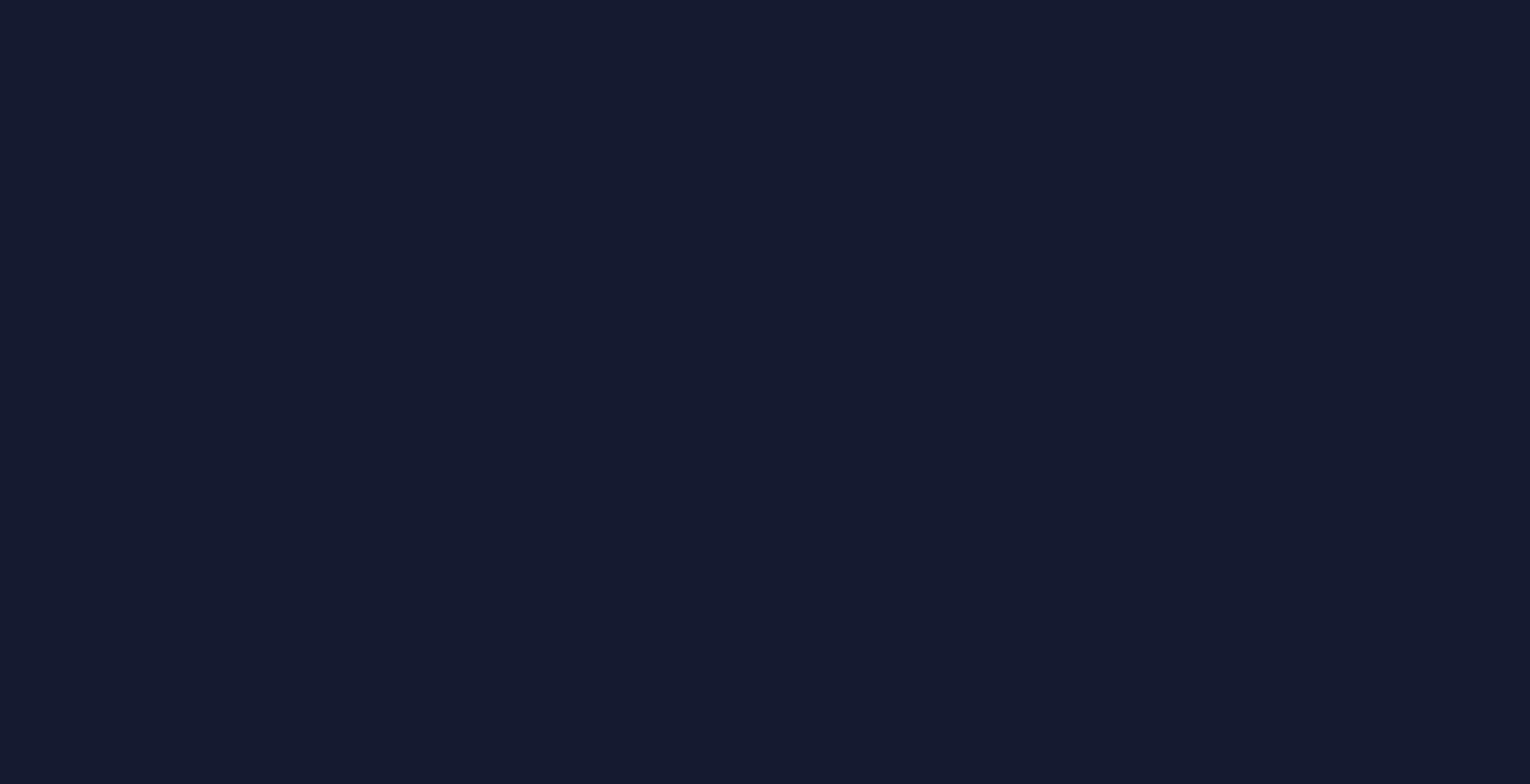 scroll, scrollTop: 0, scrollLeft: 0, axis: both 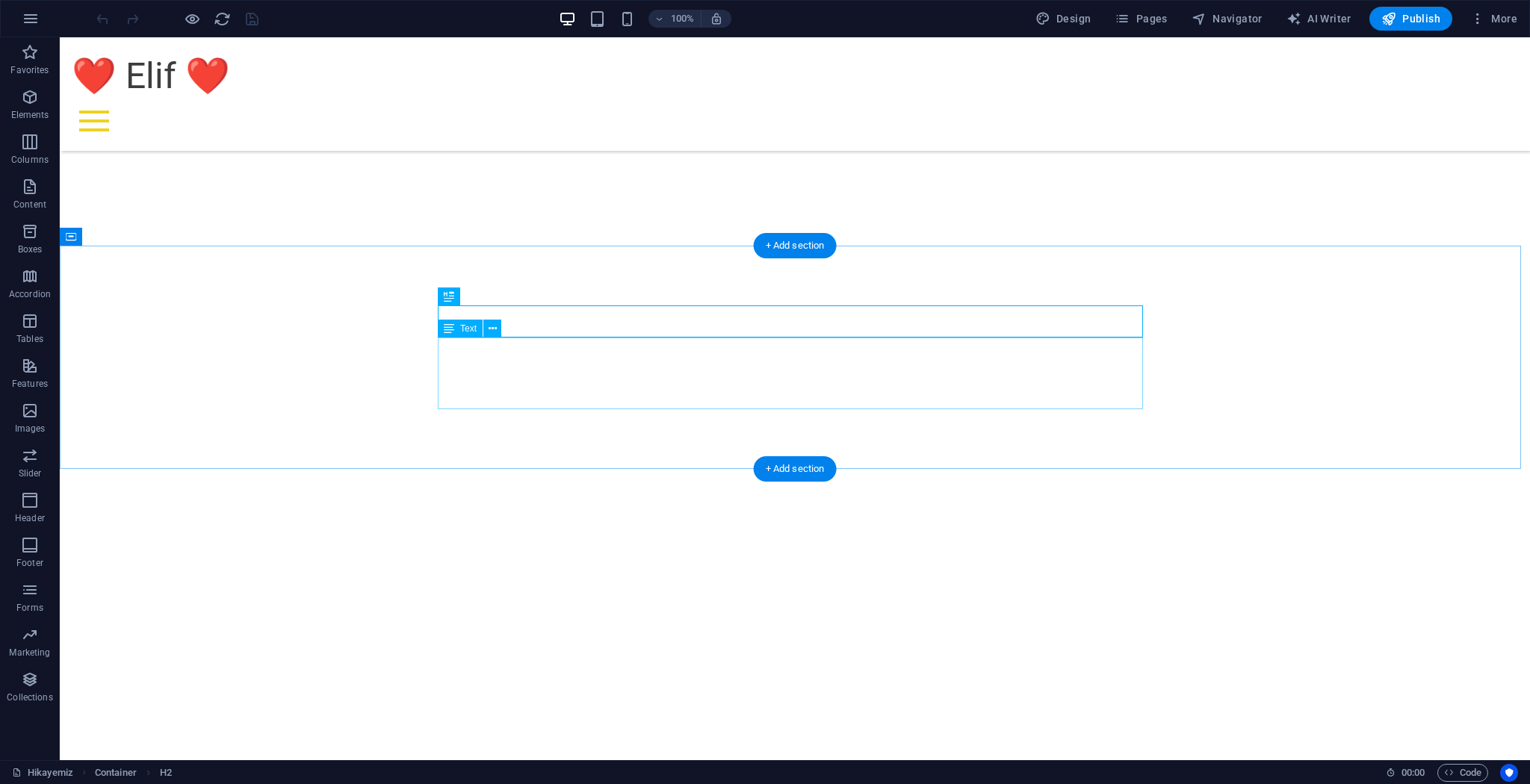 click on "Hayatıma anlam katan, her anını güzelleştiren Elif’im için unutulmaz bir sürpriz hazırlamak istedim. Birlikte geçirdiğimiz anıları, hislerimi ve sana olan sevgimi burada bir araya getirdim. İyi ki doğdun sevgilim. Seni çok seviyorum." at bounding box center (795, 1216) 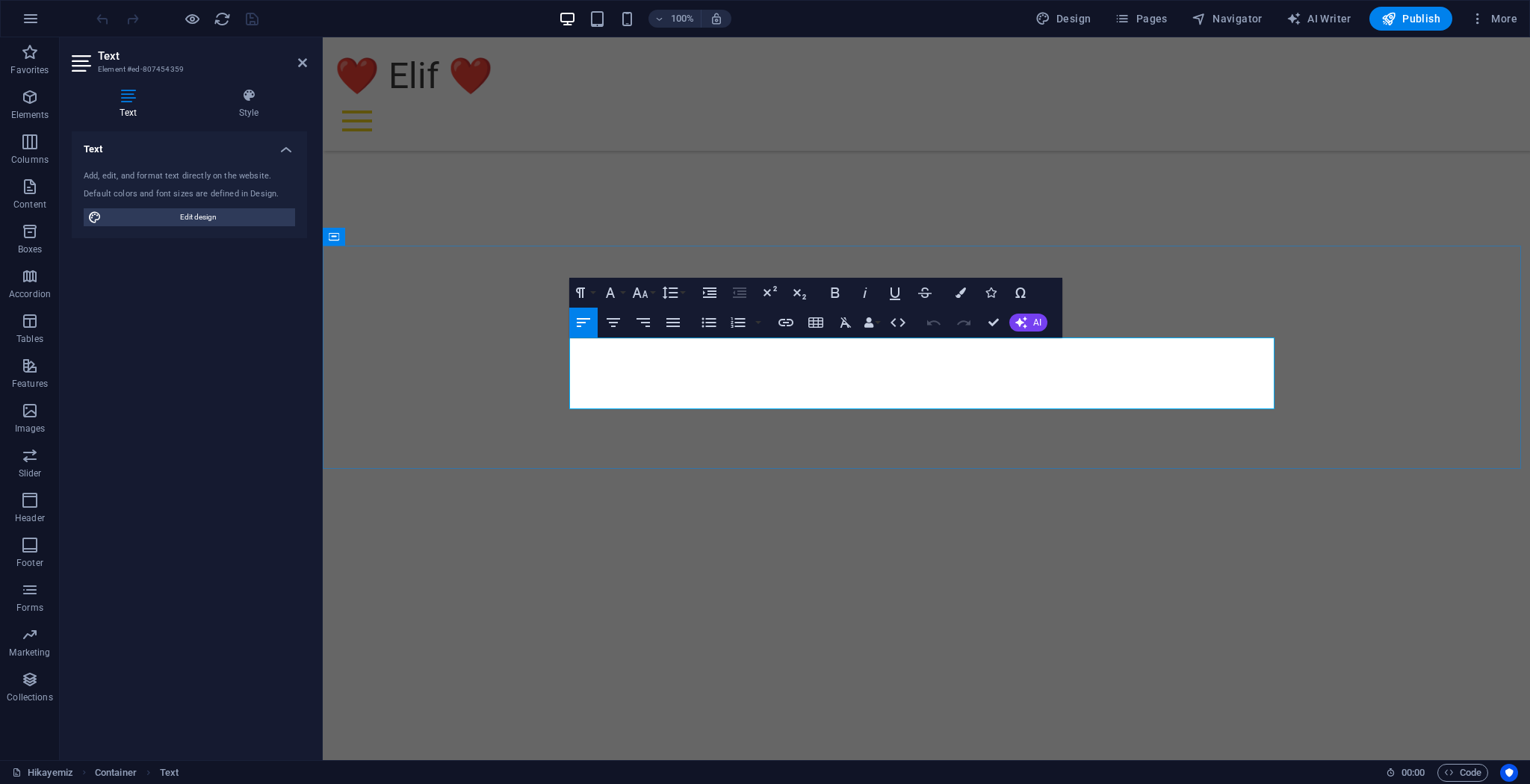 click on "Hayatıma anlam katan, her anını güzelleştiren Elif’im için unutulmaz bir sürpriz hazırlamak istedim. Birlikte geçirdiğimiz anıları, hislerimi ve sana olan sevgimi burada bir araya getirdim." at bounding box center [926, 1198] 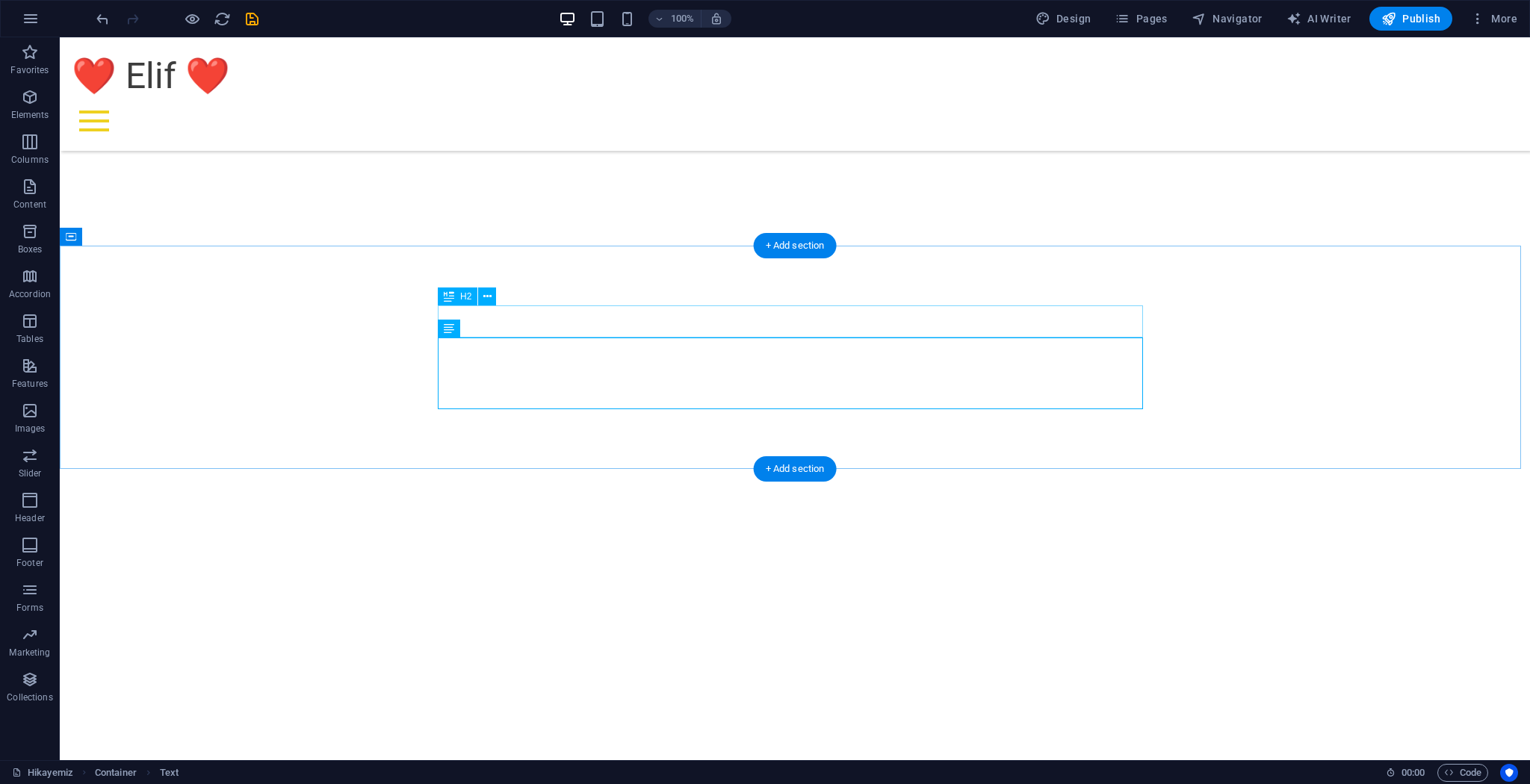 click on "Hoş Geldin" at bounding box center (795, 1164) 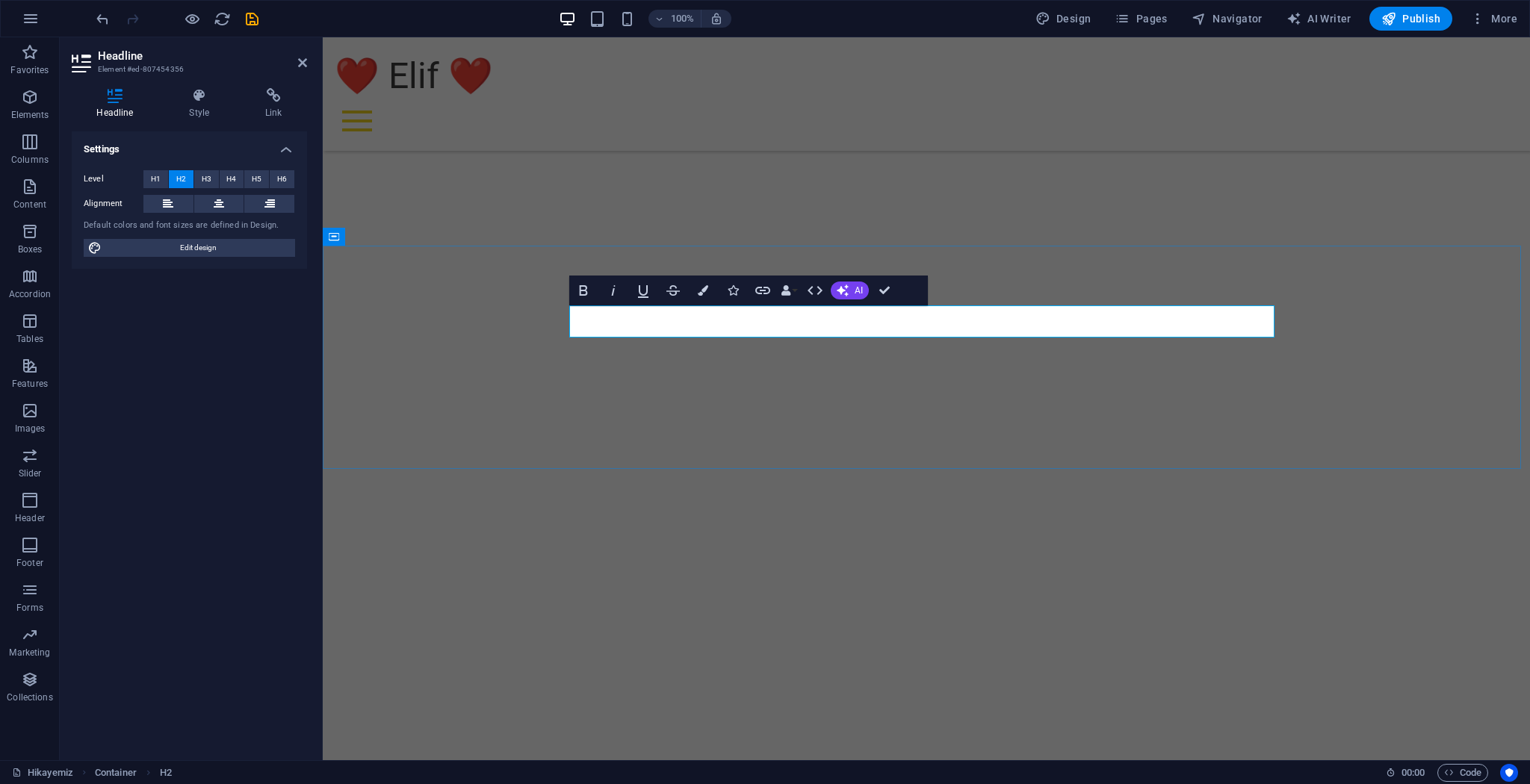 click on "Hoş Geldin" at bounding box center (926, 1164) 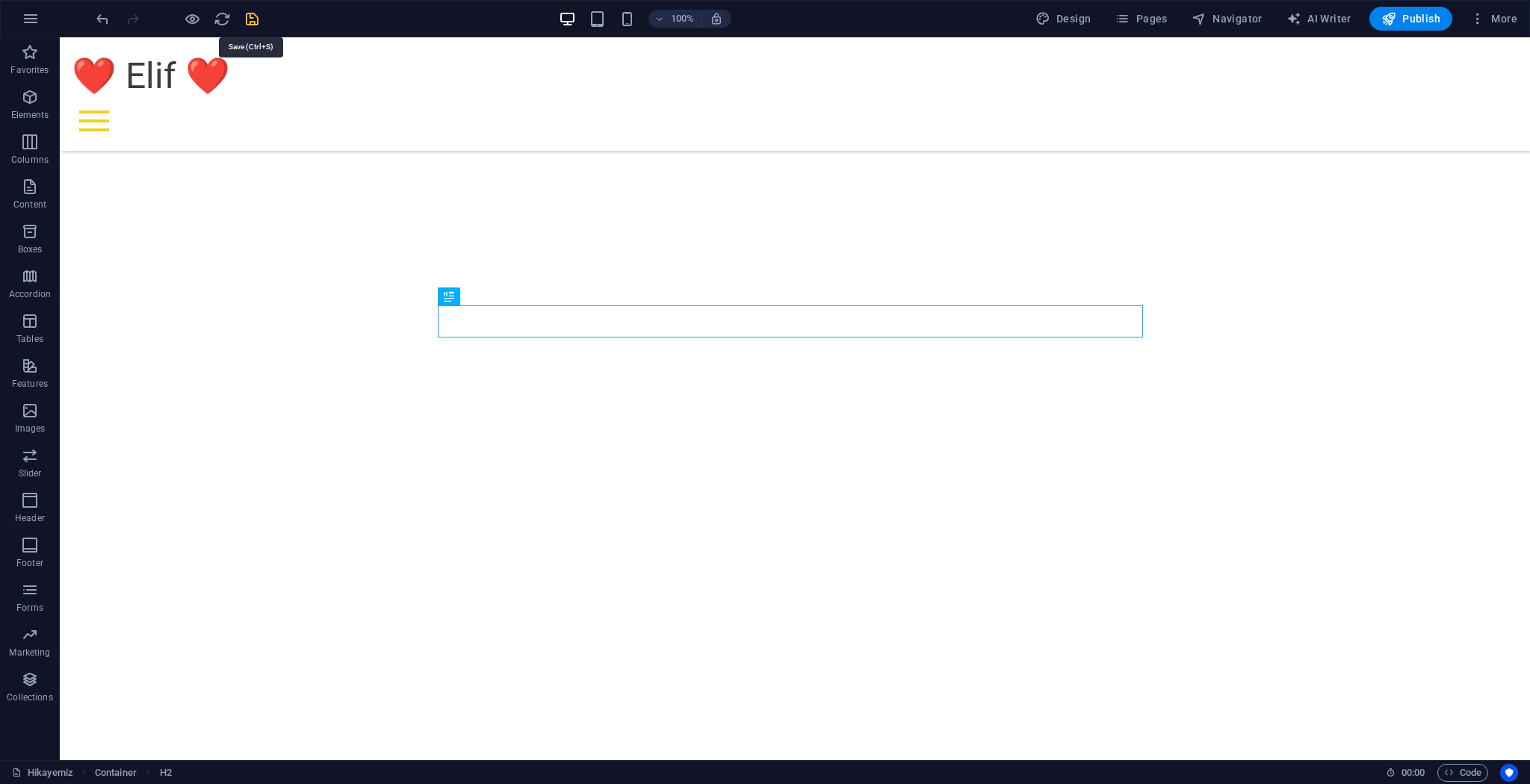 click at bounding box center [252, 19] 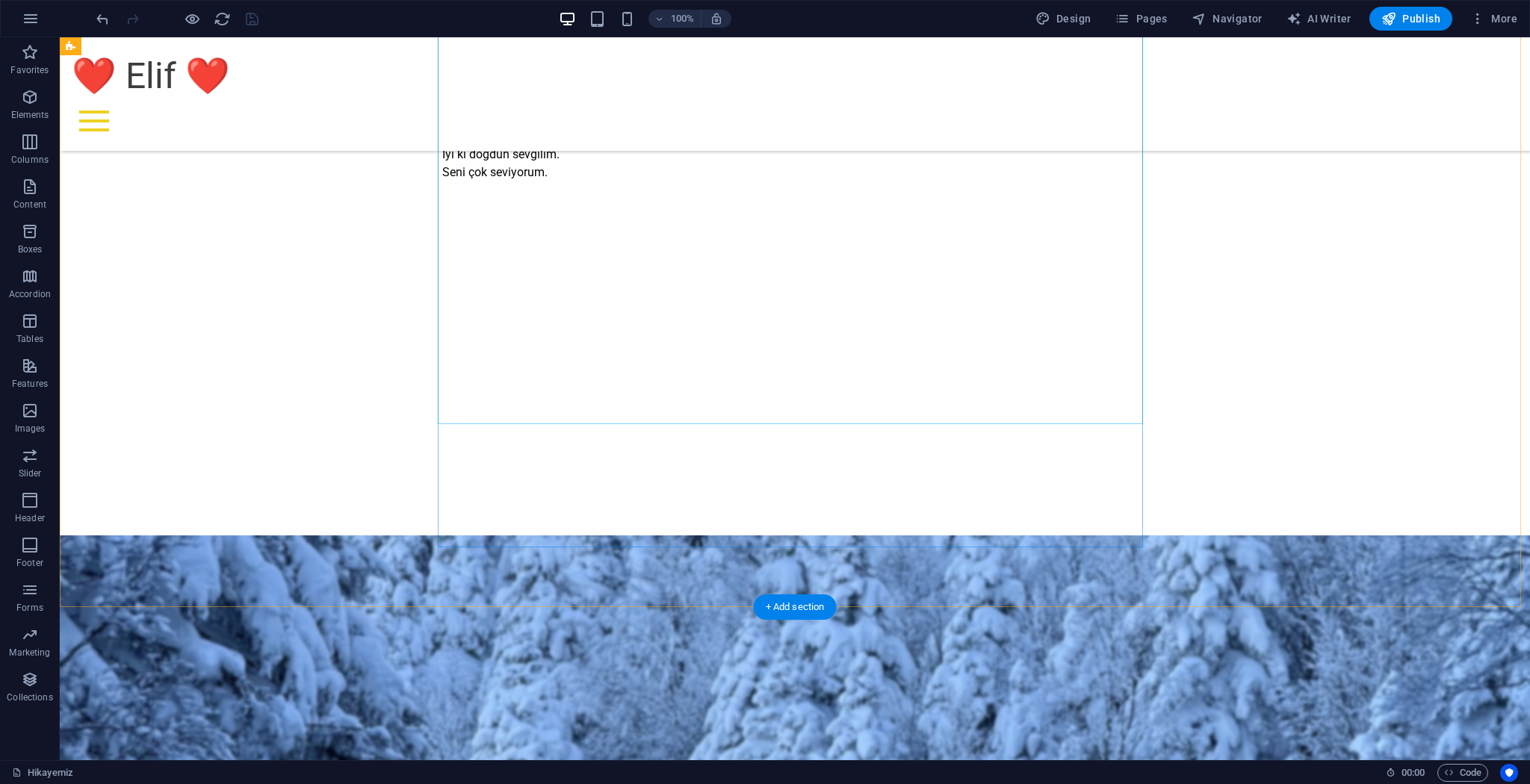 scroll, scrollTop: 1591, scrollLeft: 0, axis: vertical 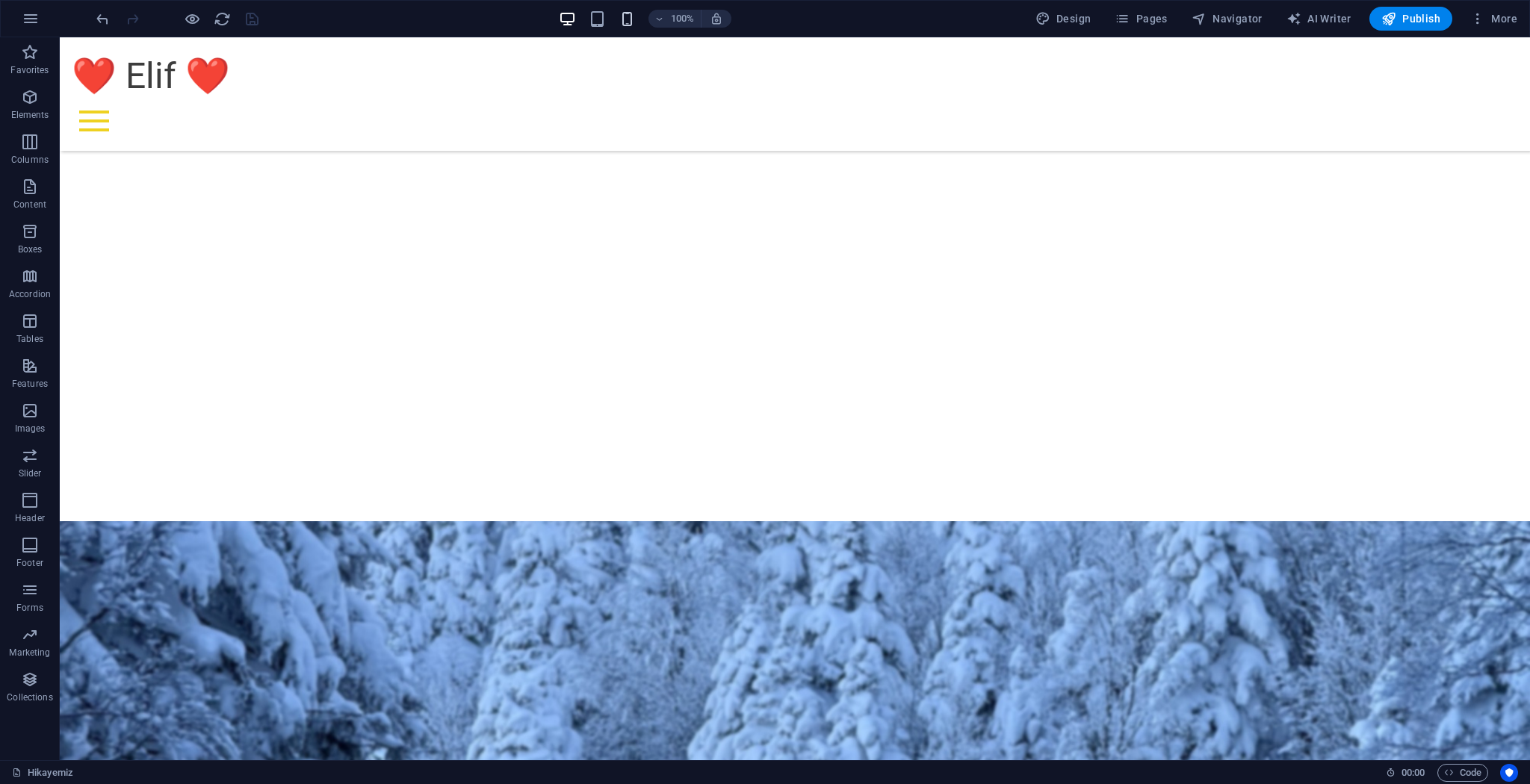 click at bounding box center (627, 19) 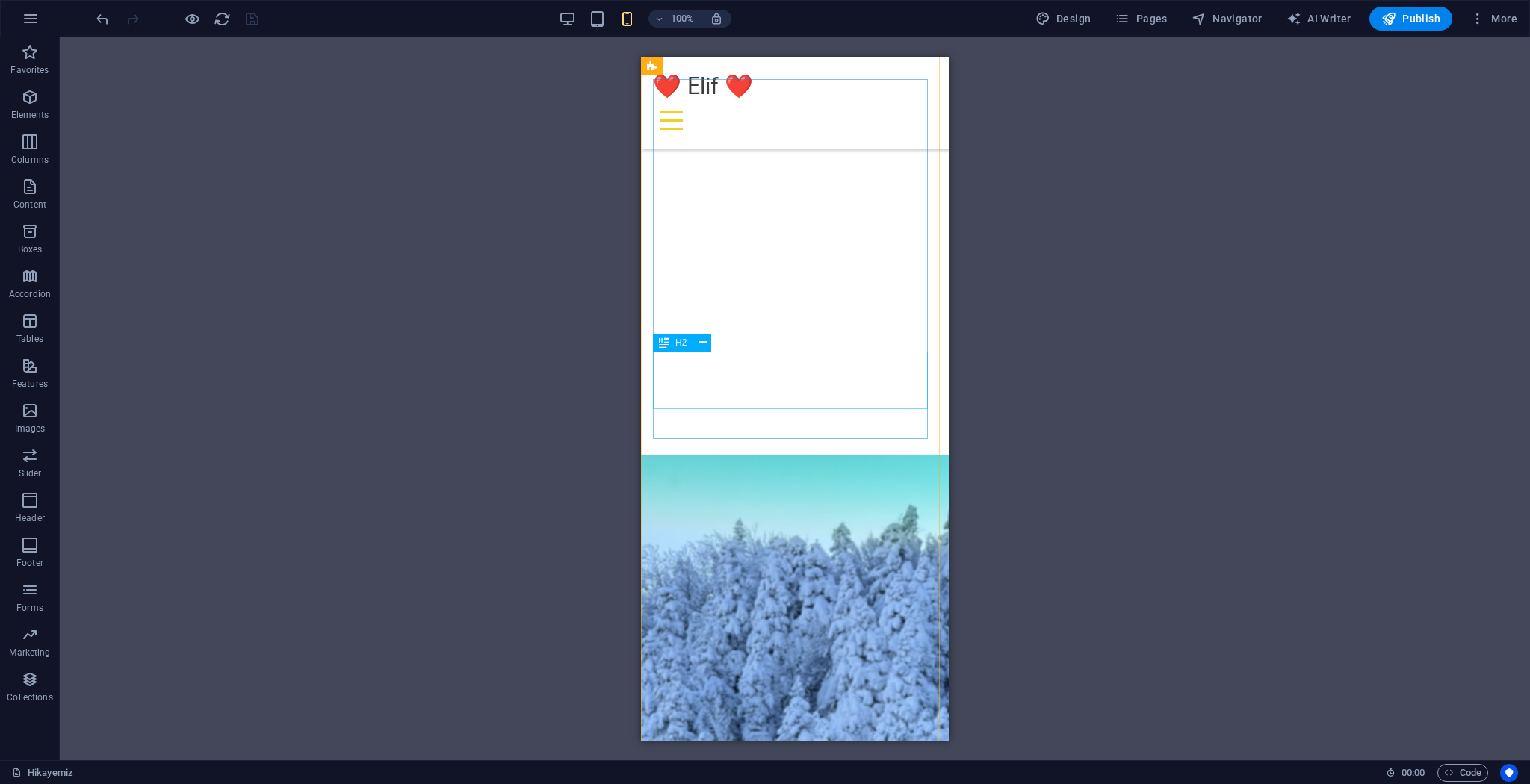 scroll, scrollTop: 1802, scrollLeft: 0, axis: vertical 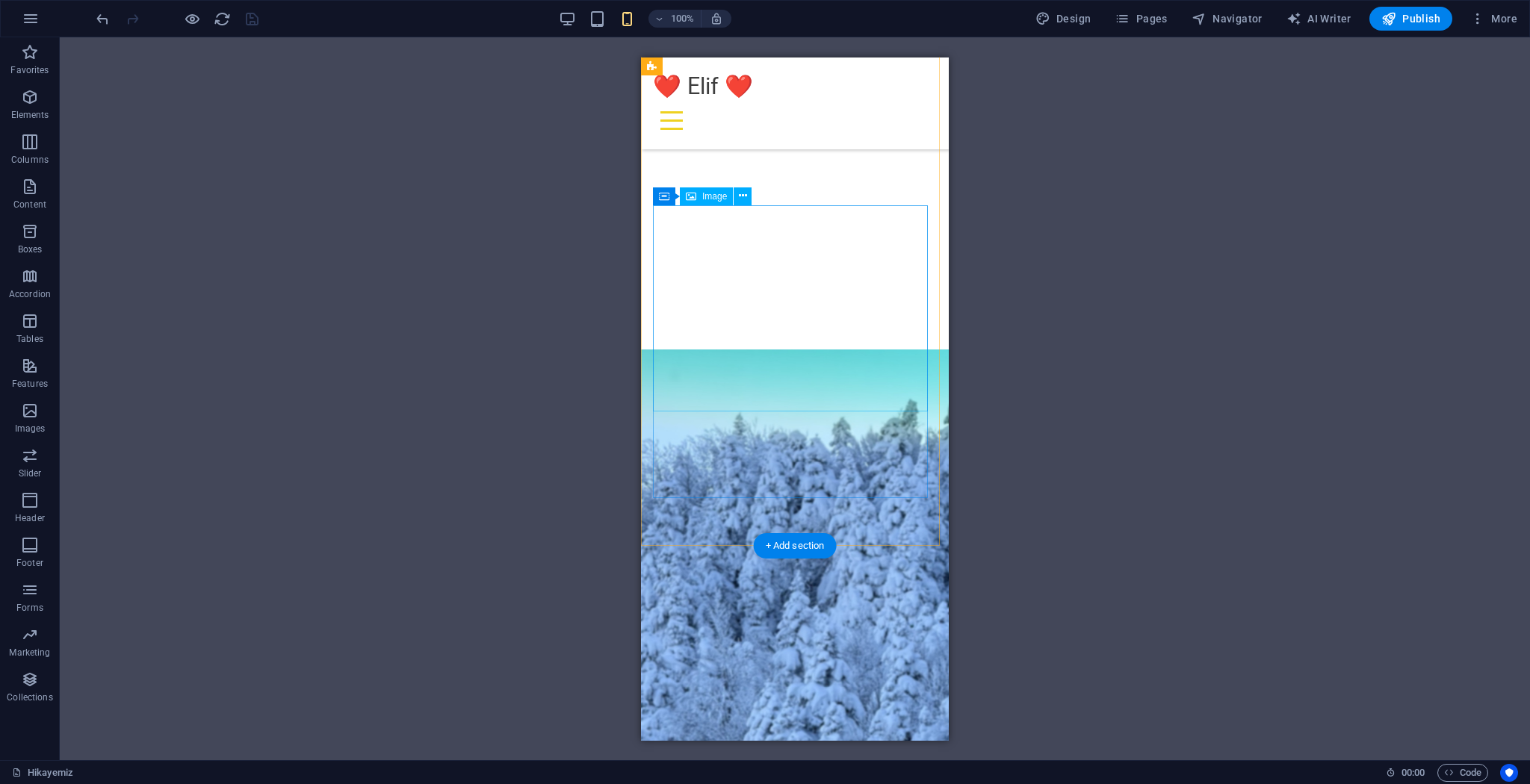 click at bounding box center [795, 3733] 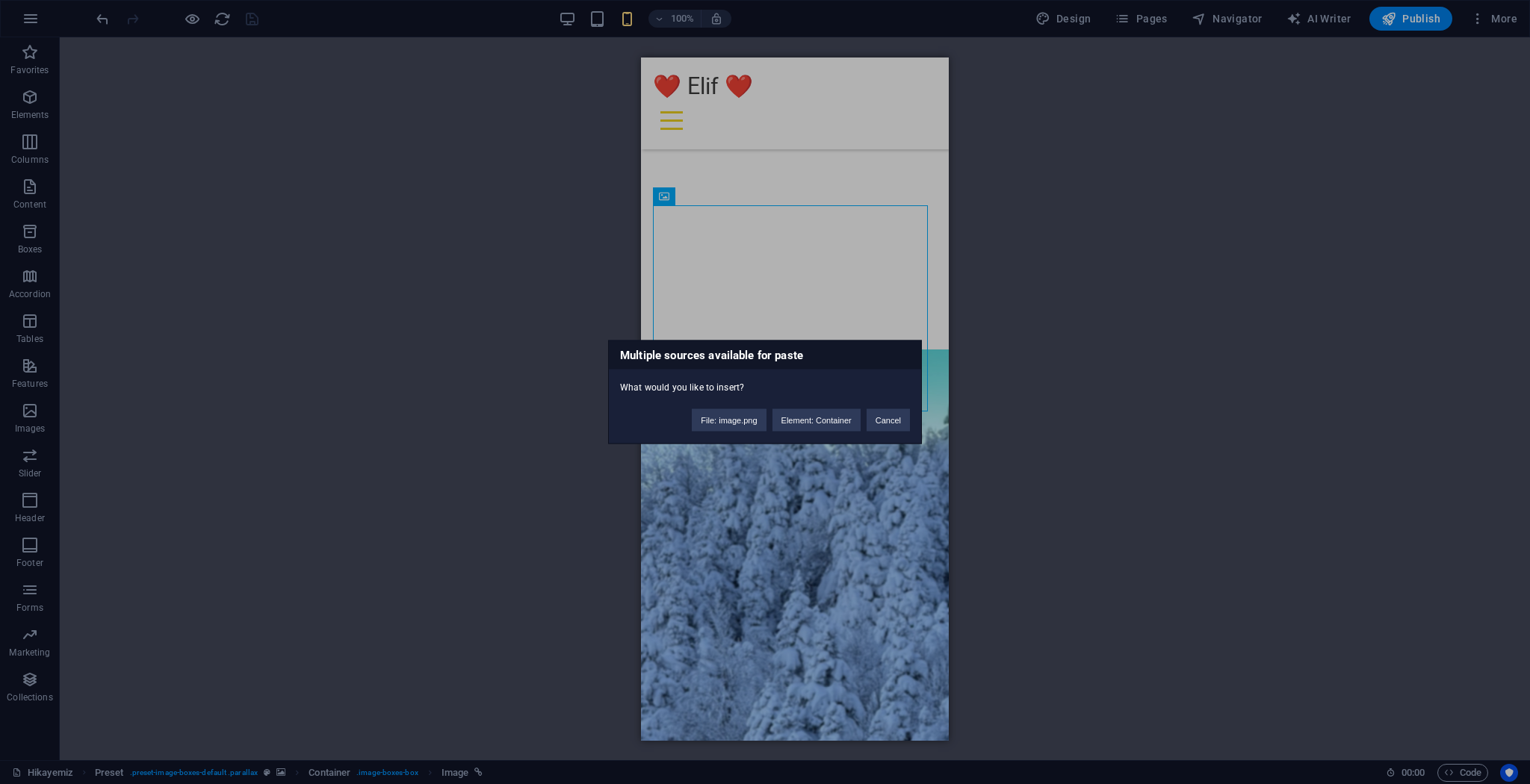 type 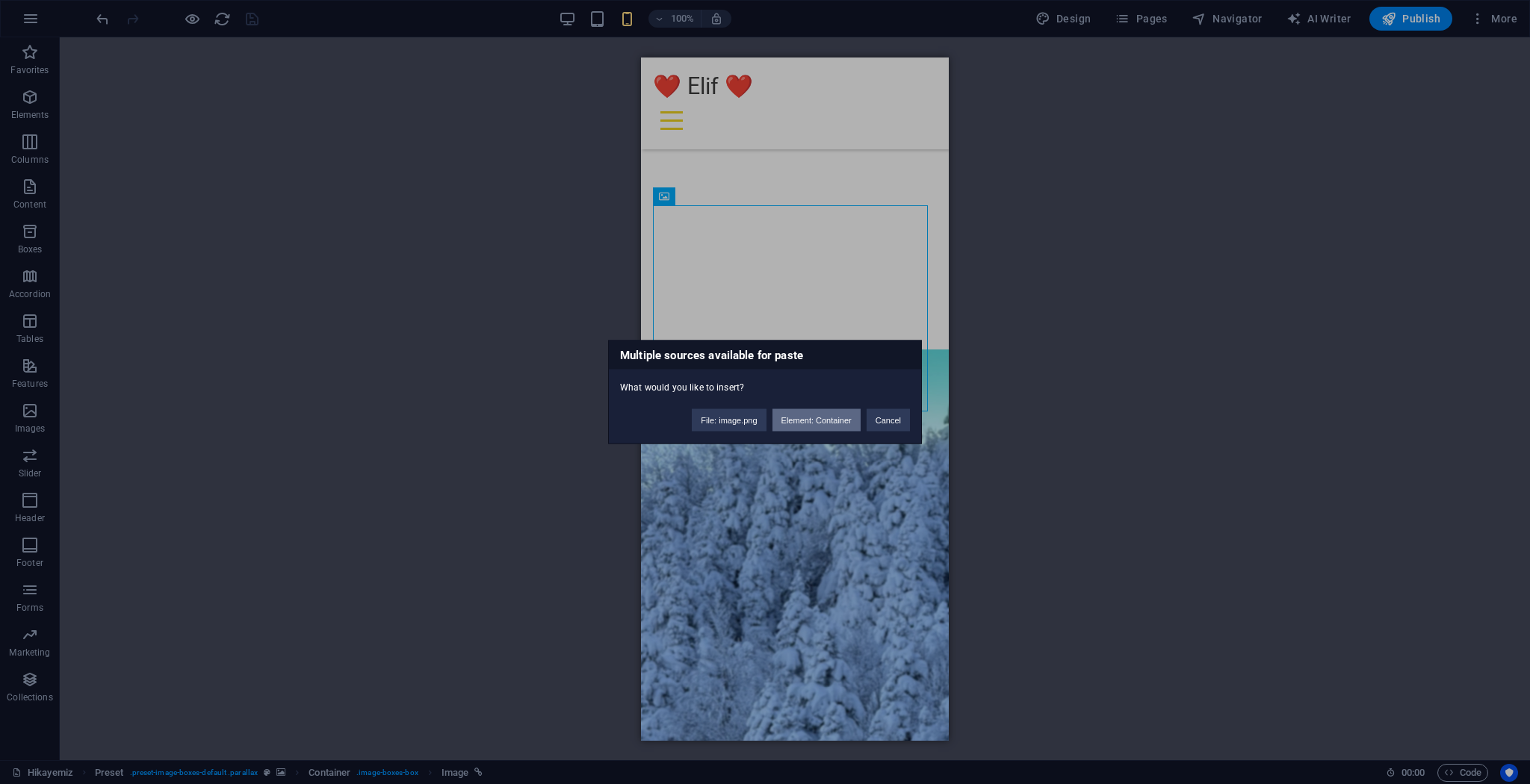 click on "Element: Container" at bounding box center [817, 420] 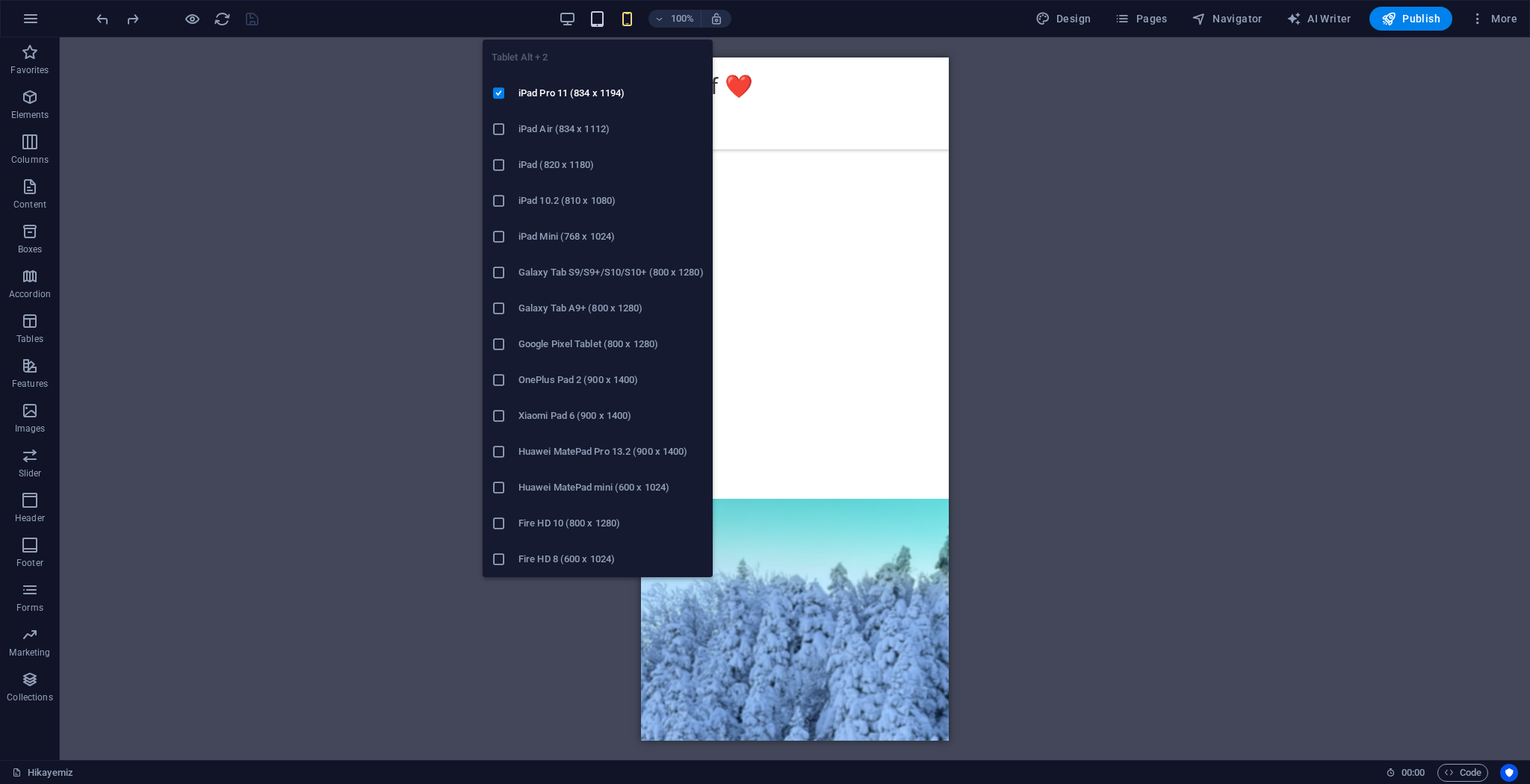click at bounding box center [597, 19] 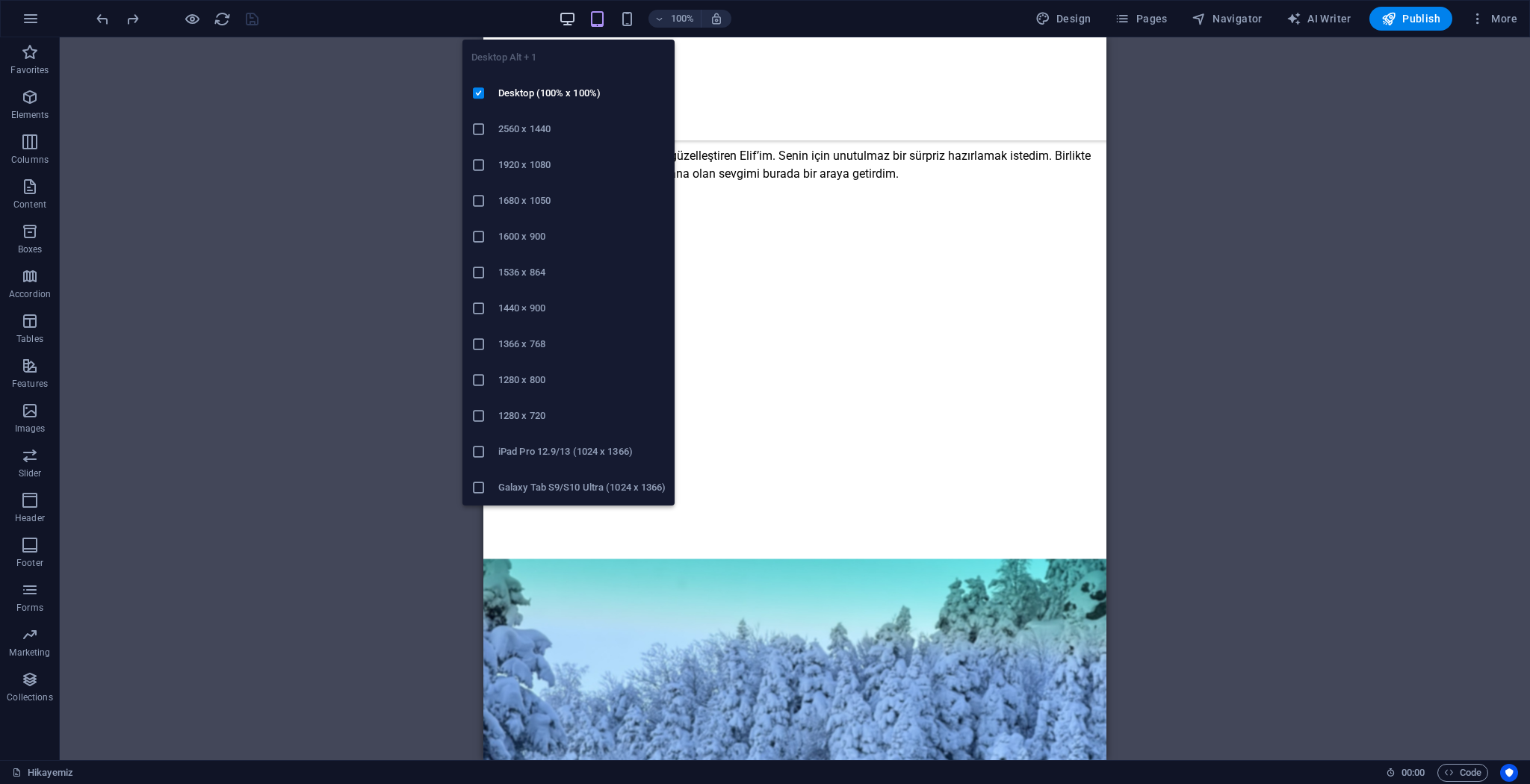 click at bounding box center [567, 19] 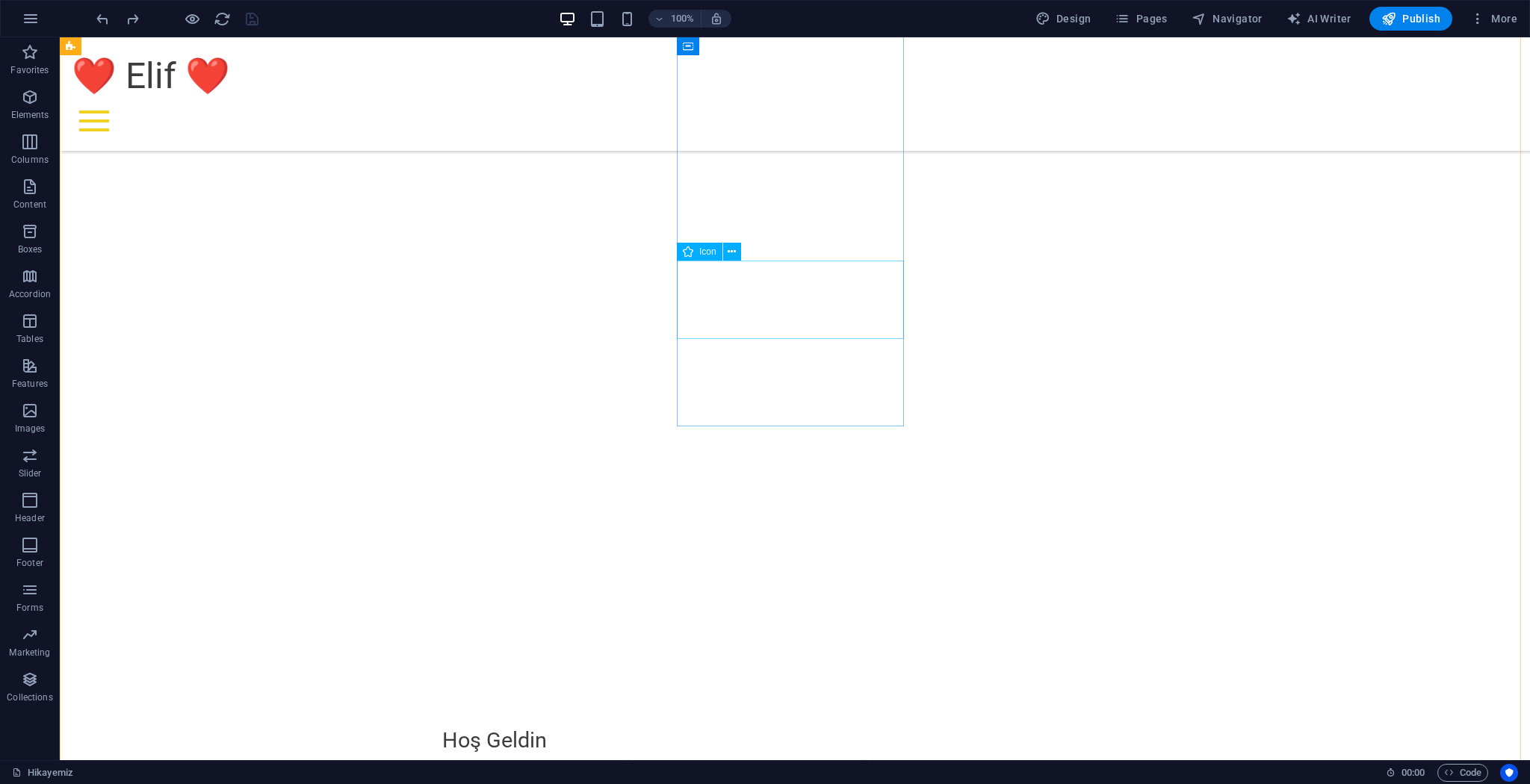 scroll, scrollTop: 863, scrollLeft: 0, axis: vertical 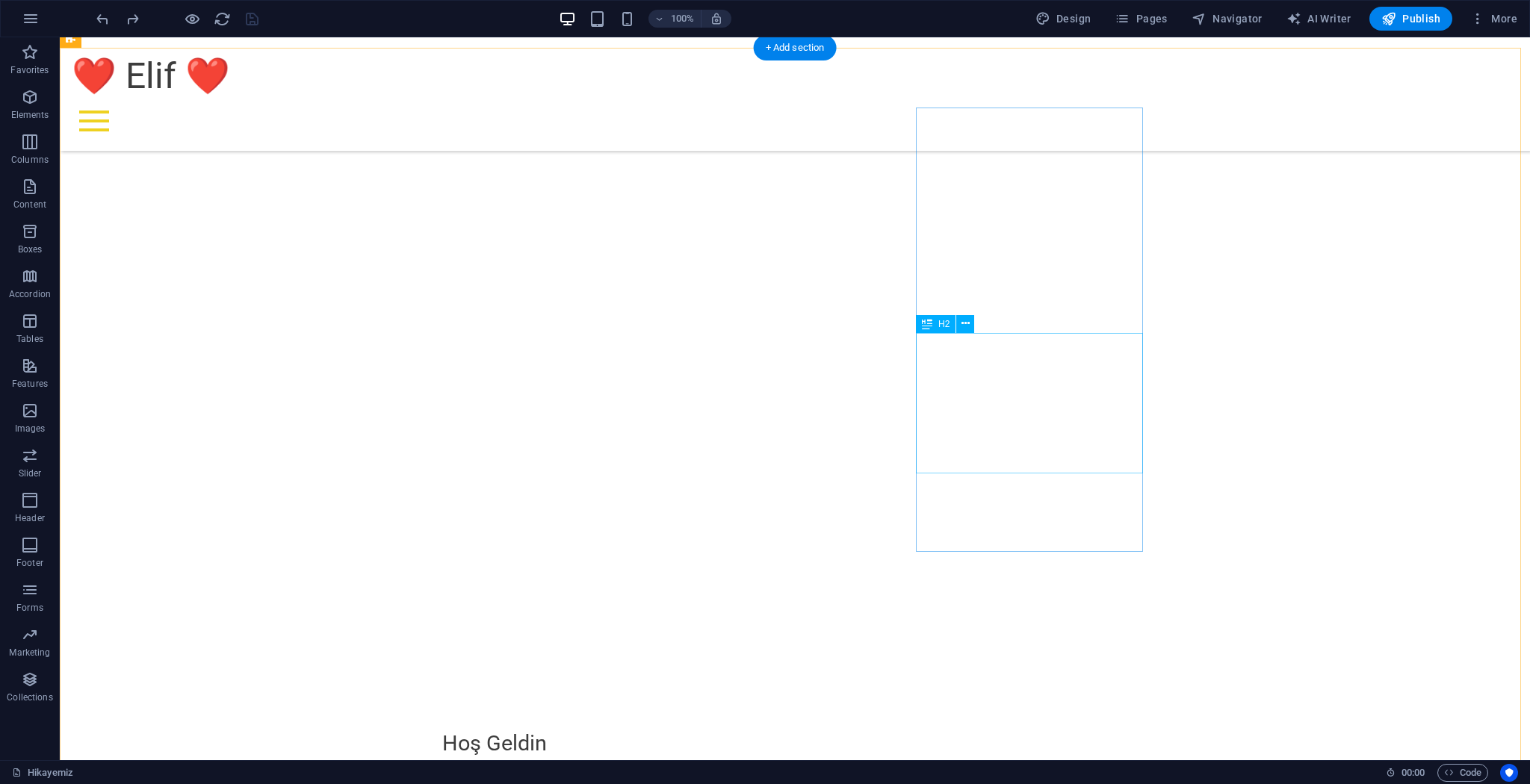 click on "Tüm Fotoğraflarımıza Bakmak İçin Buraya Dokun" at bounding box center [424, 4326] 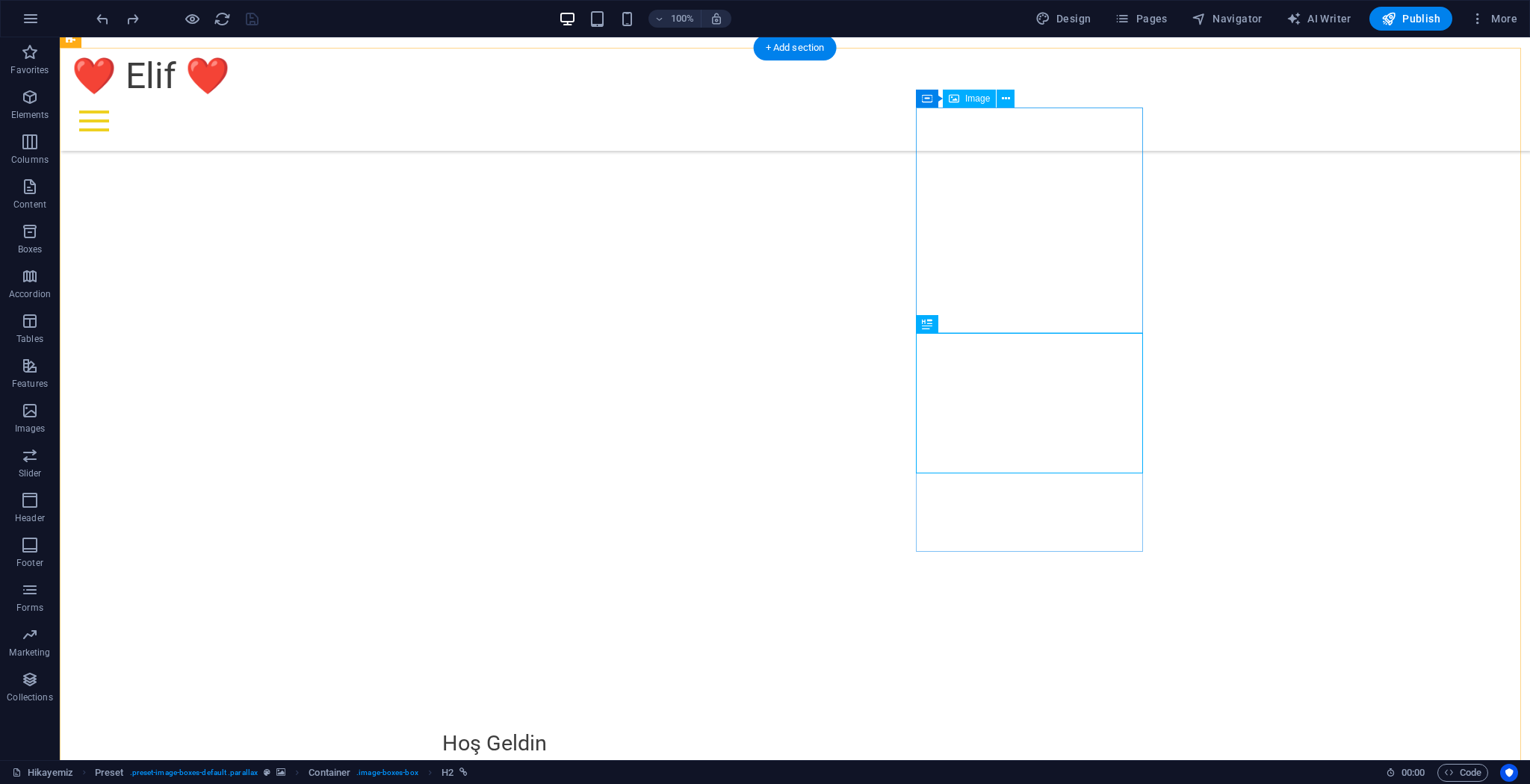 click at bounding box center [424, 3925] 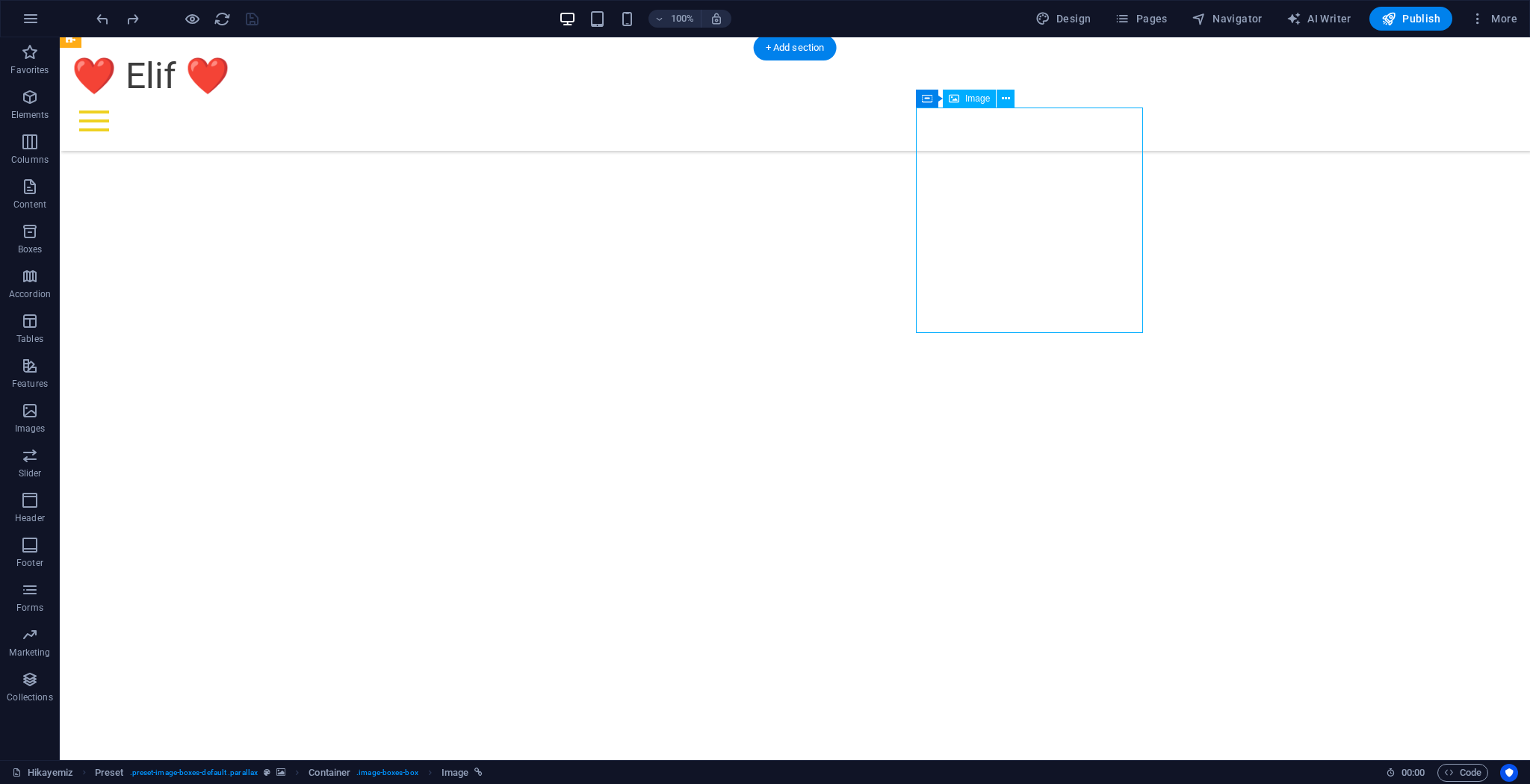 scroll, scrollTop: 684, scrollLeft: 0, axis: vertical 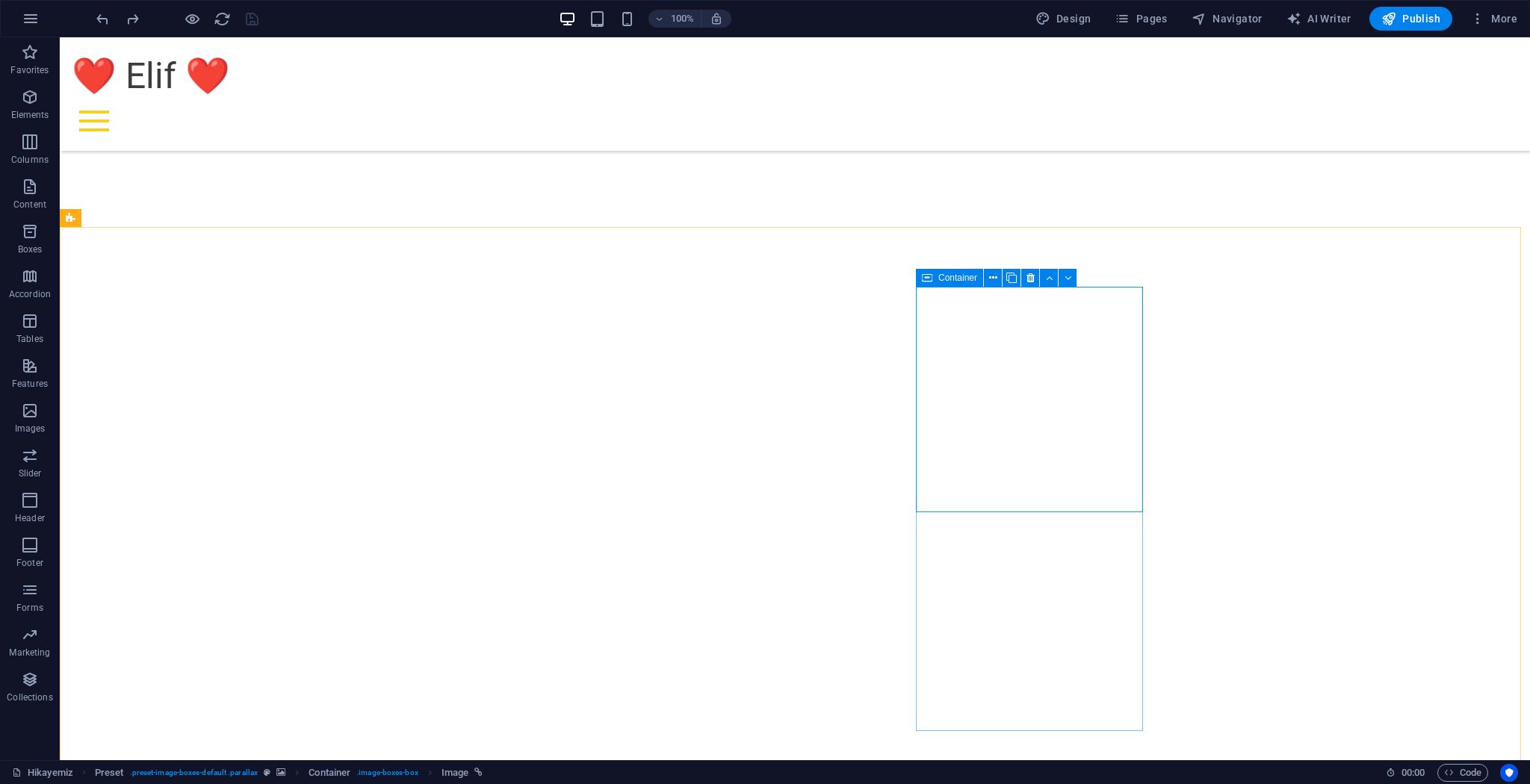 click at bounding box center (927, 278) 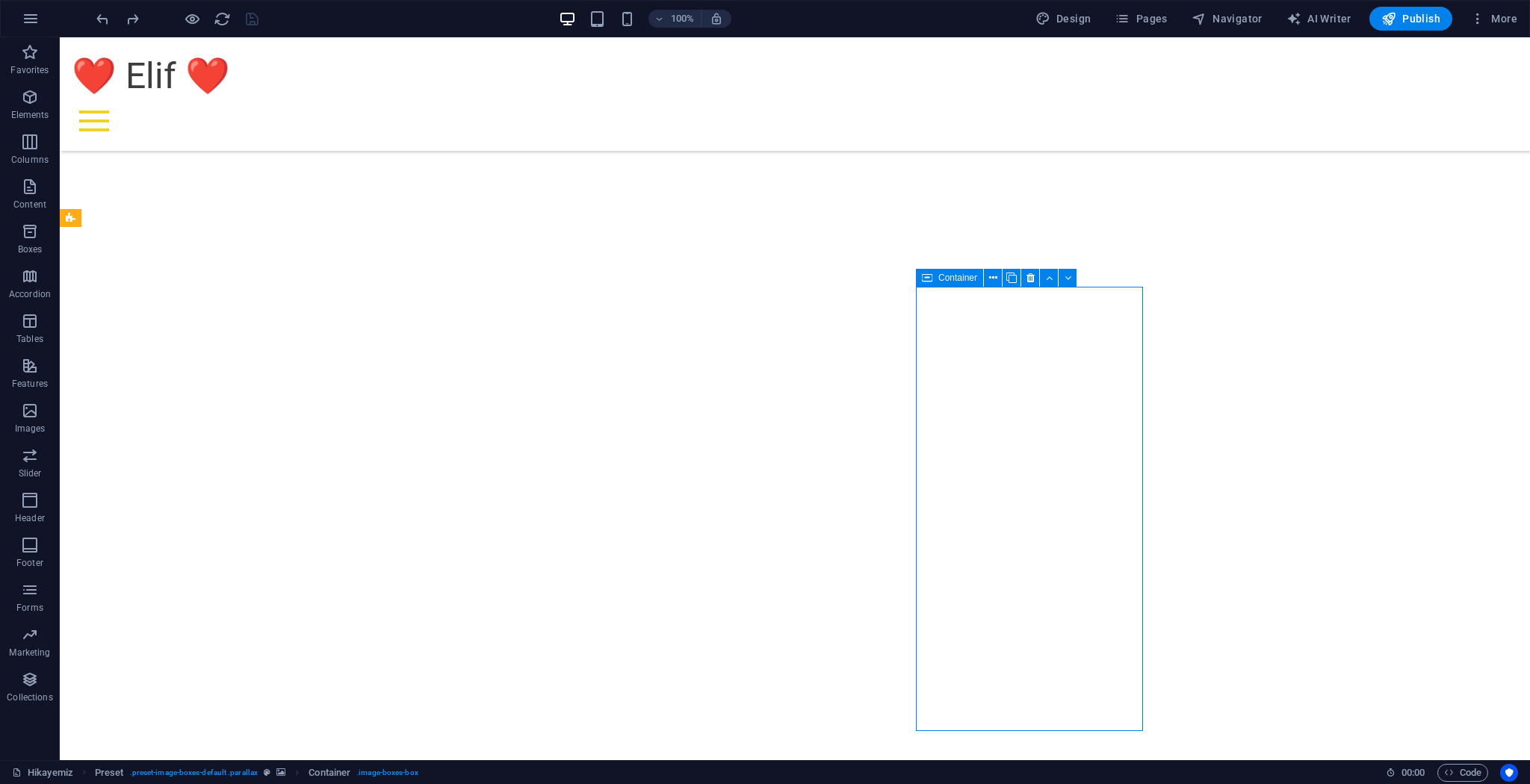 click at bounding box center (927, 278) 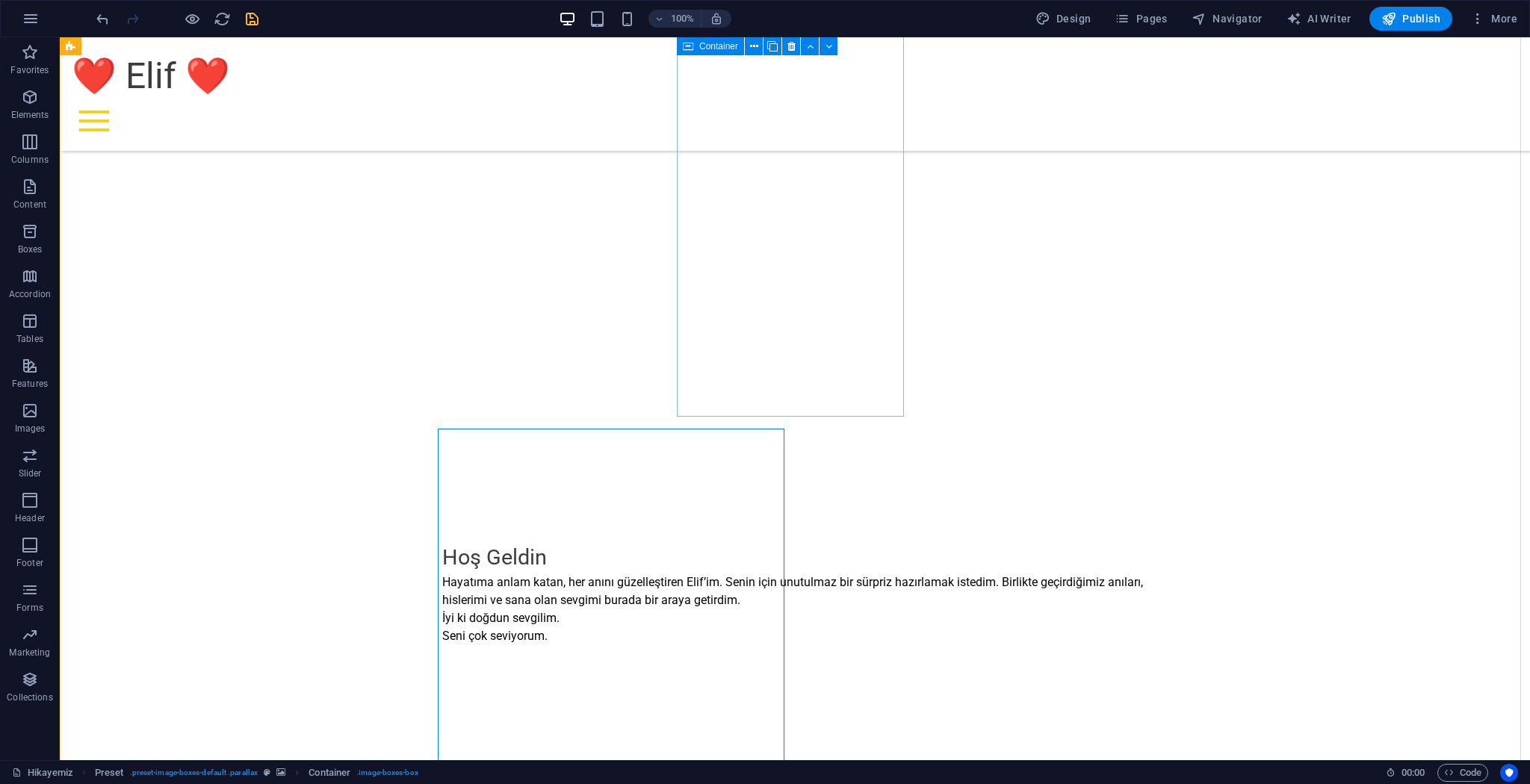 scroll, scrollTop: 983, scrollLeft: 0, axis: vertical 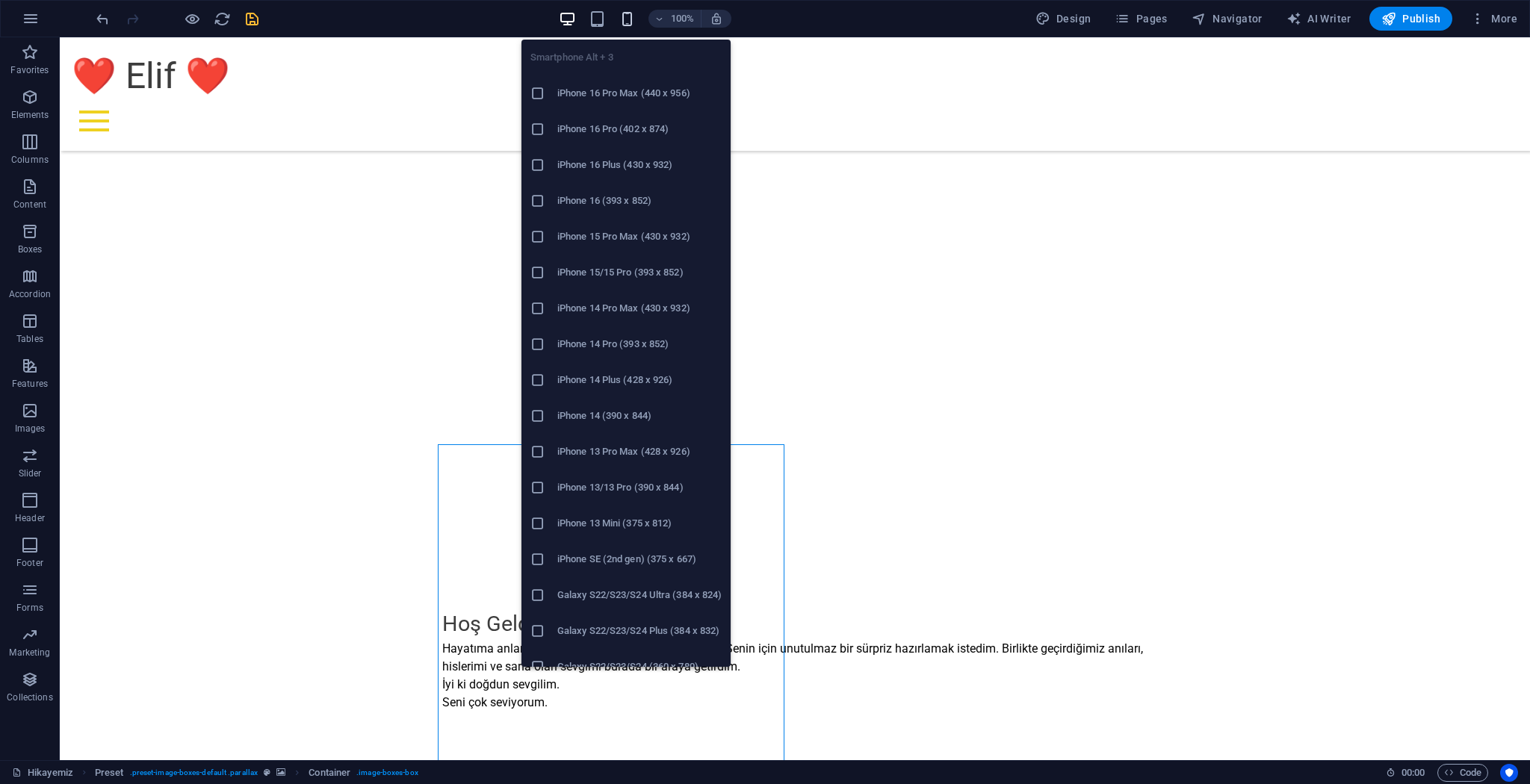 click on "Smartphone Alt + 3 iPhone 16 Pro Max (440 x 956) iPhone 16 Pro (402 x 874) iPhone 16 Plus (430 x 932) iPhone 16 (393 x 852) iPhone 15 Pro Max (430 x 932) iPhone 15/15 Pro (393 x 852) iPhone 14 Pro Max (430 x 932) iPhone 14 Pro (393 x 852) iPhone 14 Plus (428 x 926) iPhone 14 (390 x 844) iPhone 13 Pro Max (428 x 926) iPhone 13/13 Pro (390 x 844) iPhone 13 Mini (375 x 812) iPhone SE (2nd gen) (375 x 667) Galaxy S22/S23/S24 Ultra (384 x 824) Galaxy S22/S23/S24 Plus (384 x 832) Galaxy S22/S23/S24 (360 x 780) Galaxy S21 Ultra/Plus (384 x 854) Galaxy S21 (360 x 800) Galaxy S20 FE (412 x 914) Galaxy A32 (412 x 915) Pixel 9 Pro XL (428 x 926) Pixel 9/9 Pro (412 x 915) Pixel 8/8 Pro (412 x 732) Pixel 7/7 Pro (412 x 915) Pixel 6/6 Pro (412 x 915) Huawei P60 Pro (412 x 915) Huawei Mate 50 Pro (412 x 932) Huawei P50 Pro (412 x 915) Xiaomi 13 Pro (412 x 915) Xiaomi 12 Pro (412 x 915) Xiaomi Redmi Note 12 Pro (412 x 915)" at bounding box center [626, 347] 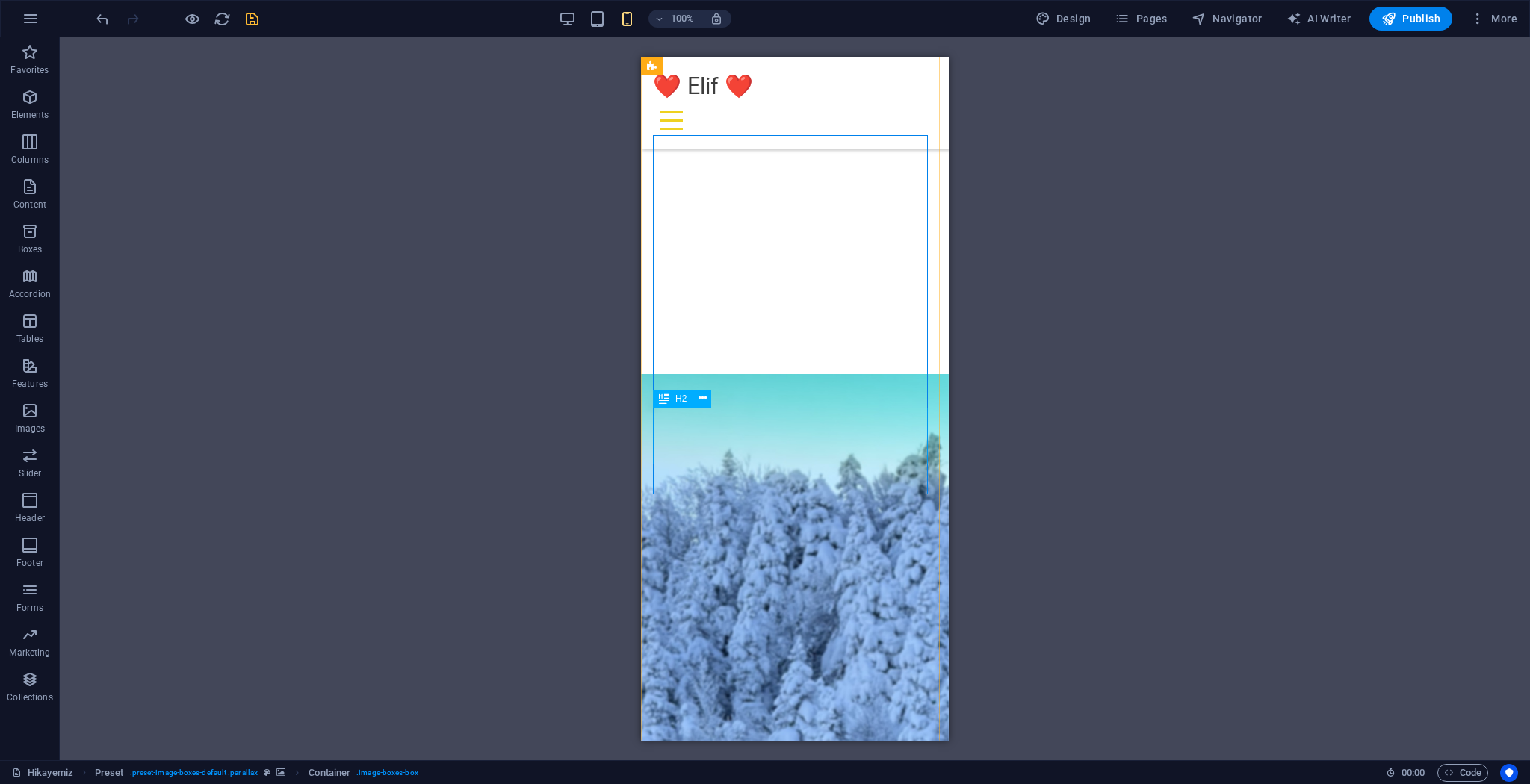 scroll, scrollTop: 1755, scrollLeft: 0, axis: vertical 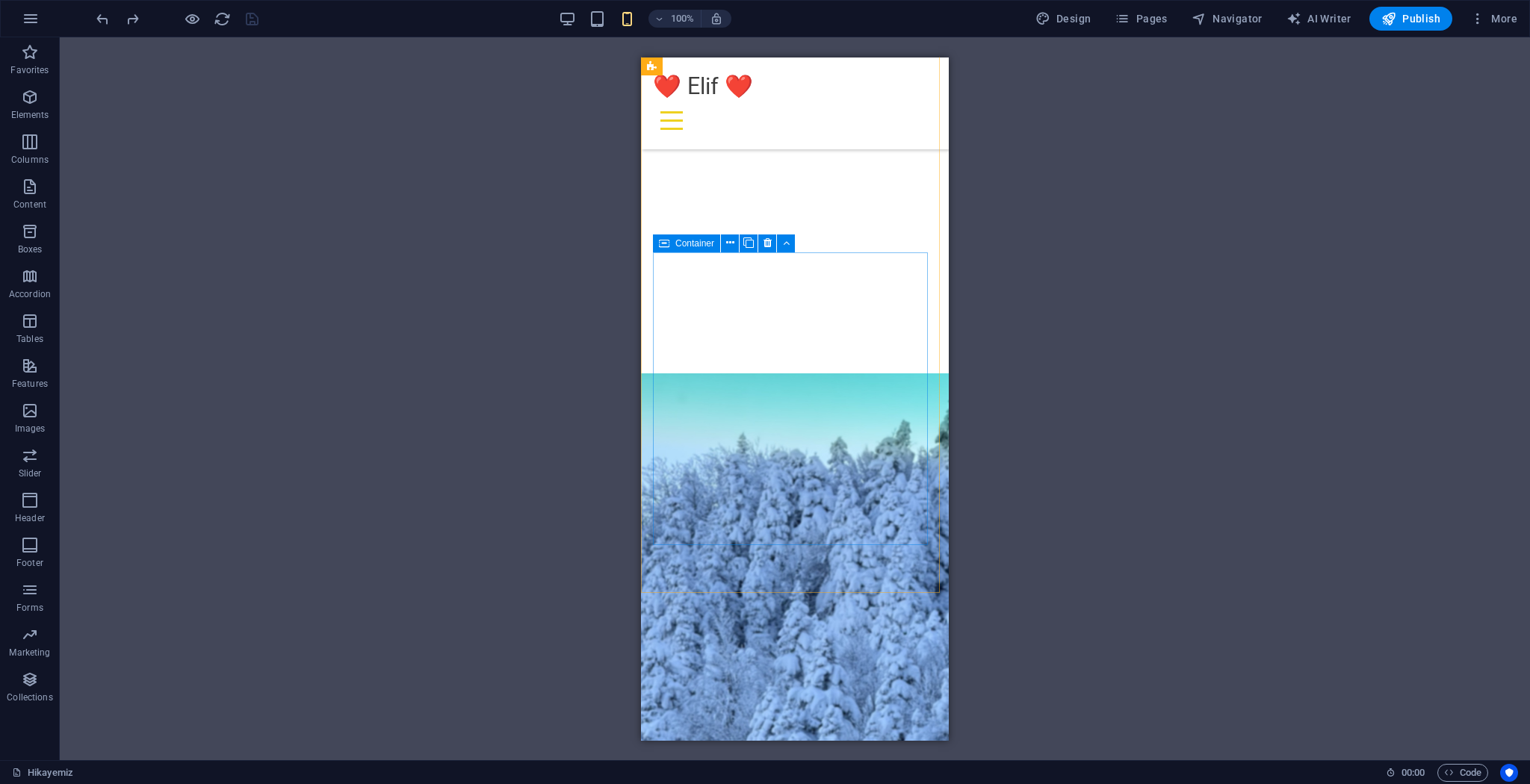 click at bounding box center [664, 243] 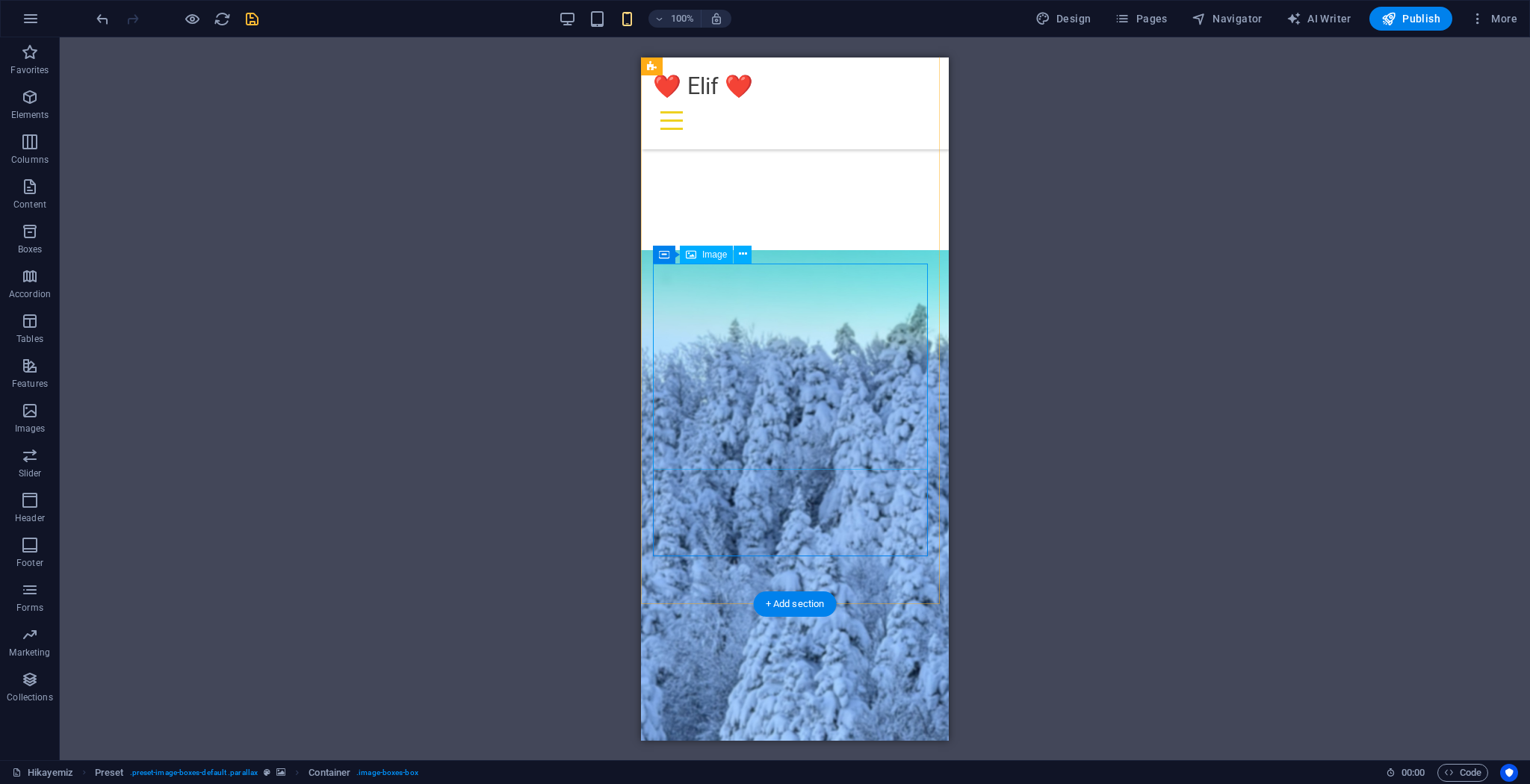 scroll, scrollTop: 2054, scrollLeft: 0, axis: vertical 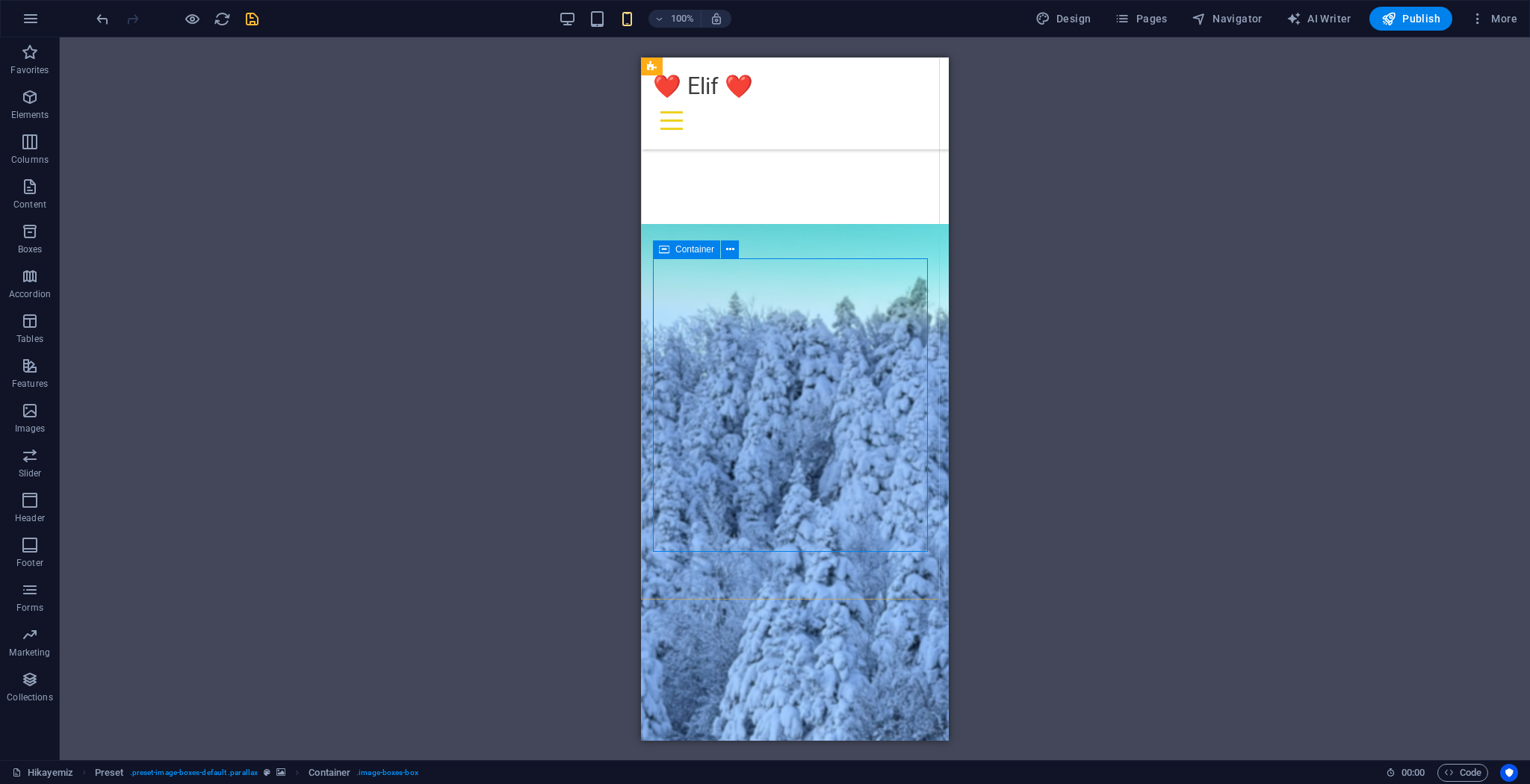 click at bounding box center (664, 249) 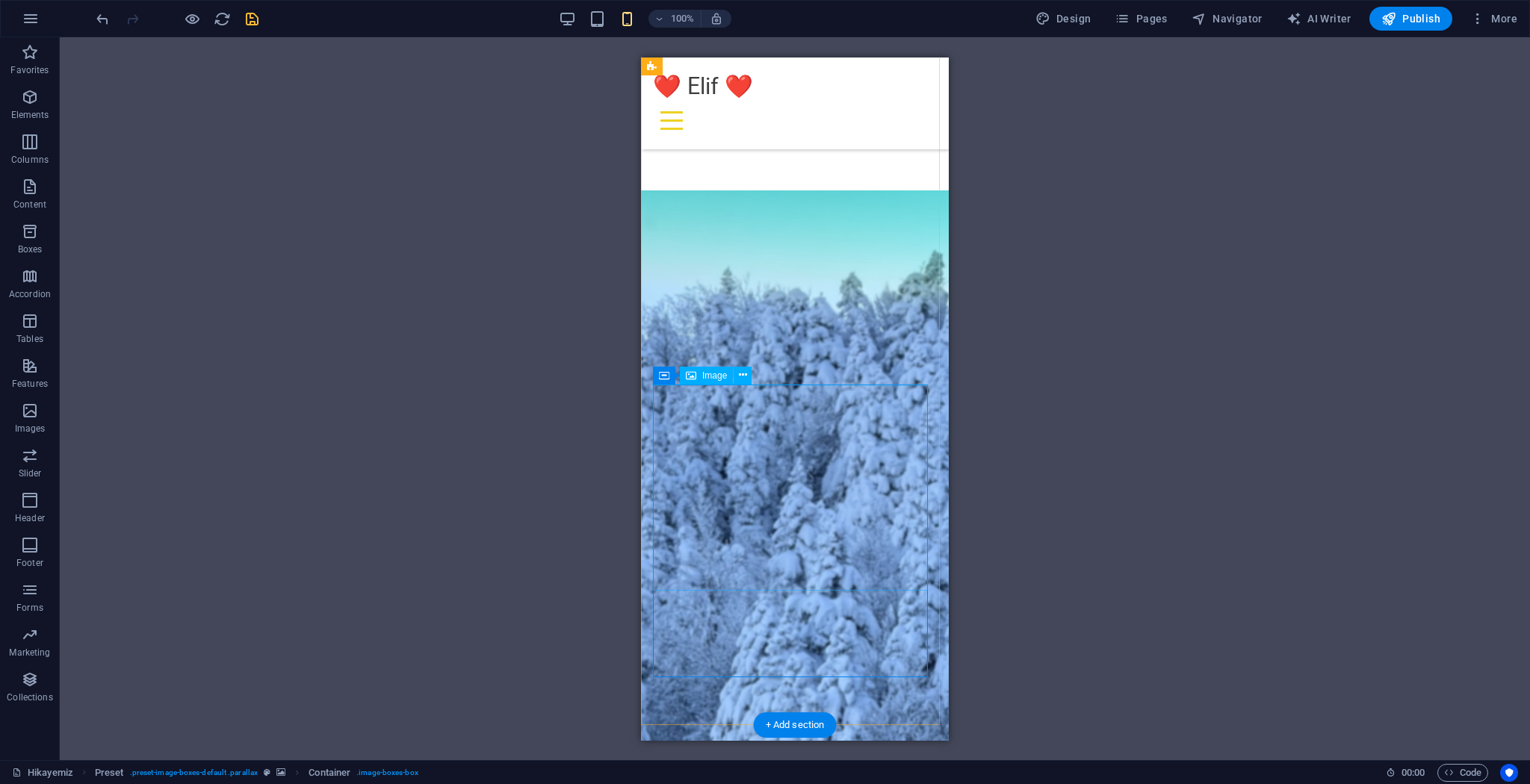 scroll, scrollTop: 2114, scrollLeft: 0, axis: vertical 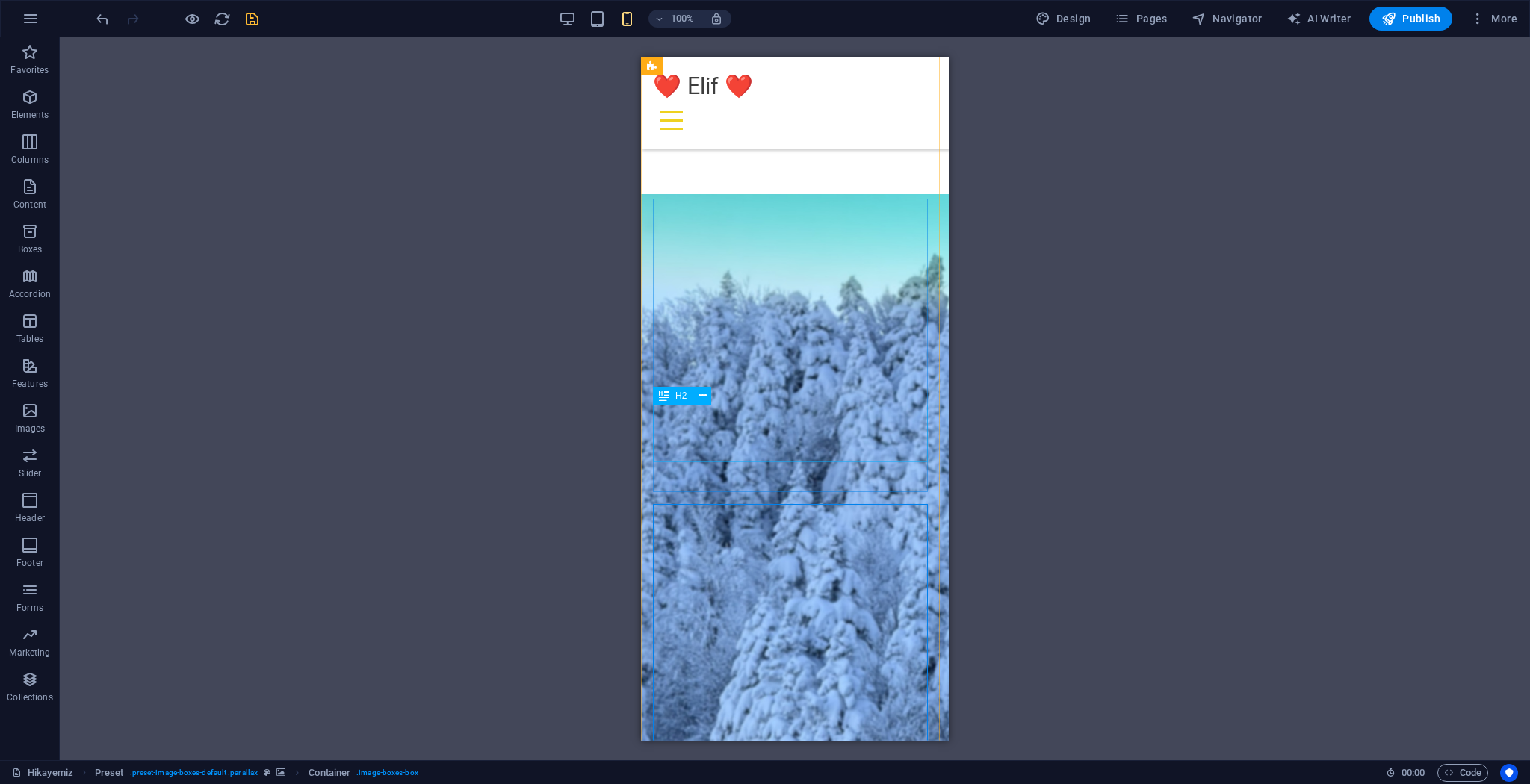 click on "Tüm Videolarımıza Bakmak İçin Buraya Dokun" at bounding box center (795, 4645) 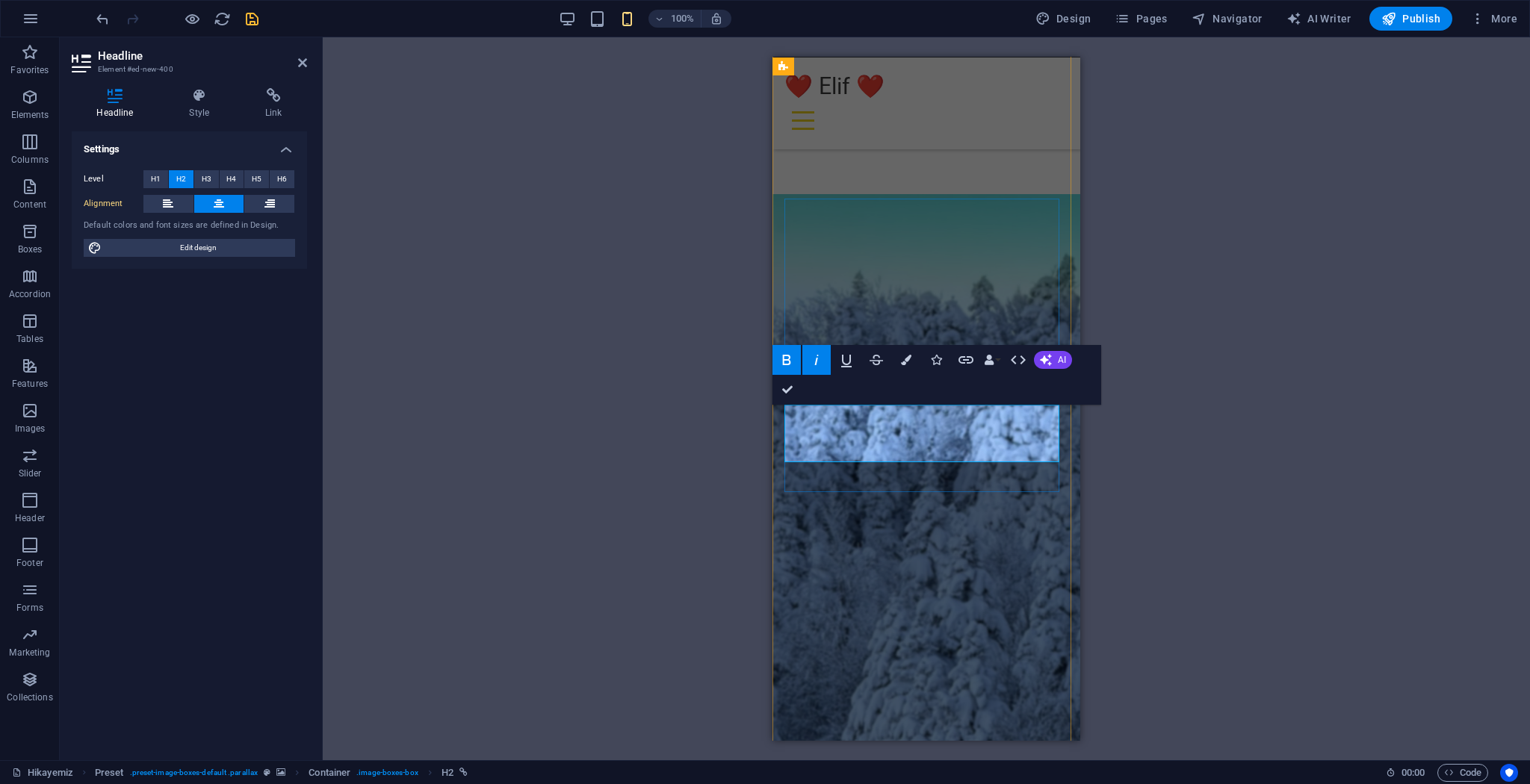 type 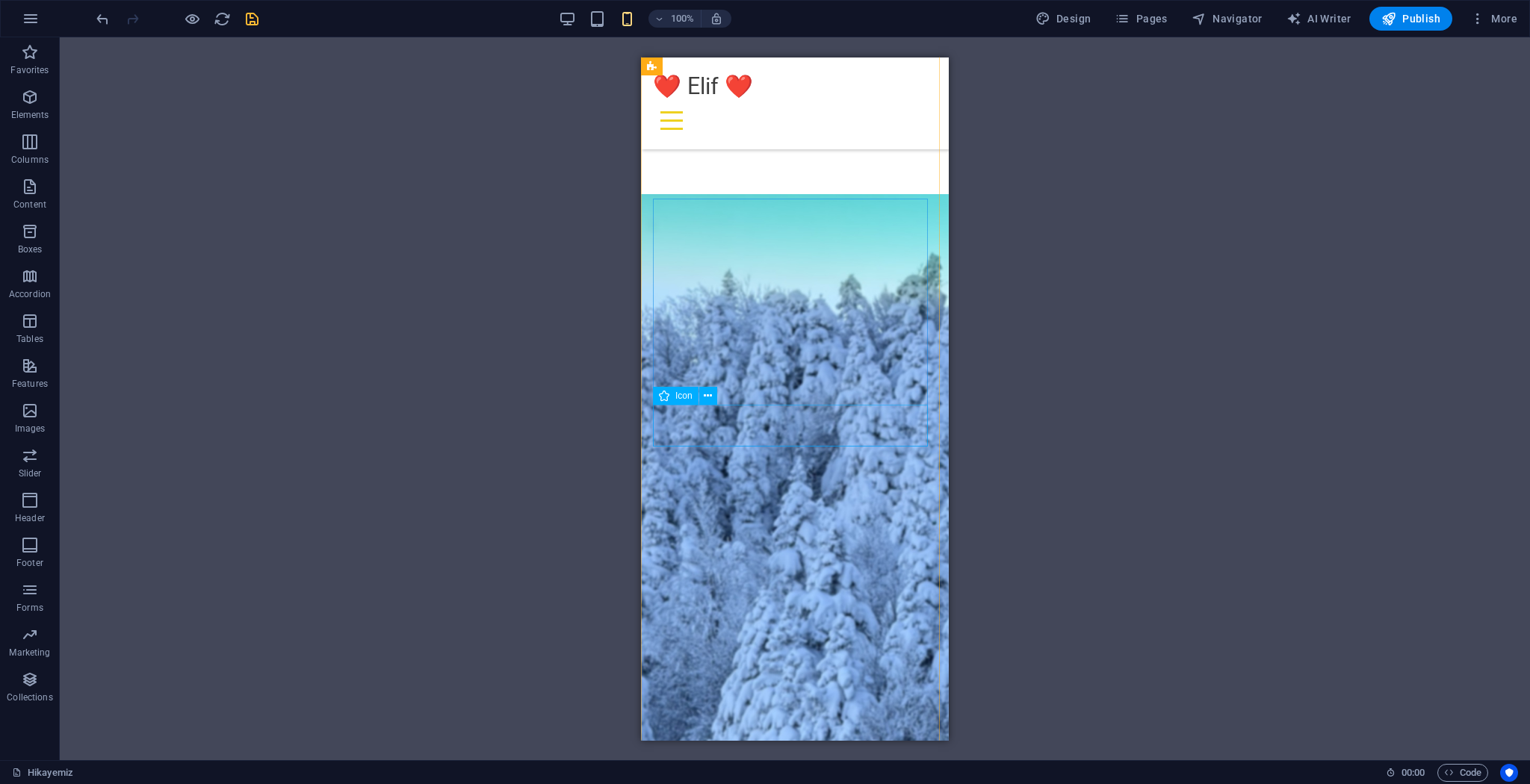 click at bounding box center (795, 4616) 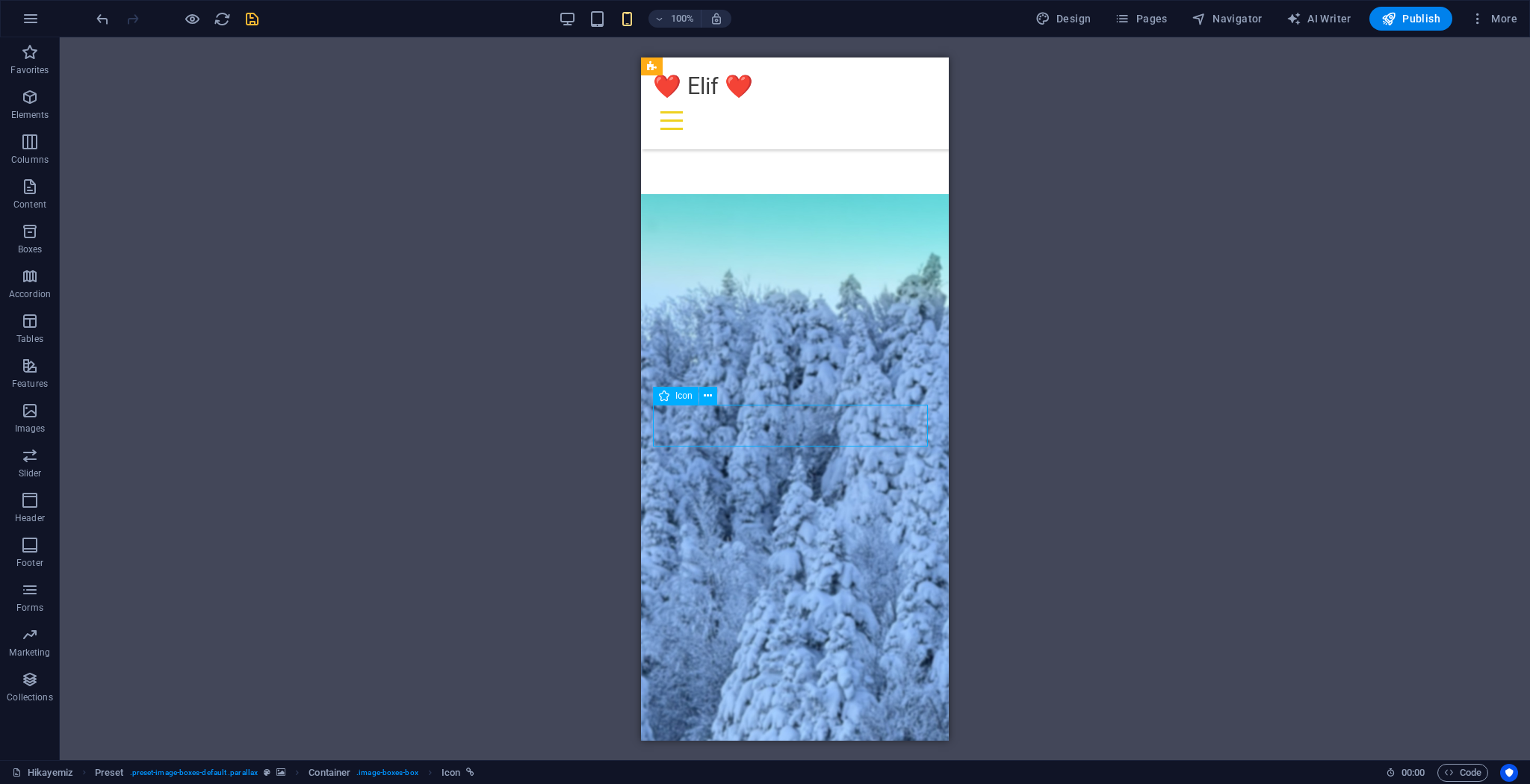 click at bounding box center (795, 4616) 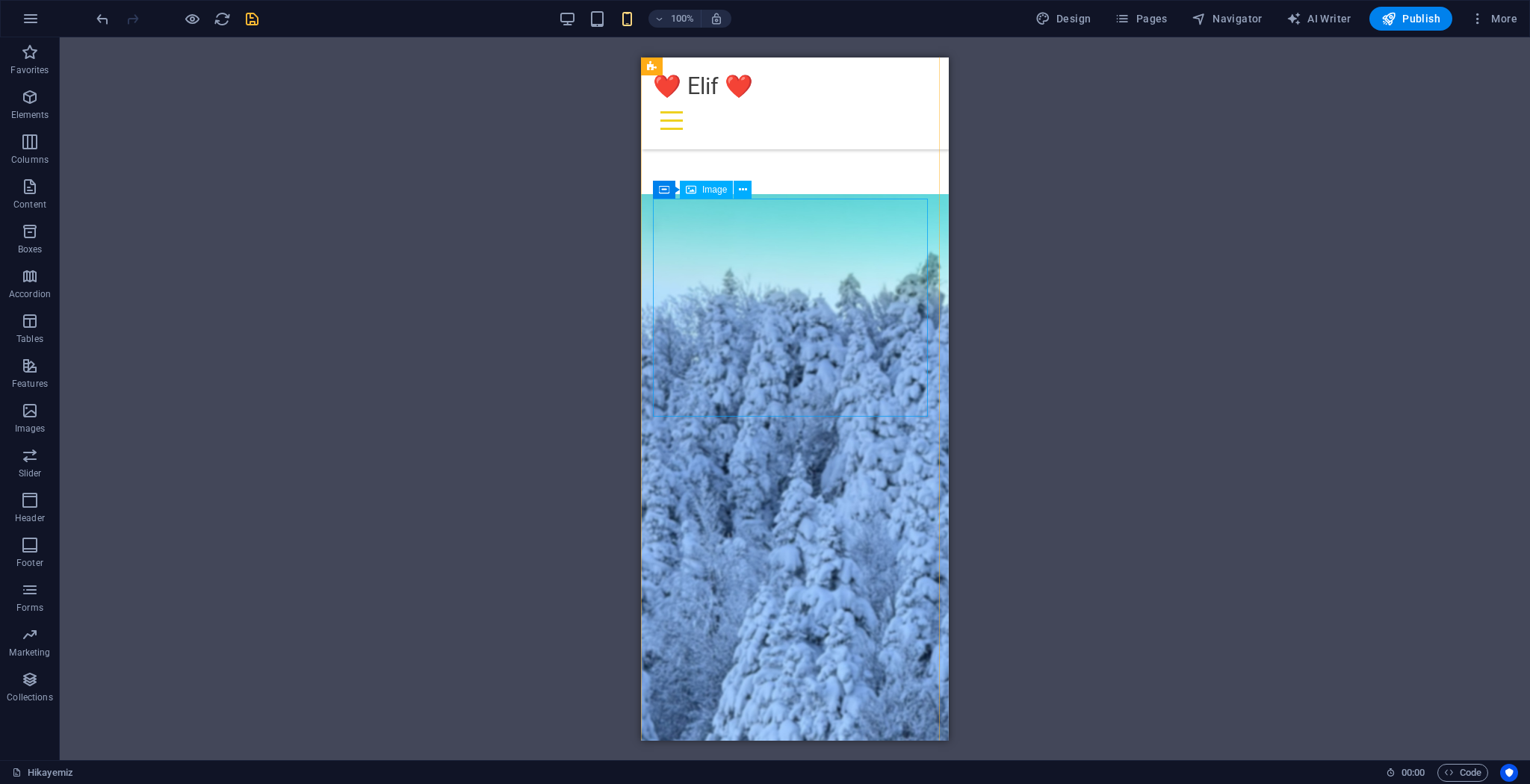 click at bounding box center [795, 4299] 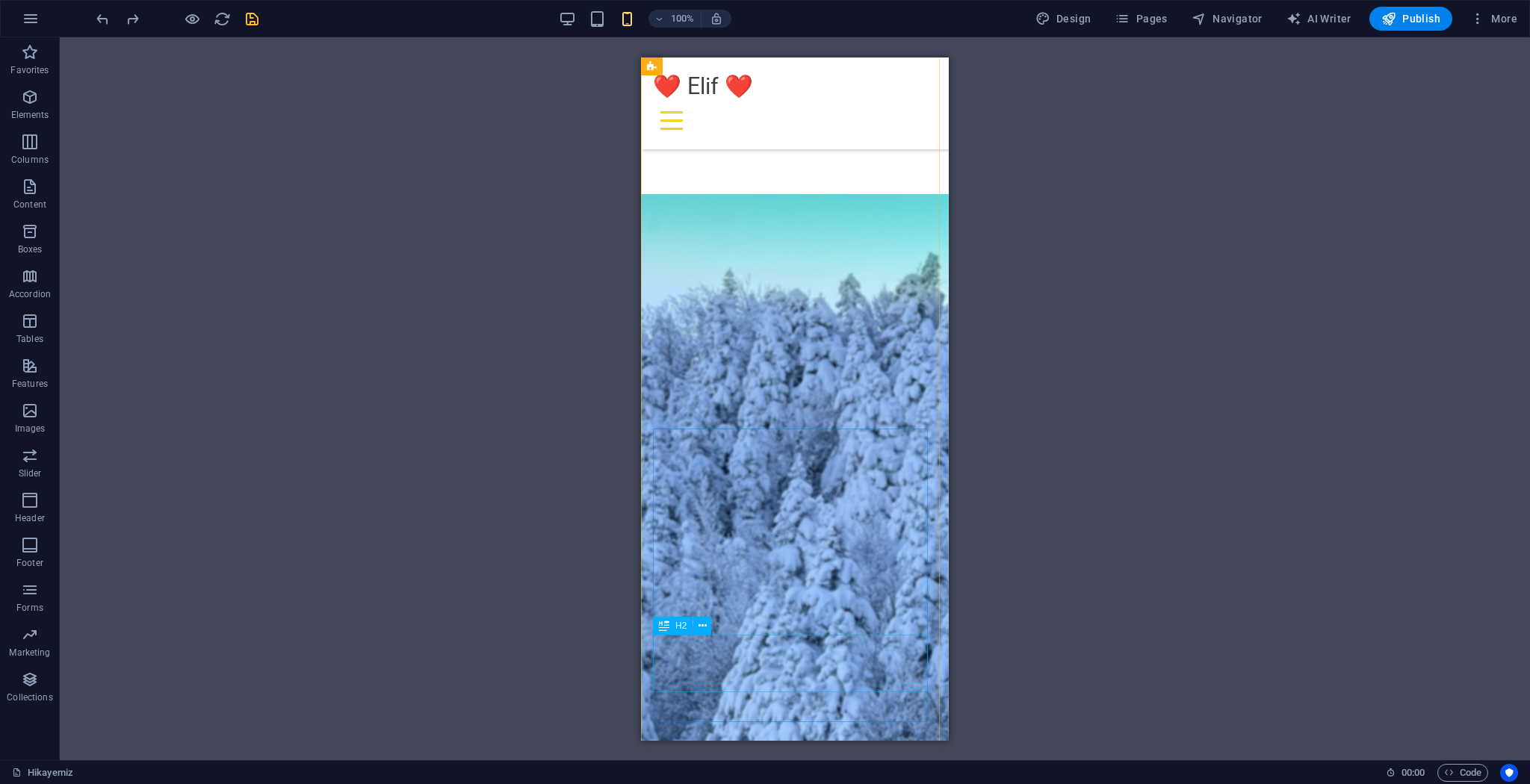 click on "Tüm Videolarımıza Bakmak İçin Buraya Dokun" at bounding box center [795, 5198] 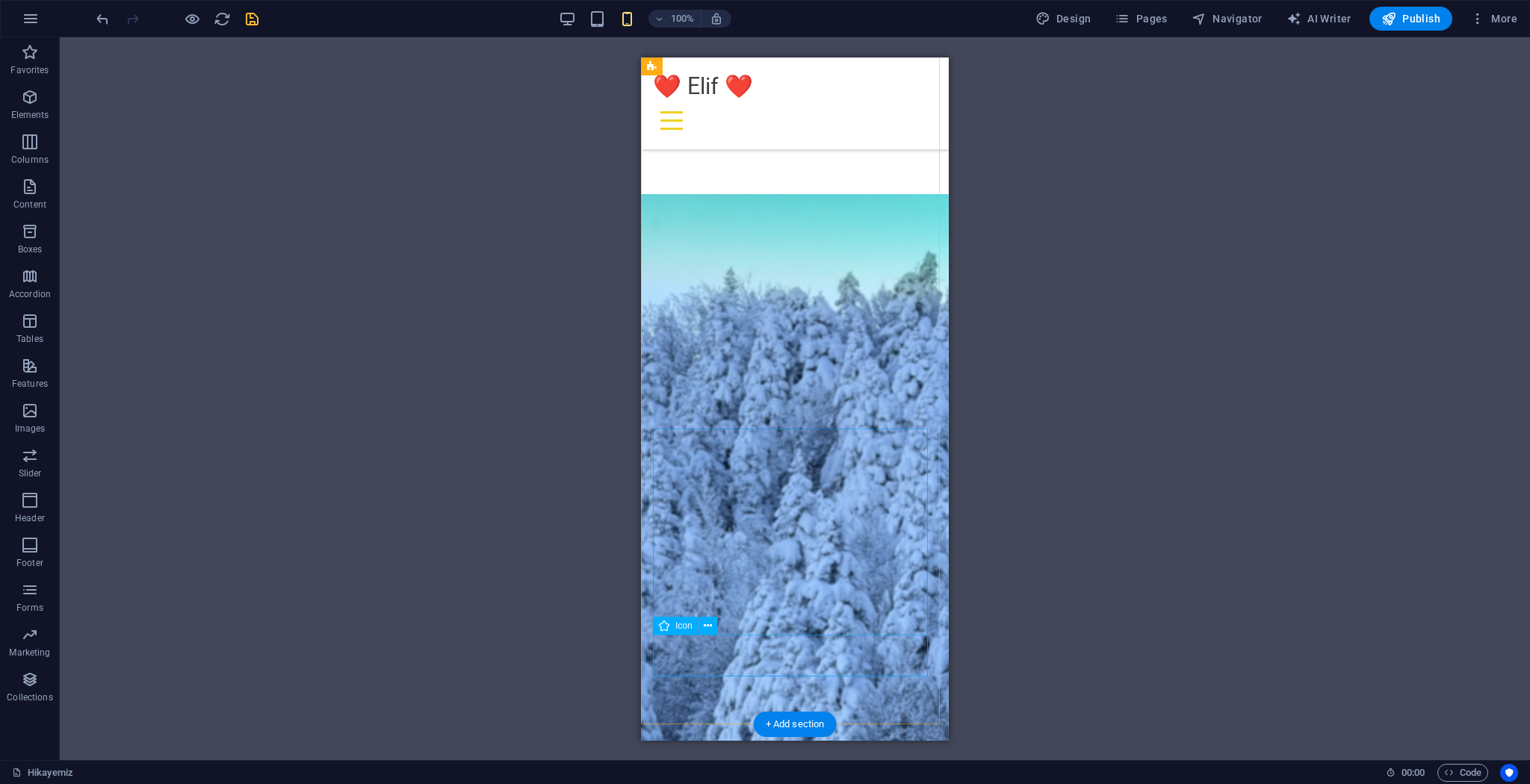 click at bounding box center (795, 5170) 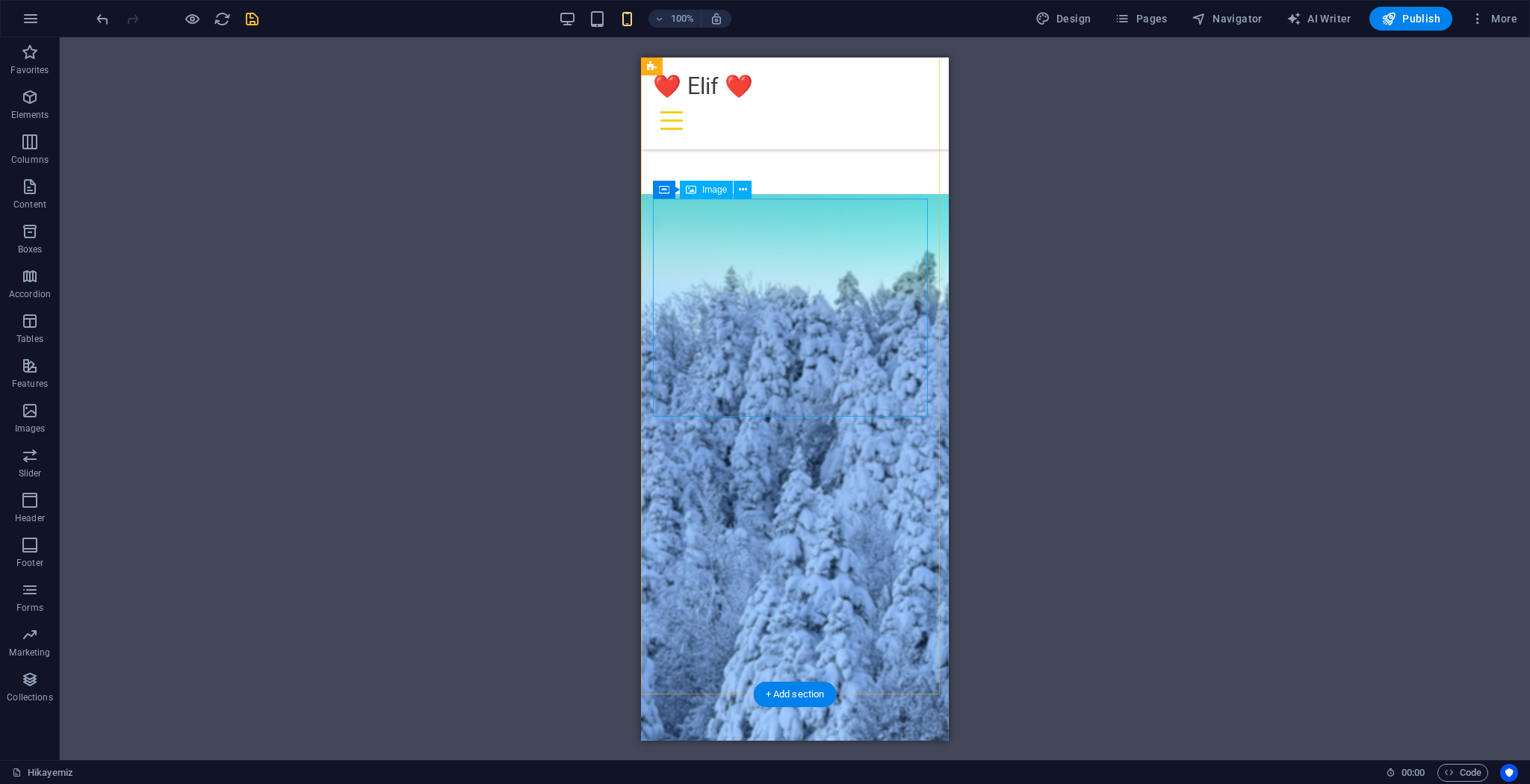 click at bounding box center (795, 4261) 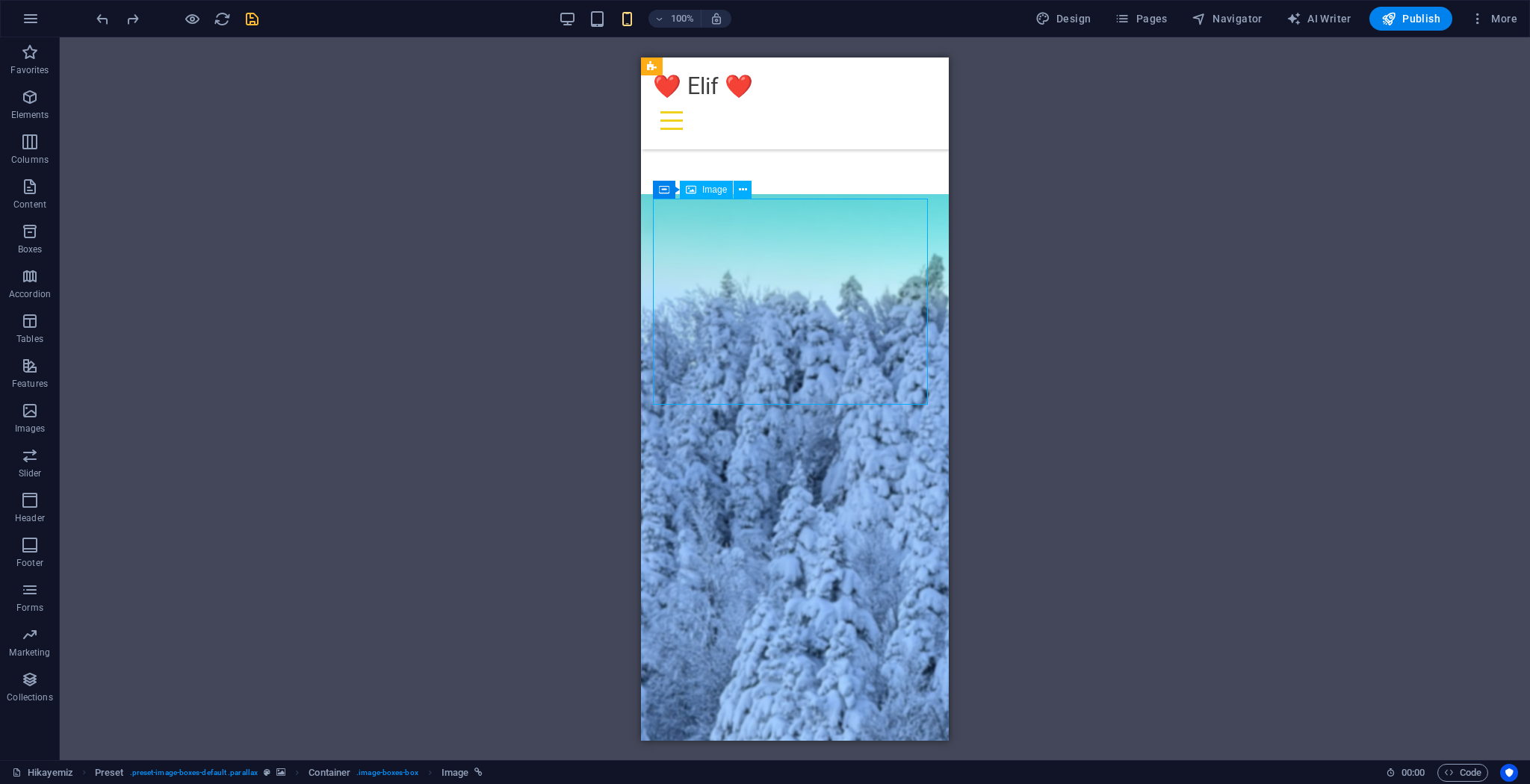 scroll, scrollTop: 2107, scrollLeft: 0, axis: vertical 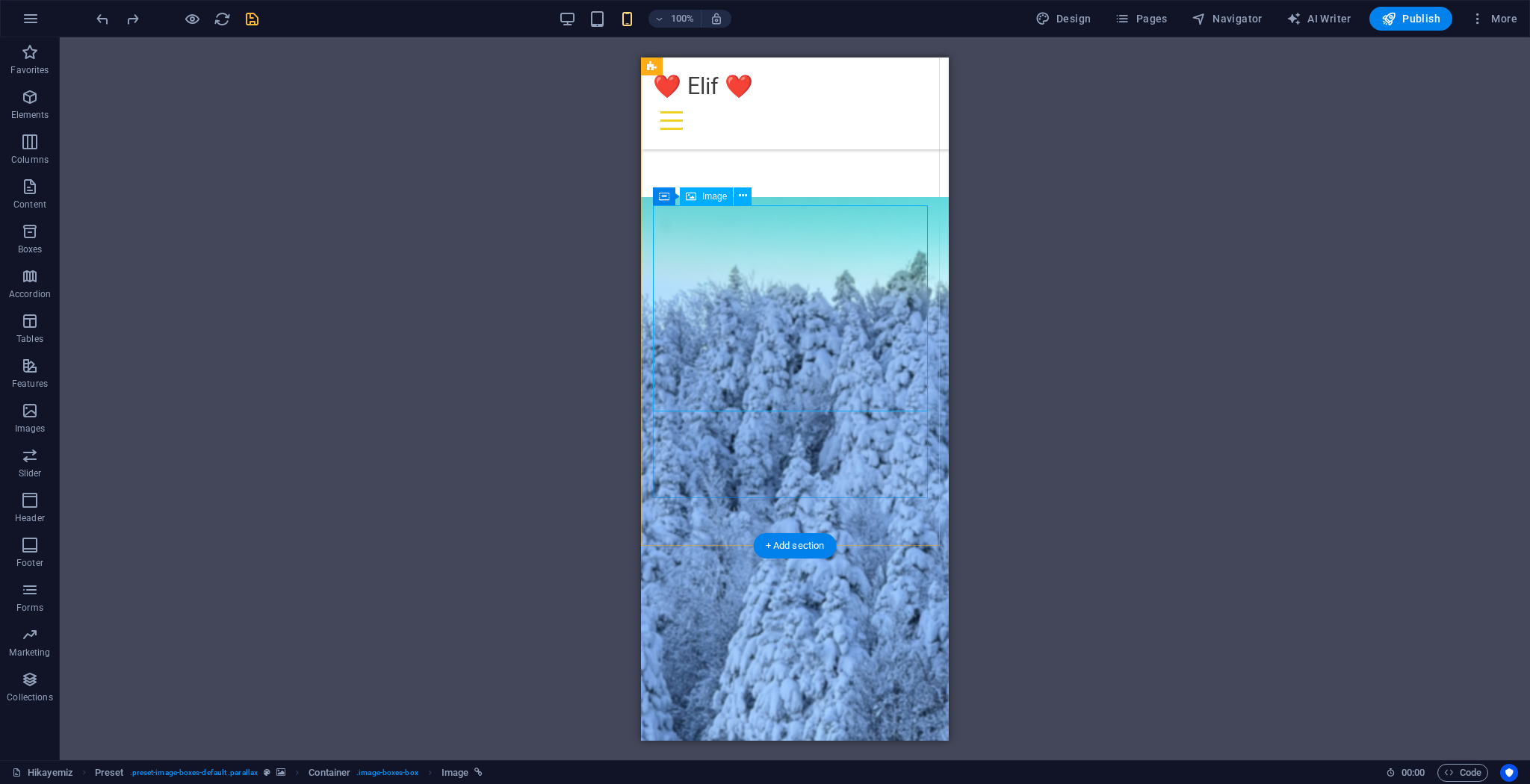 click at bounding box center [795, 4184] 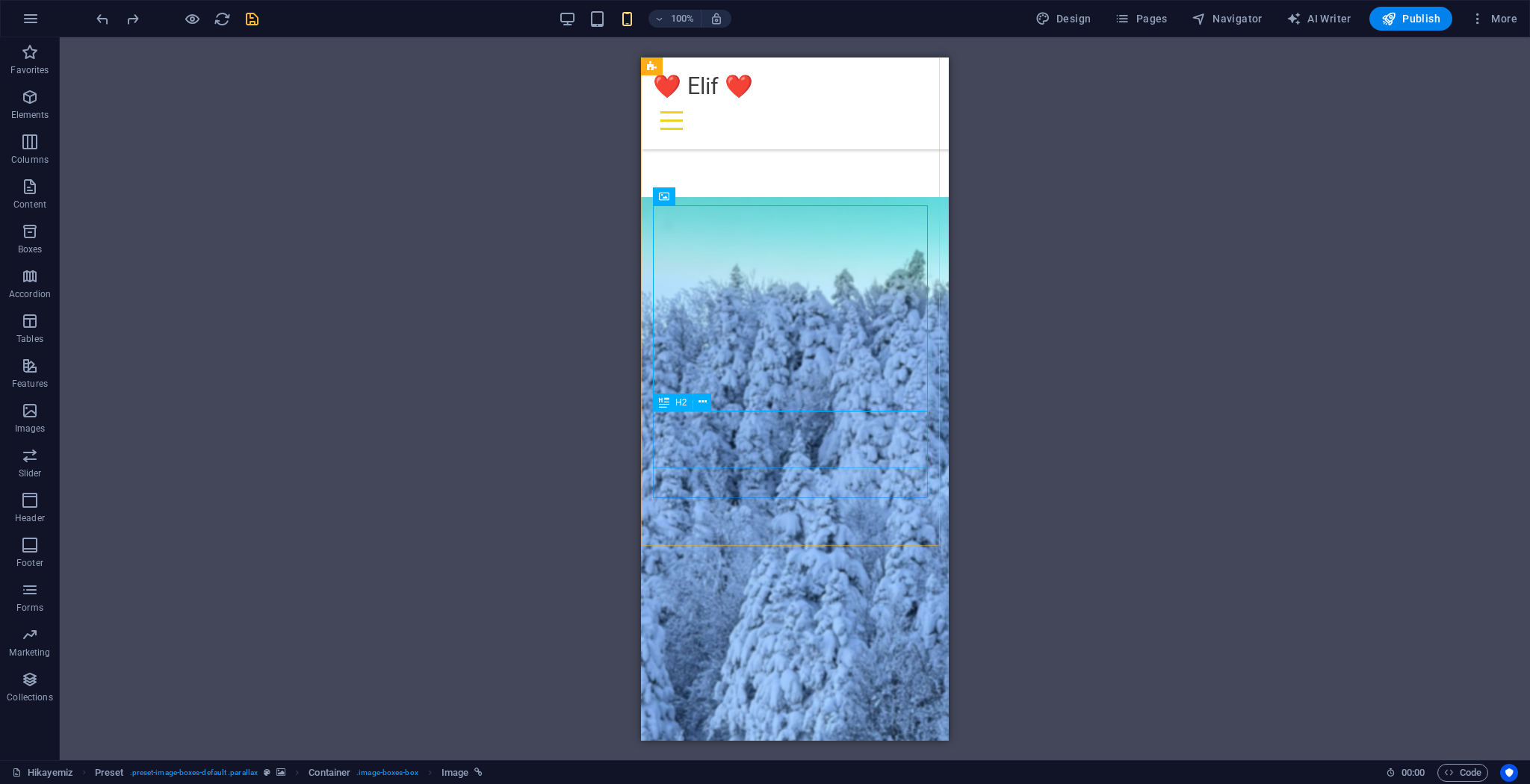 click on "Tüm Videolarımıza Bakmak İçin Buraya Dokun" at bounding box center (795, 4476) 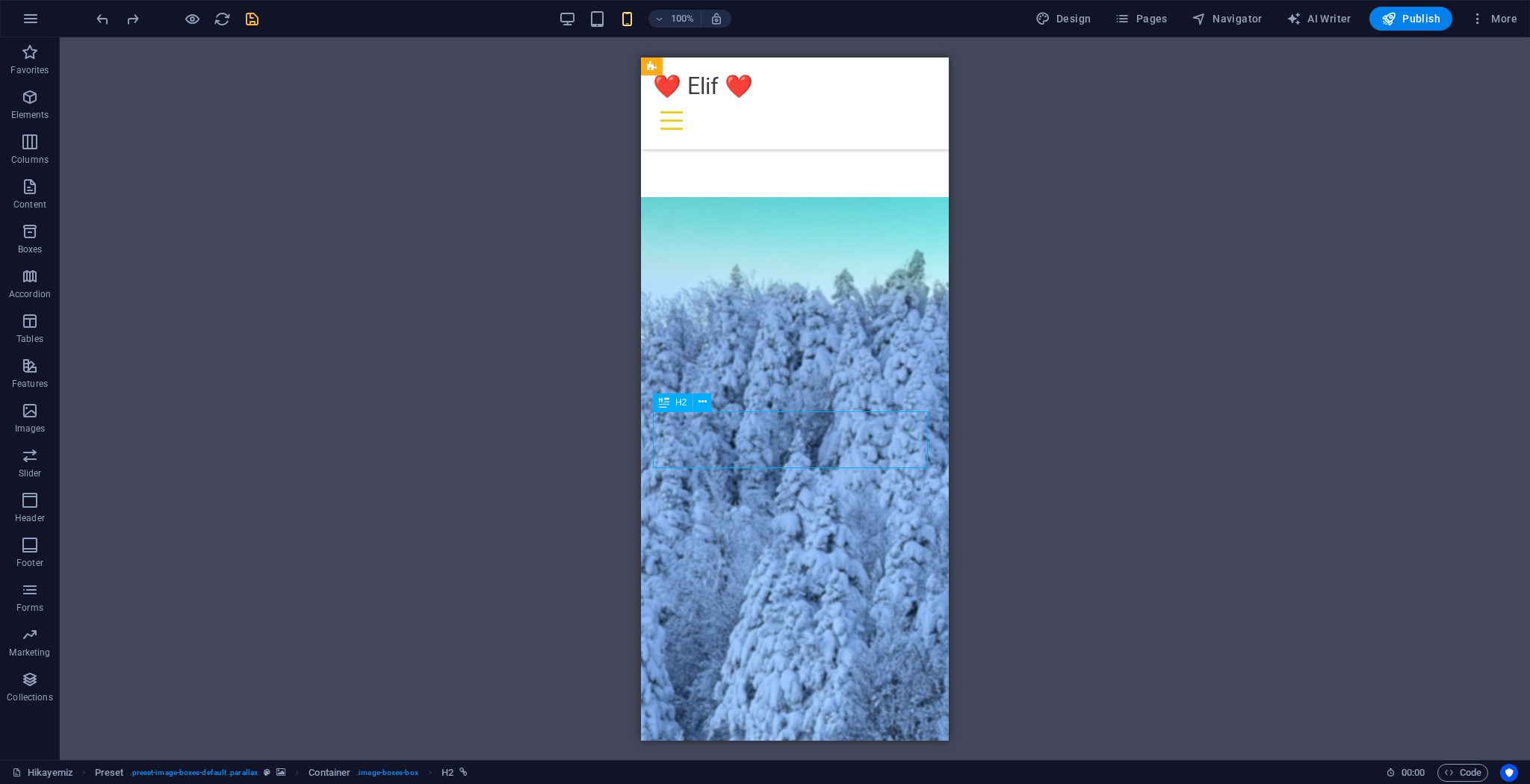 click on "Tüm Videolarımıza Bakmak İçin Buraya Dokun" at bounding box center [795, 4476] 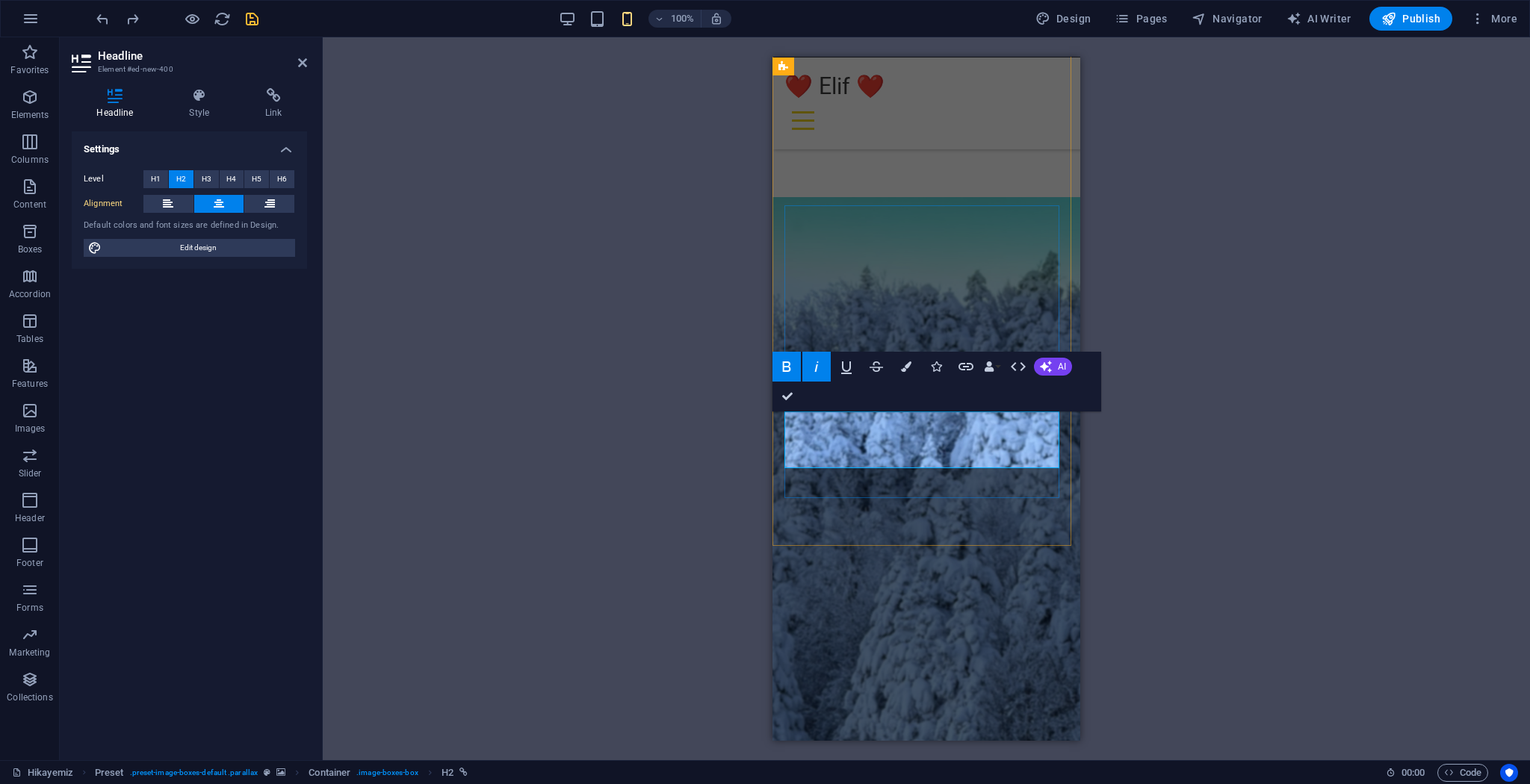 type 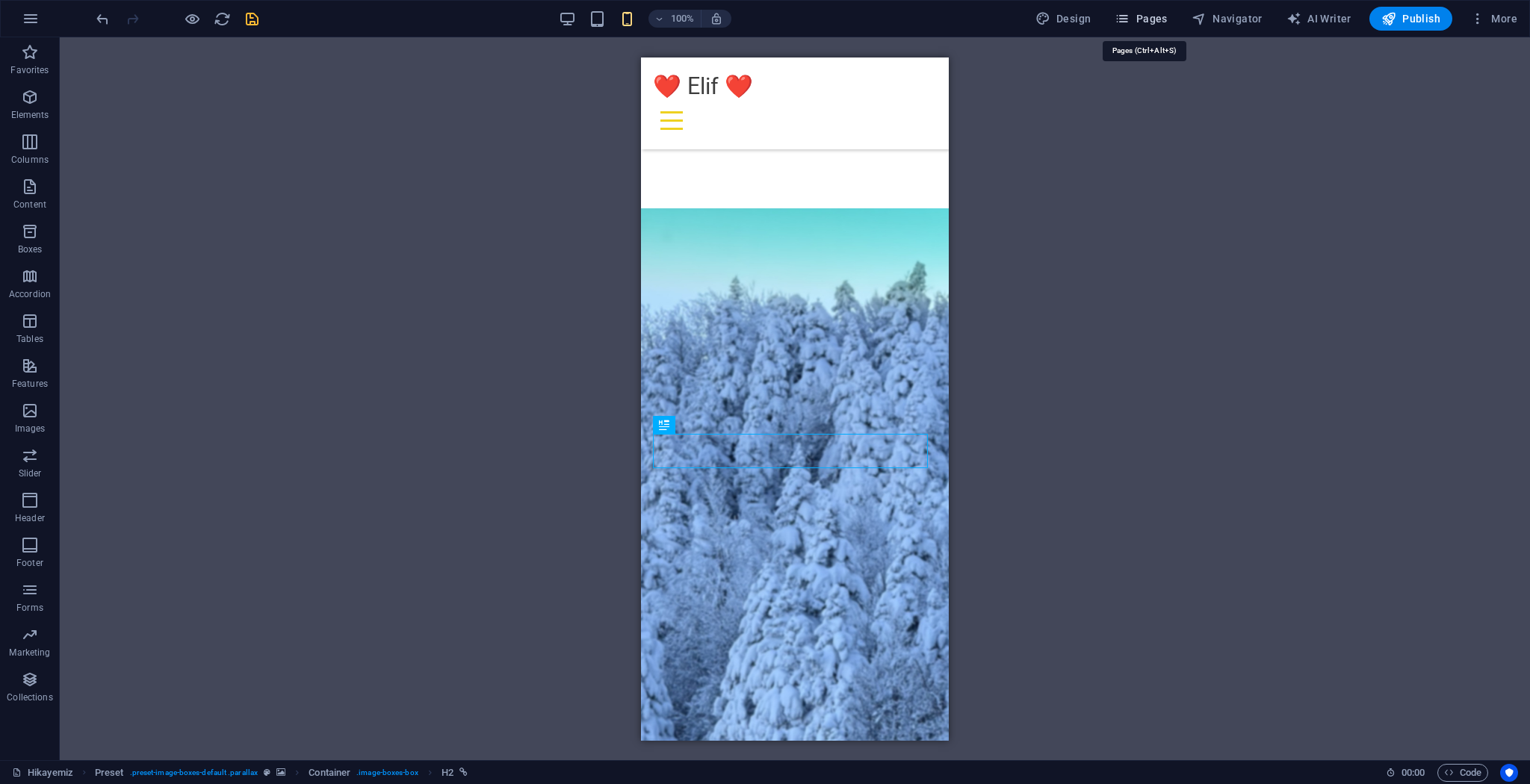 click on "Pages" at bounding box center [1141, 19] 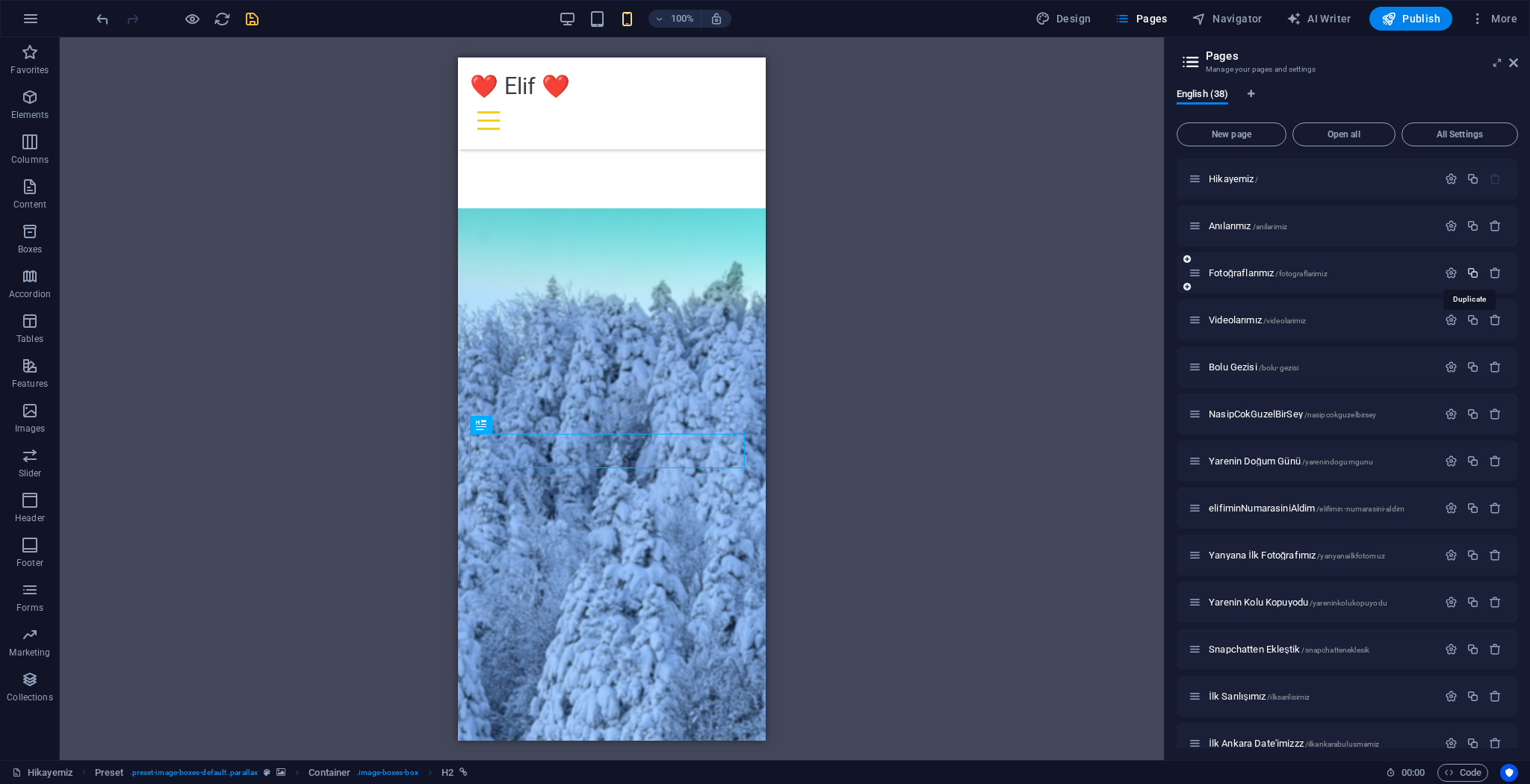click at bounding box center [1472, 273] 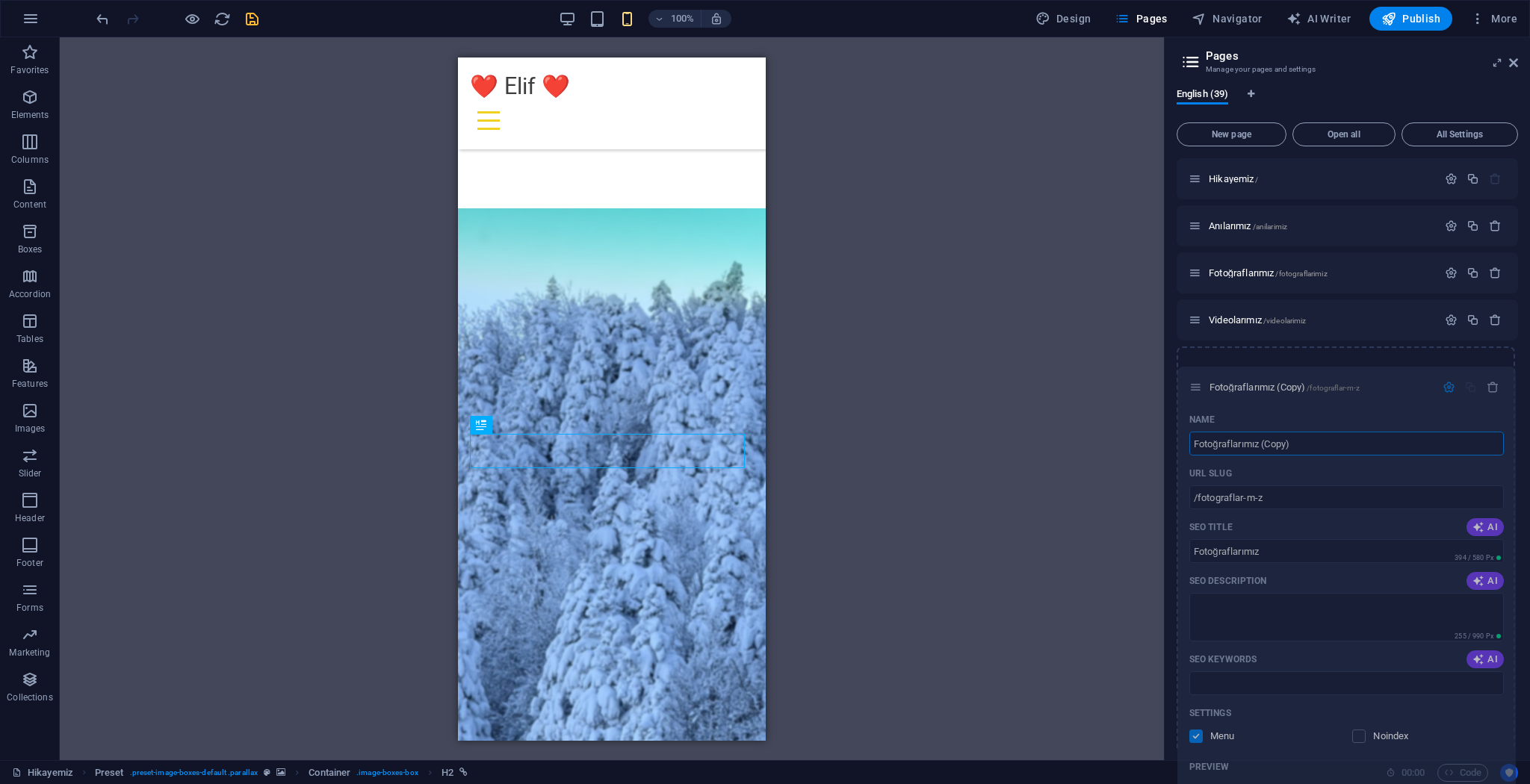 drag, startPoint x: 1191, startPoint y: 324, endPoint x: 1192, endPoint y: 395, distance: 71.007042 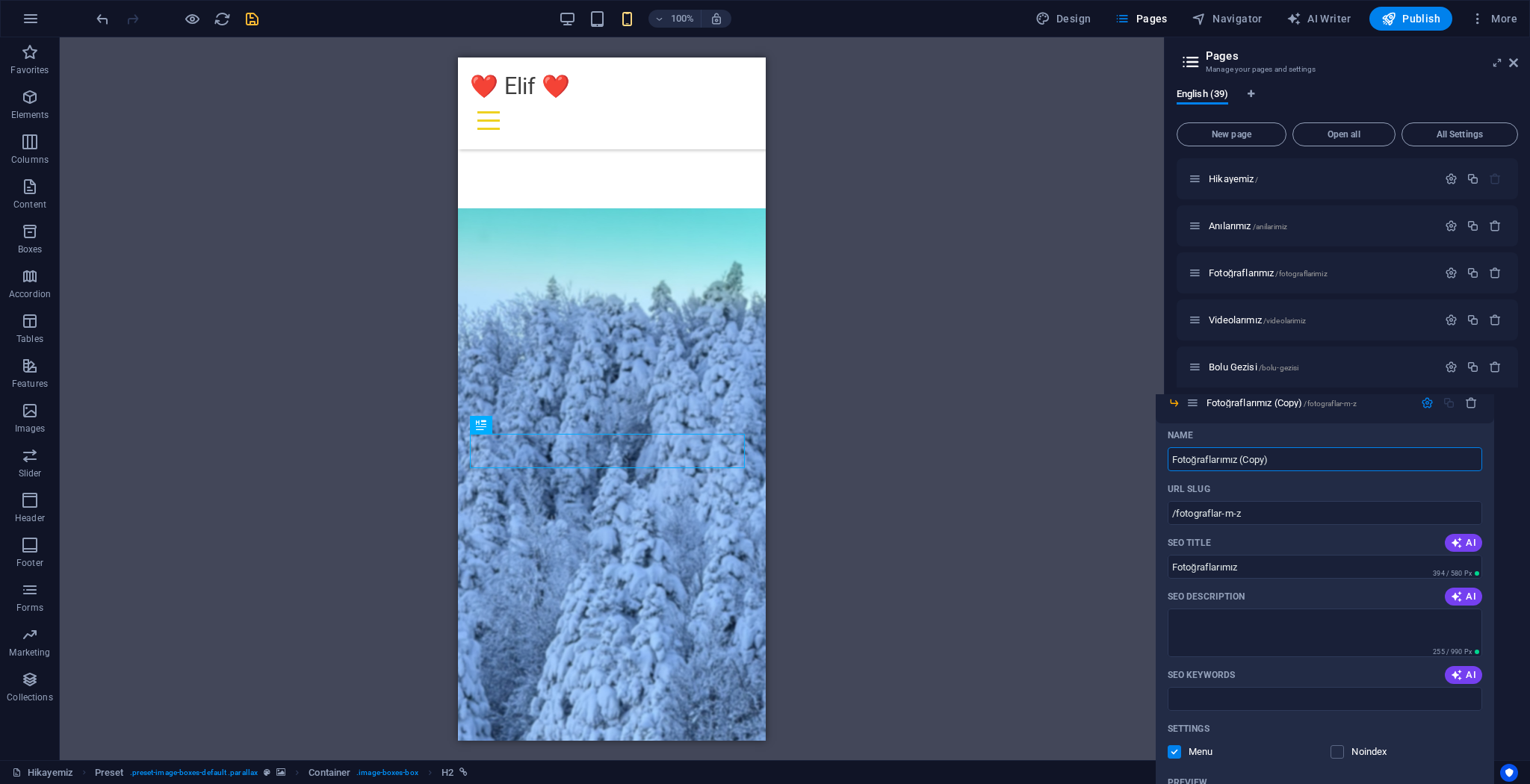 drag, startPoint x: 1213, startPoint y: 395, endPoint x: 1188, endPoint y: 404, distance: 26.57066 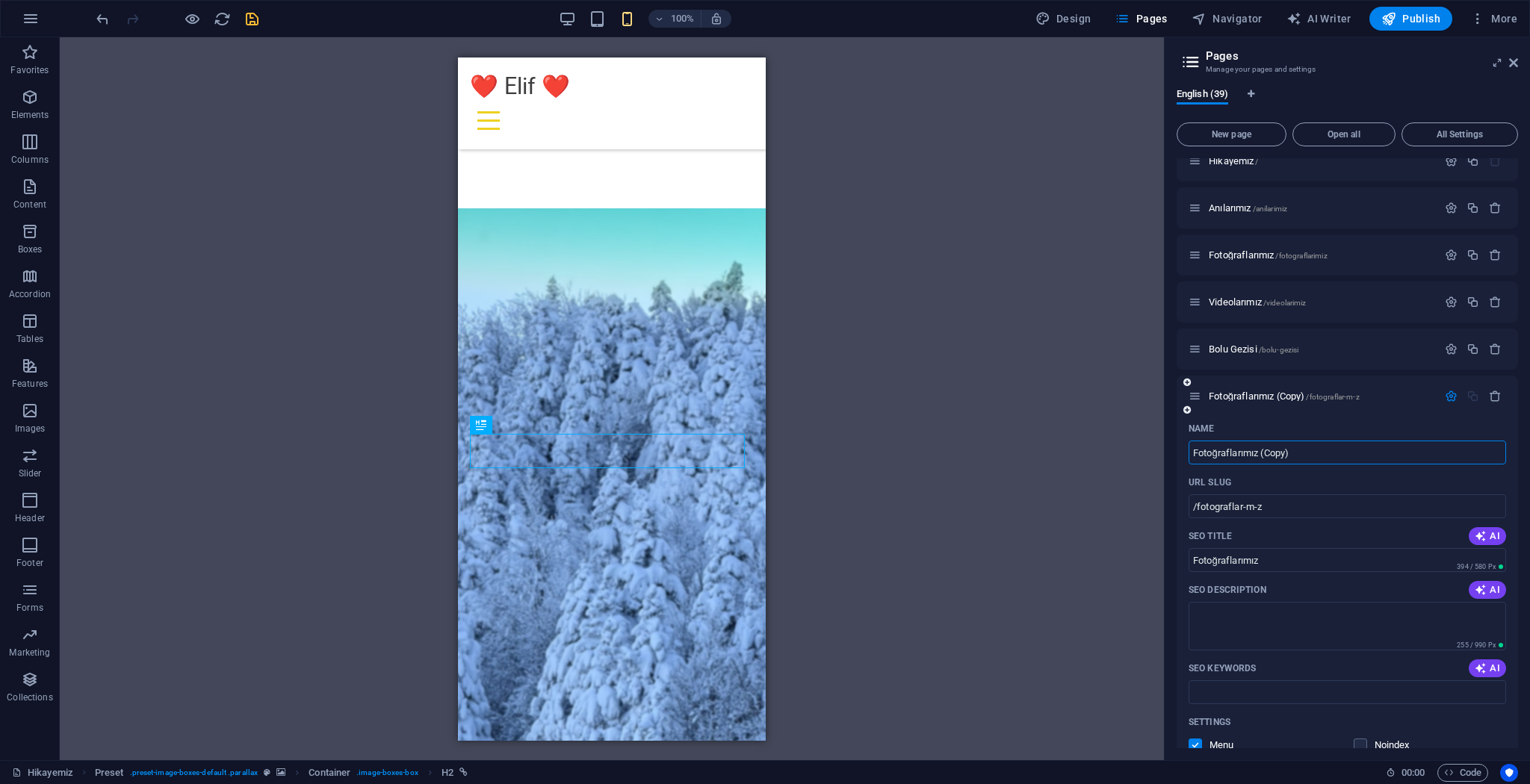 scroll, scrollTop: 60, scrollLeft: 0, axis: vertical 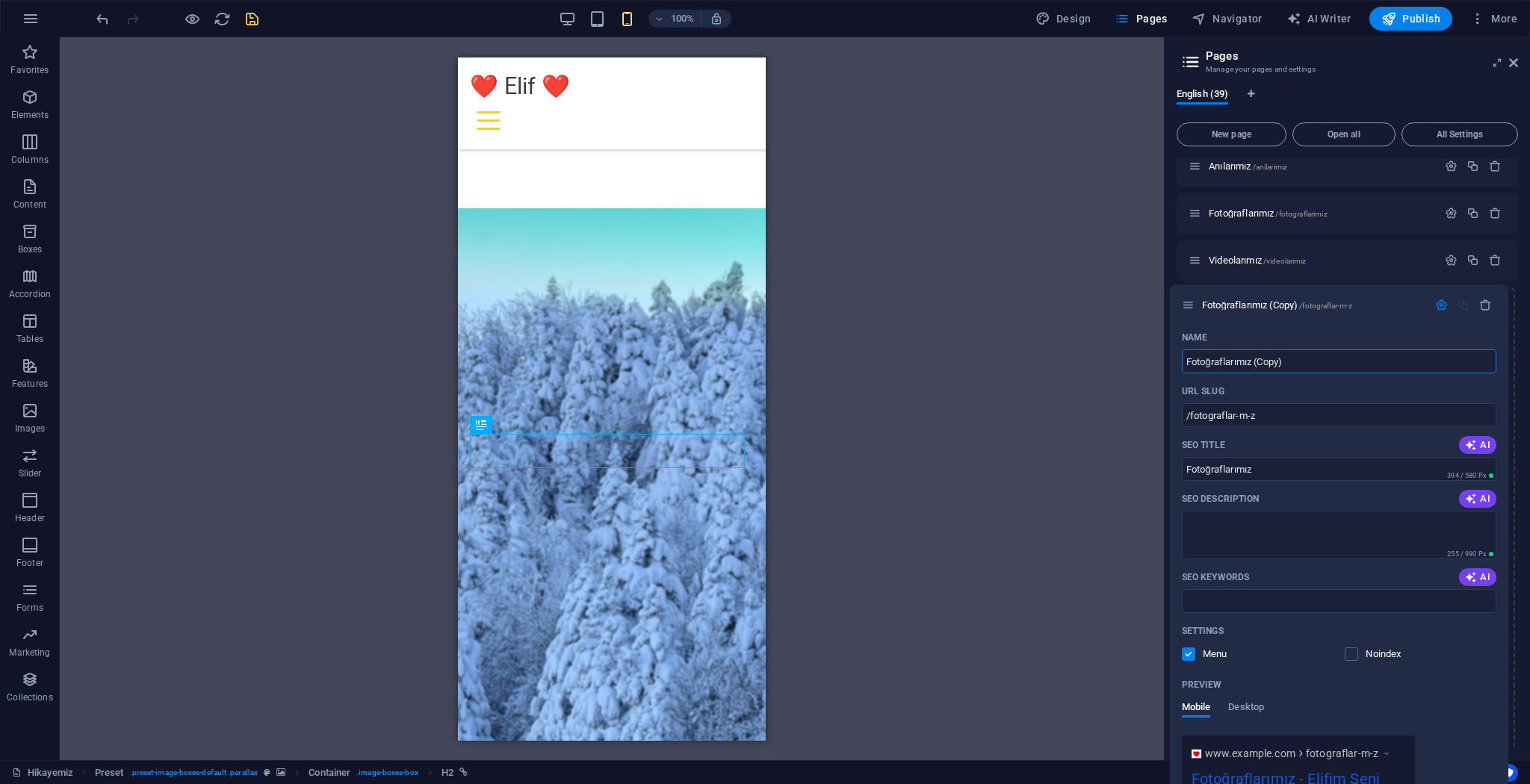 drag, startPoint x: 1195, startPoint y: 349, endPoint x: 1188, endPoint y: 296, distance: 53.46027 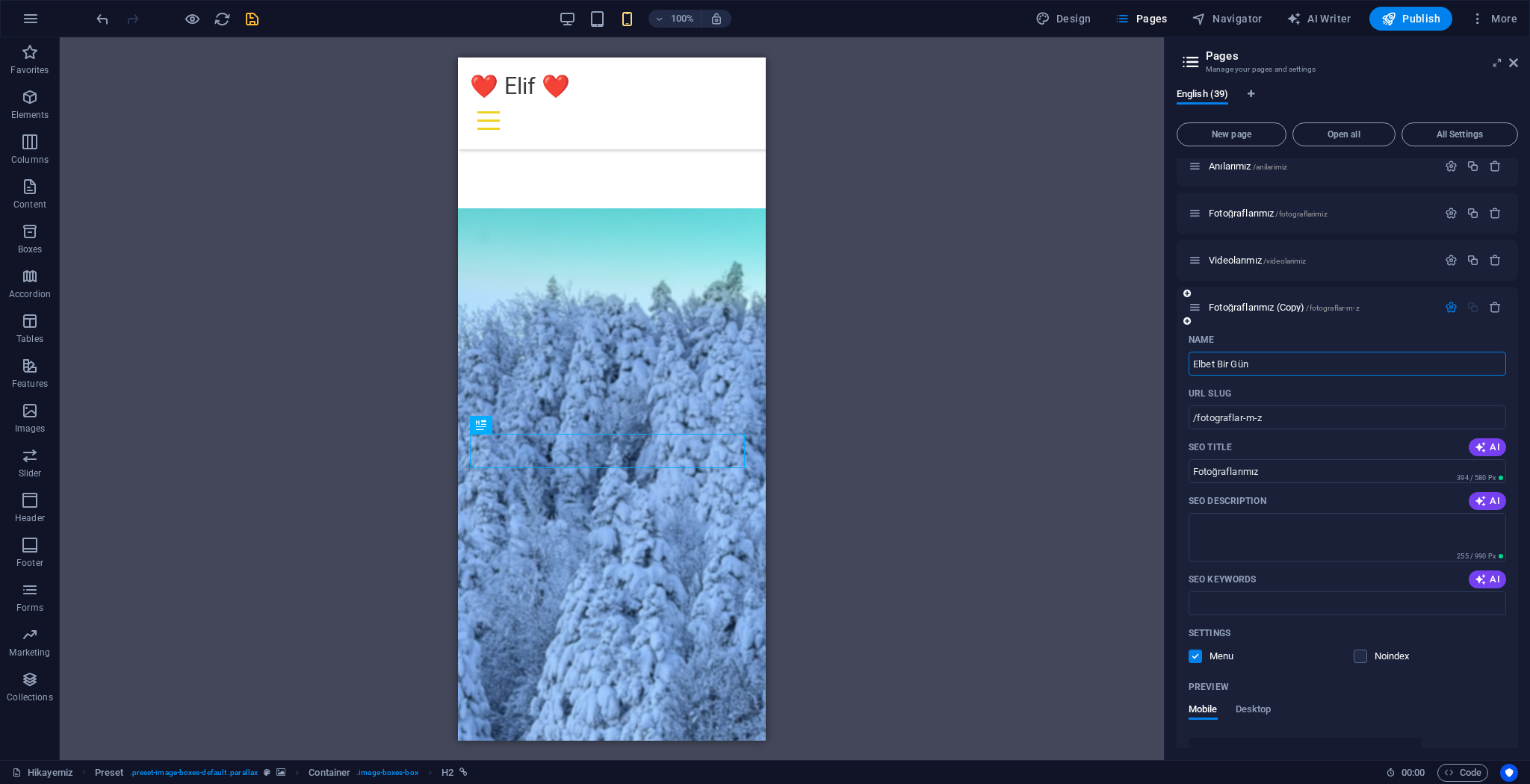 type on "Elbet Bir Gün" 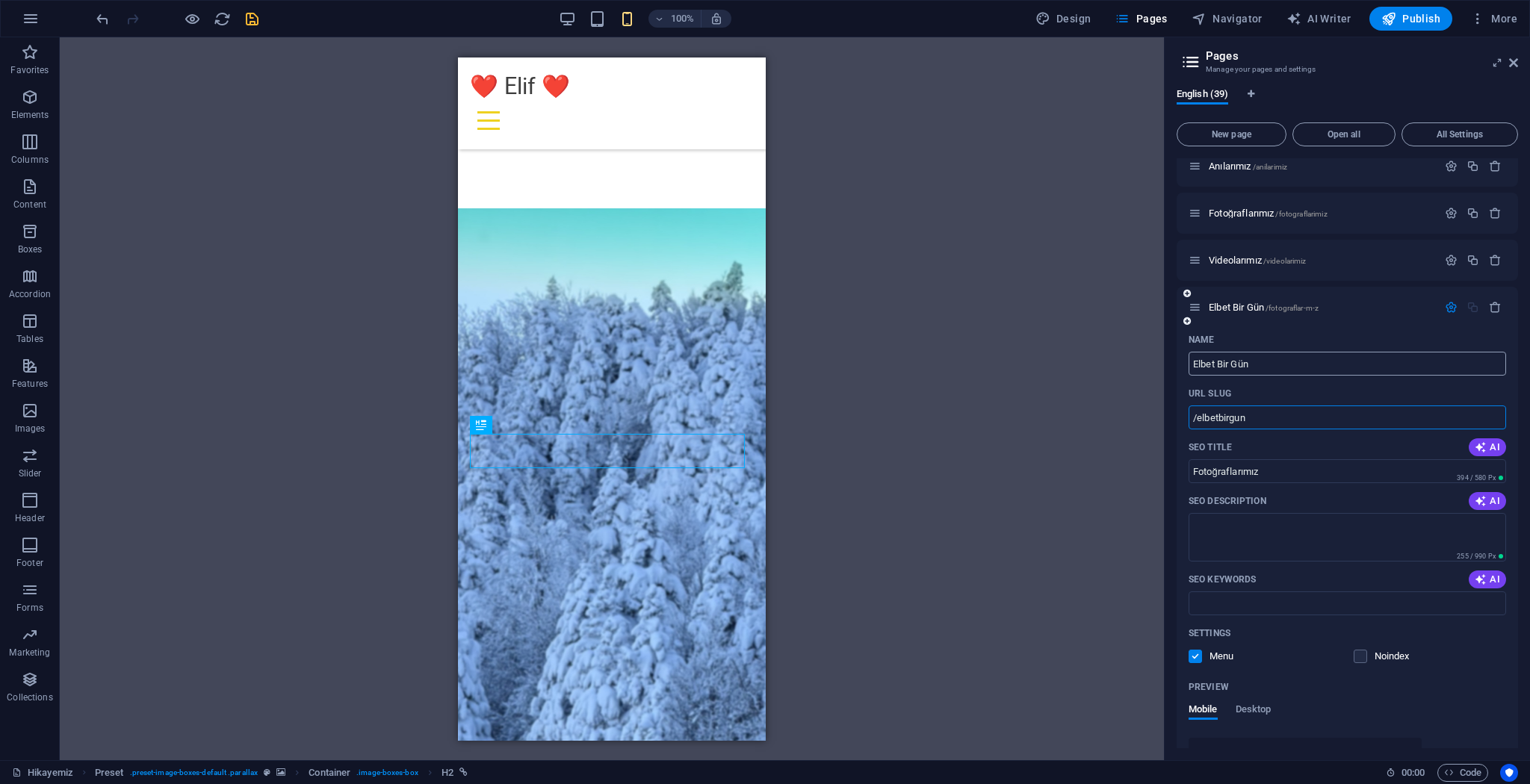 type on "/elbetbirgun" 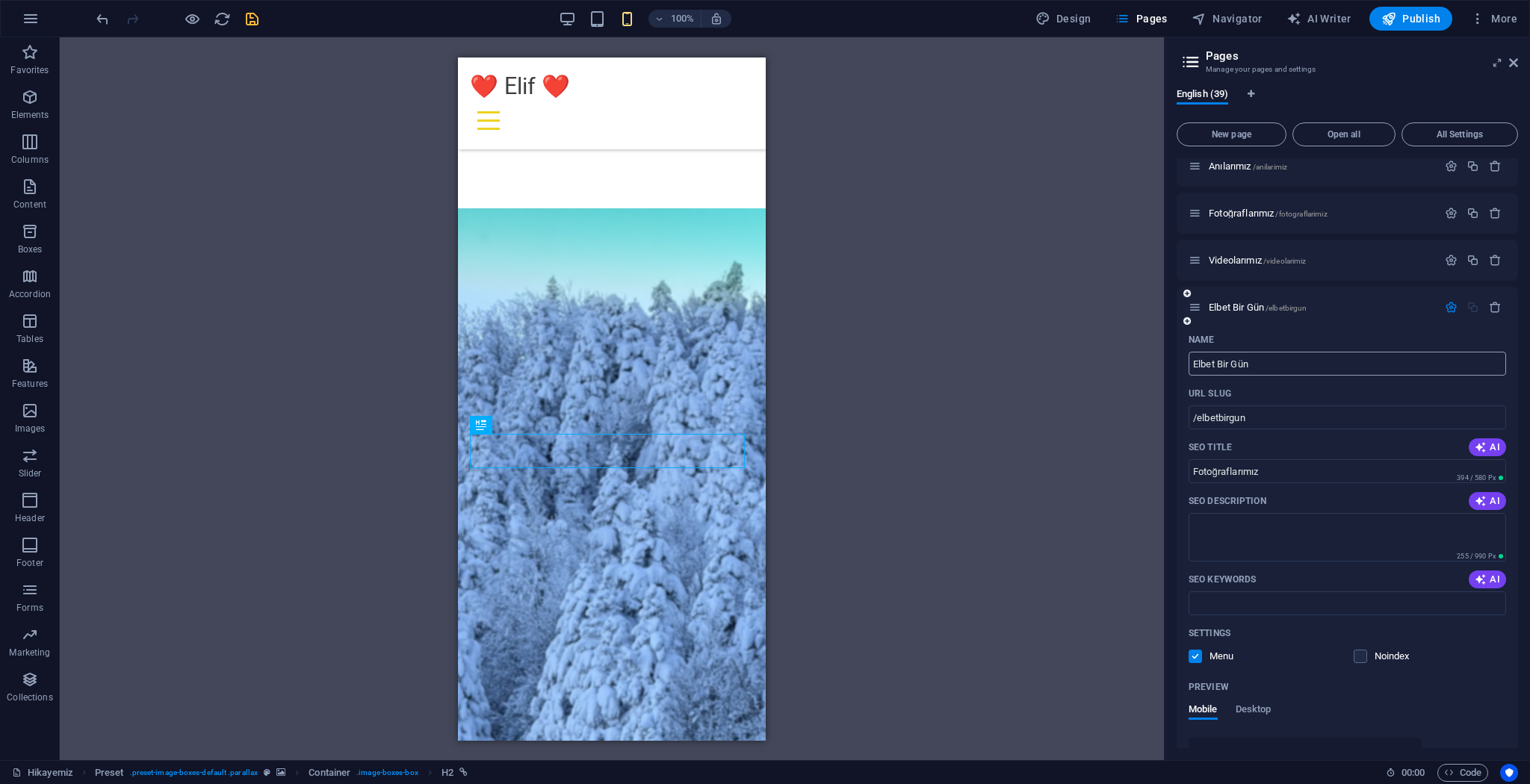 click on "Elbet Bir Gün" at bounding box center (1347, 364) 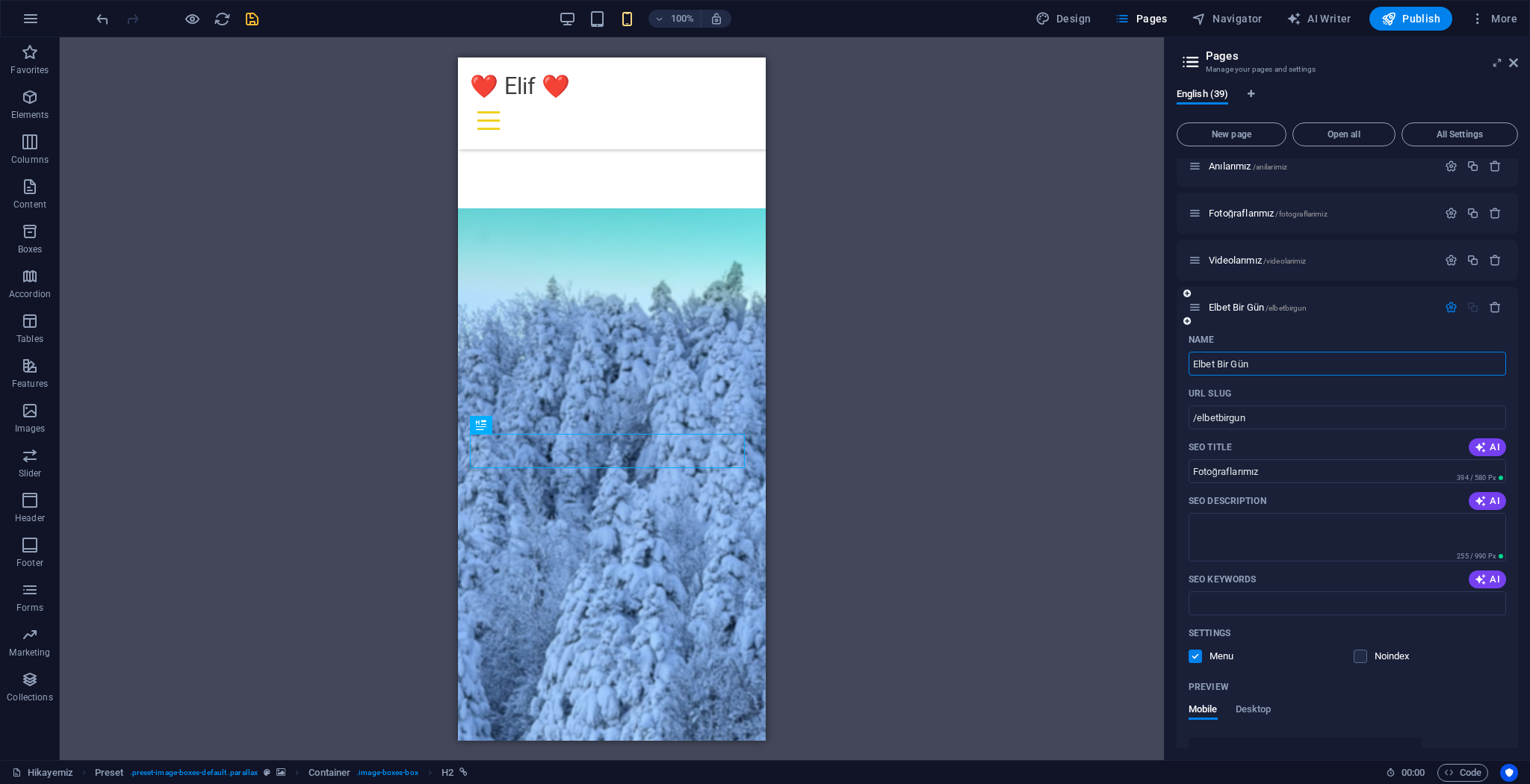 click on "Elbet Bir Gün" at bounding box center [1347, 364] 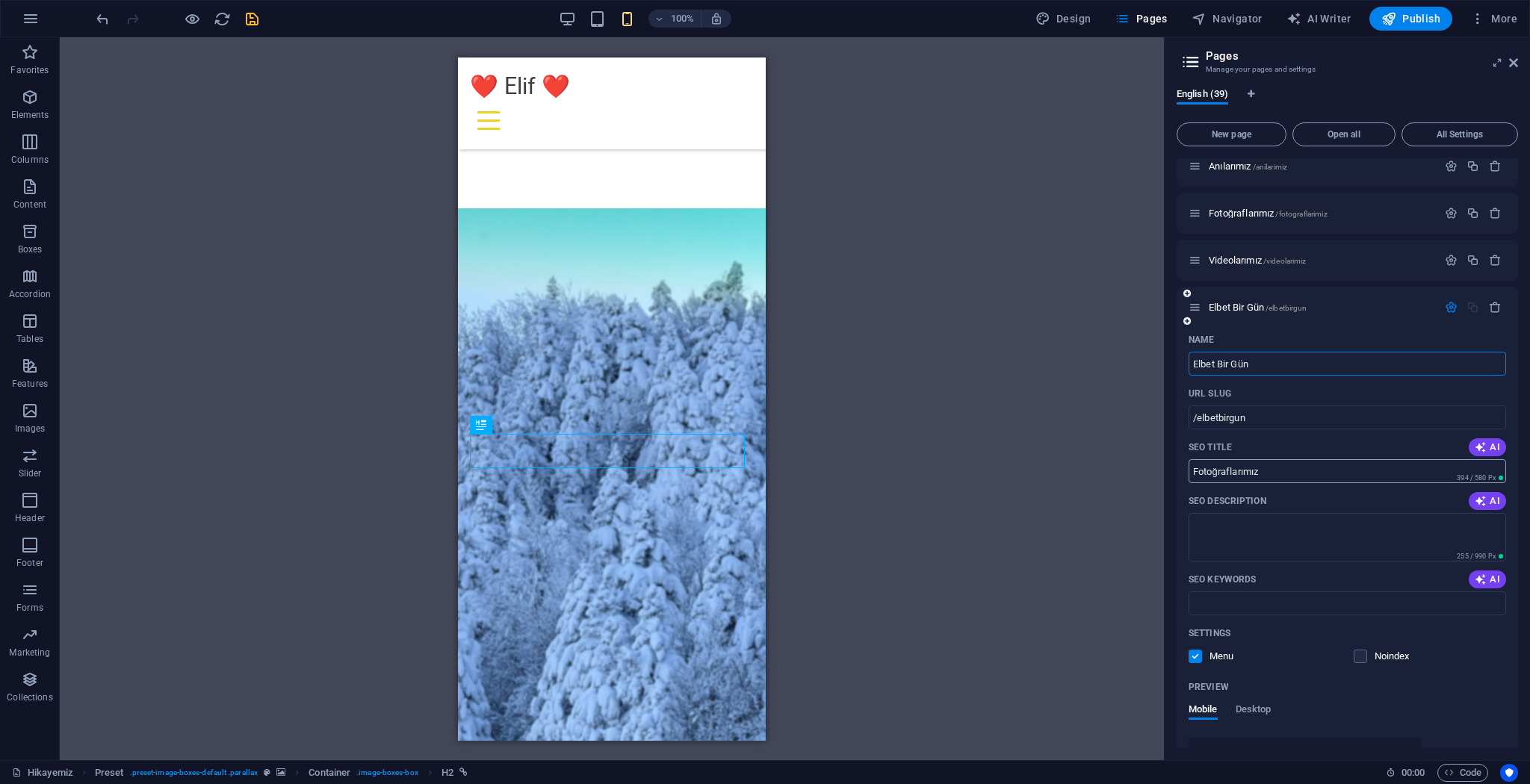 click on "Fotoğraflarımız" at bounding box center (1347, 471) 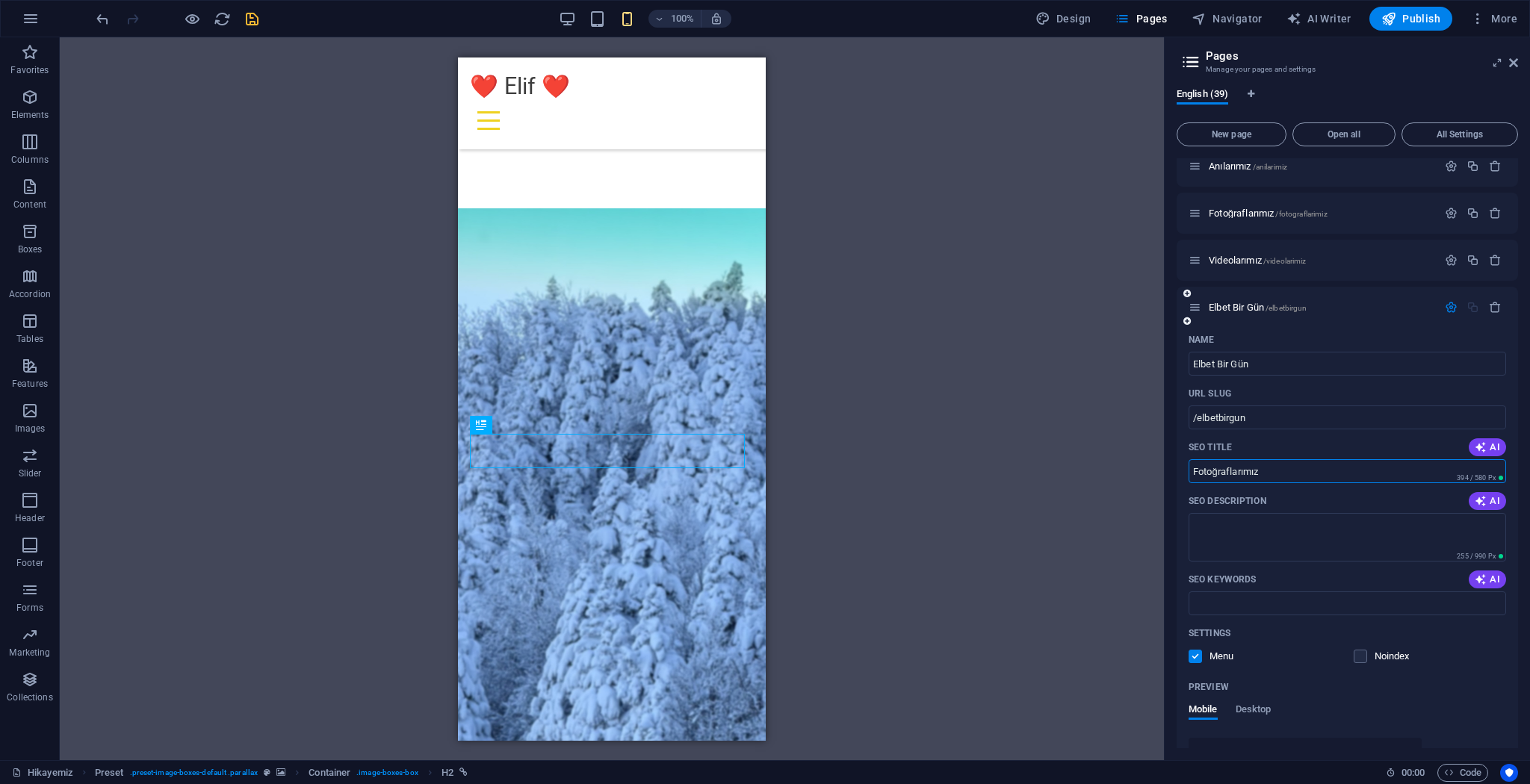 paste on "Elbet Bir Gün" 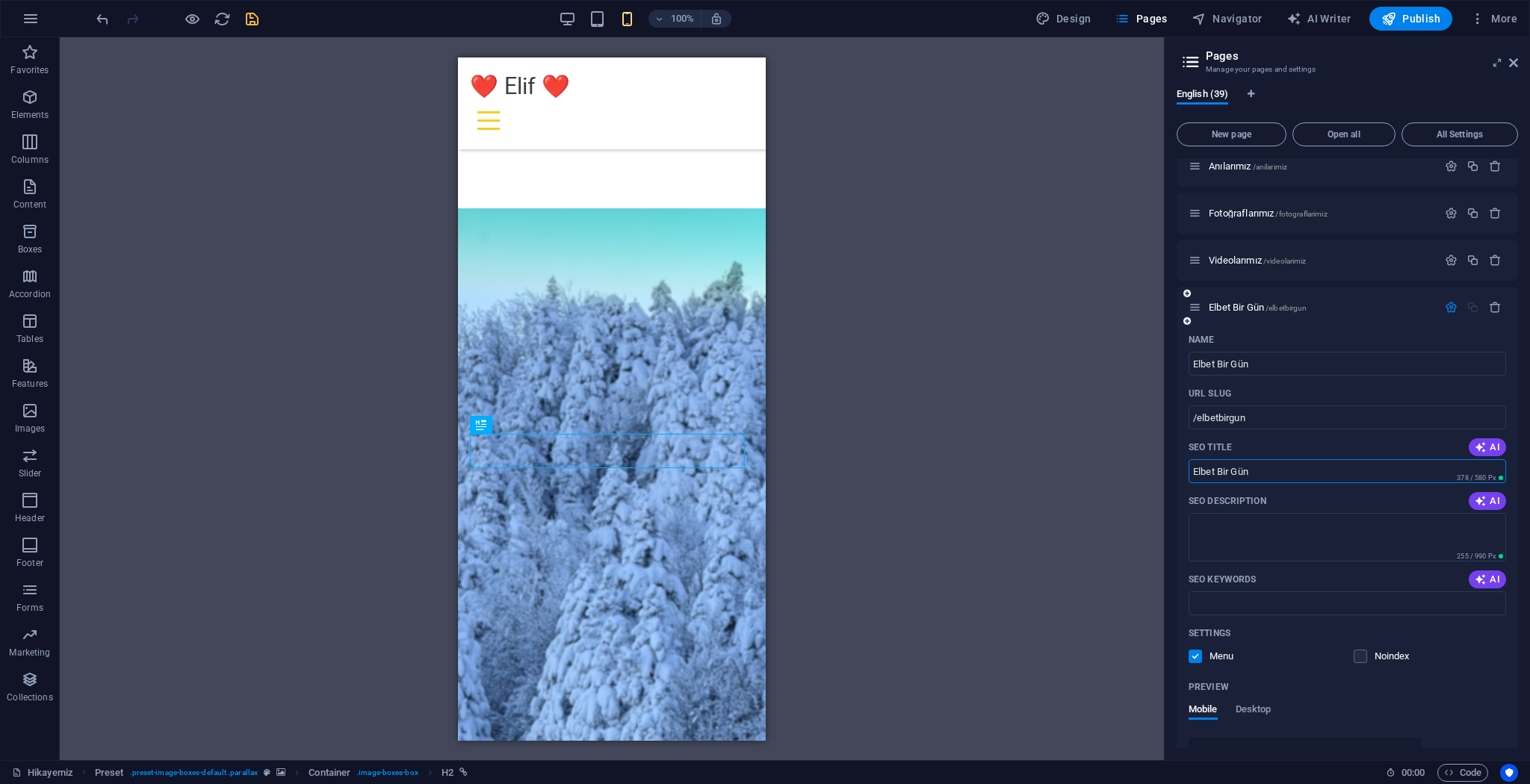 scroll, scrollTop: 119, scrollLeft: 0, axis: vertical 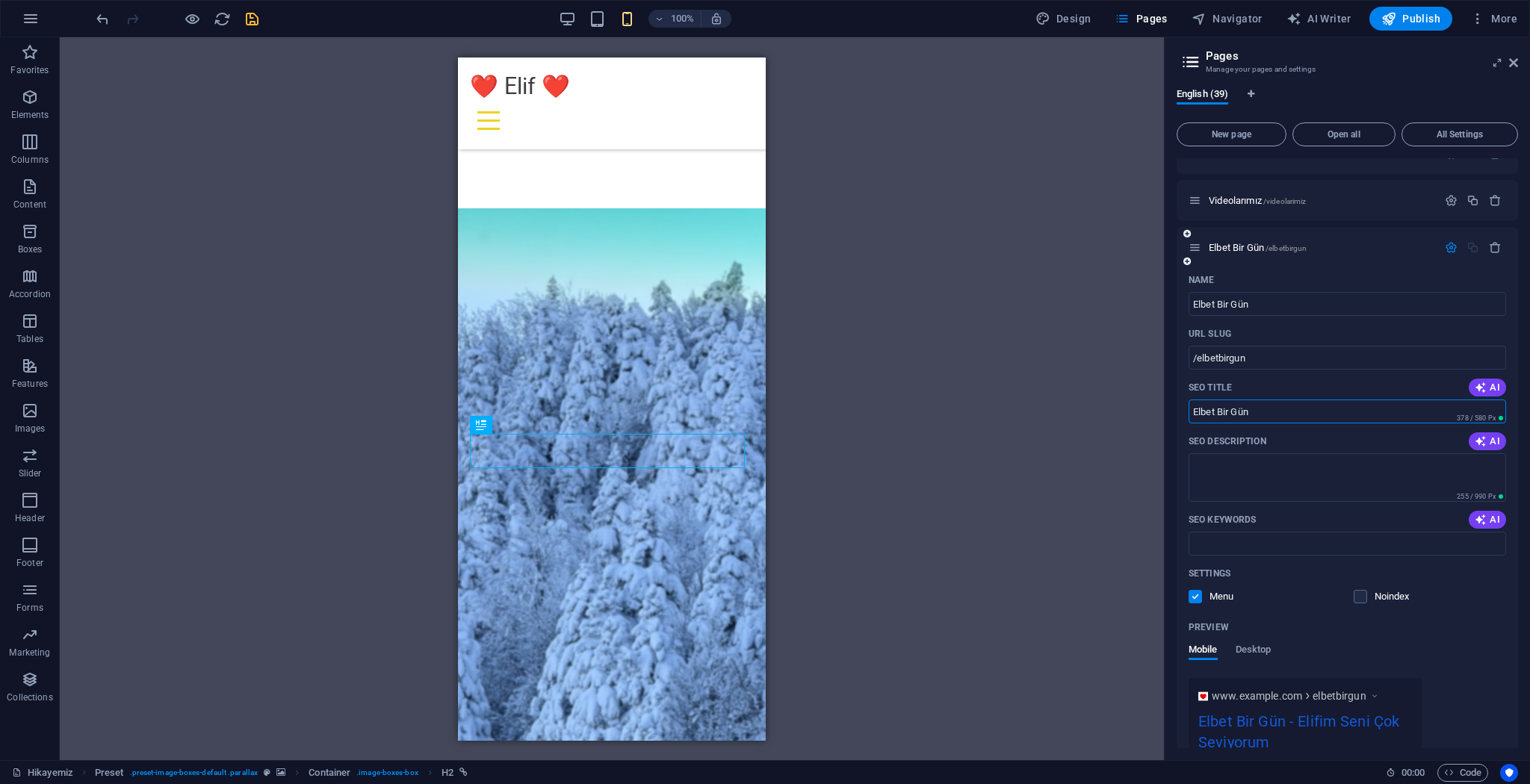 type on "Elbet Bir Gün" 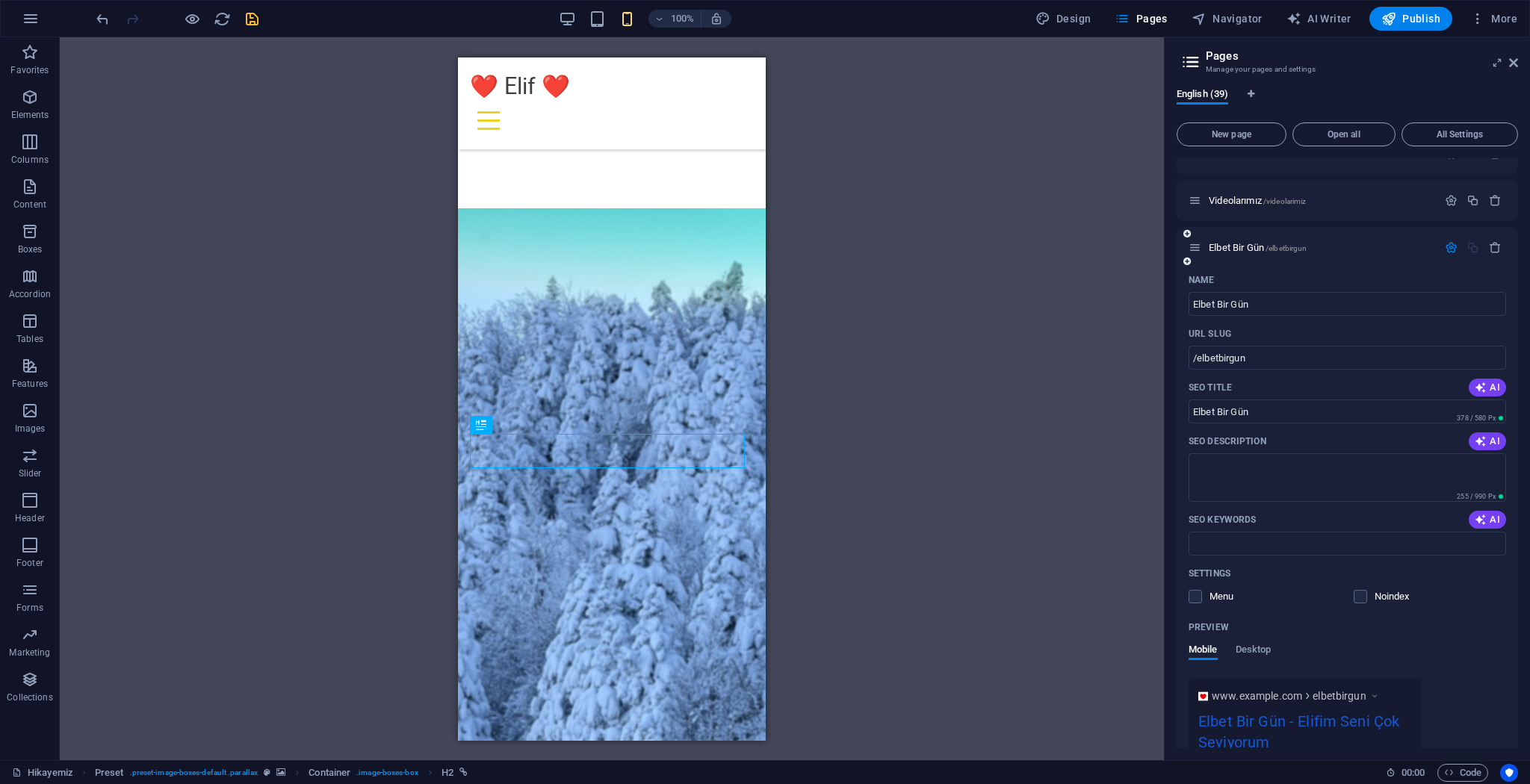 scroll, scrollTop: 358, scrollLeft: 0, axis: vertical 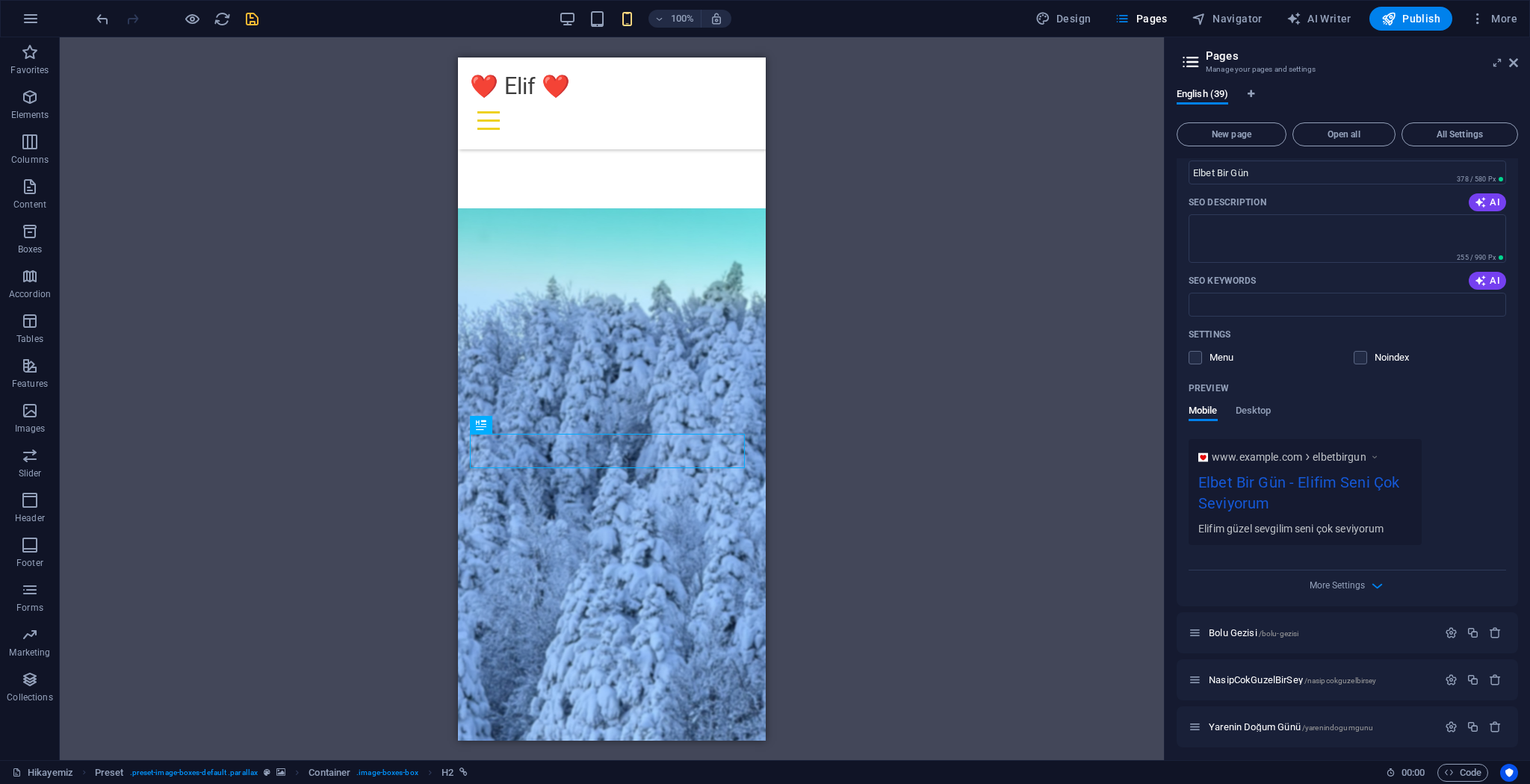 click on "H2   Container   Menu Bar   Text   Container   Container   Image   Preset   Container   H2   Text   Icon   Container   Image   Container   H2   Icon   Container   Image   Container   H2   Icon   Image   Icon   Container   Logo   H2   Container   Container   Image   H2   Icon   Container   Container   Image   H2   Container   Icon   Image   H2   Icon" at bounding box center [612, 399] 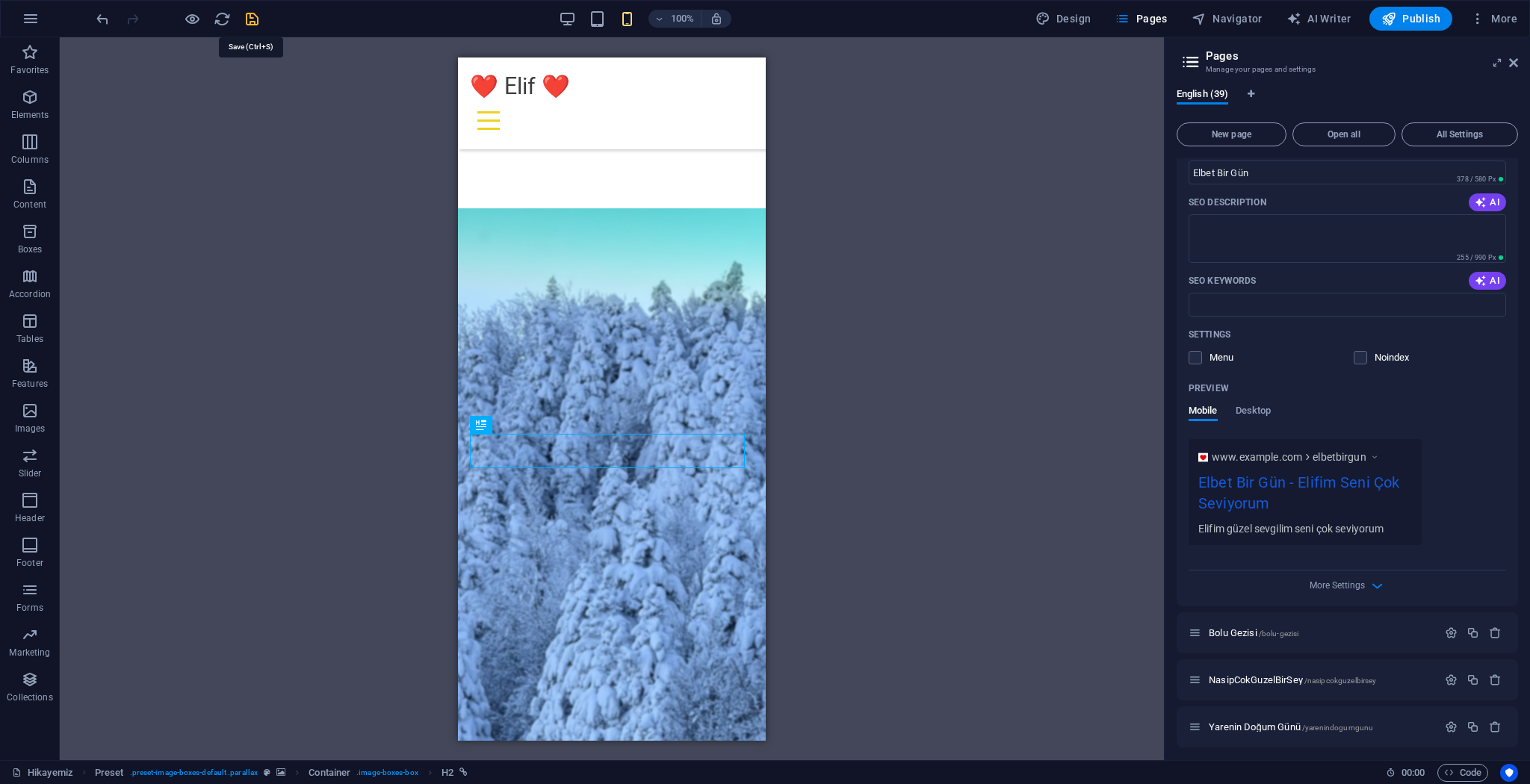 click at bounding box center (252, 19) 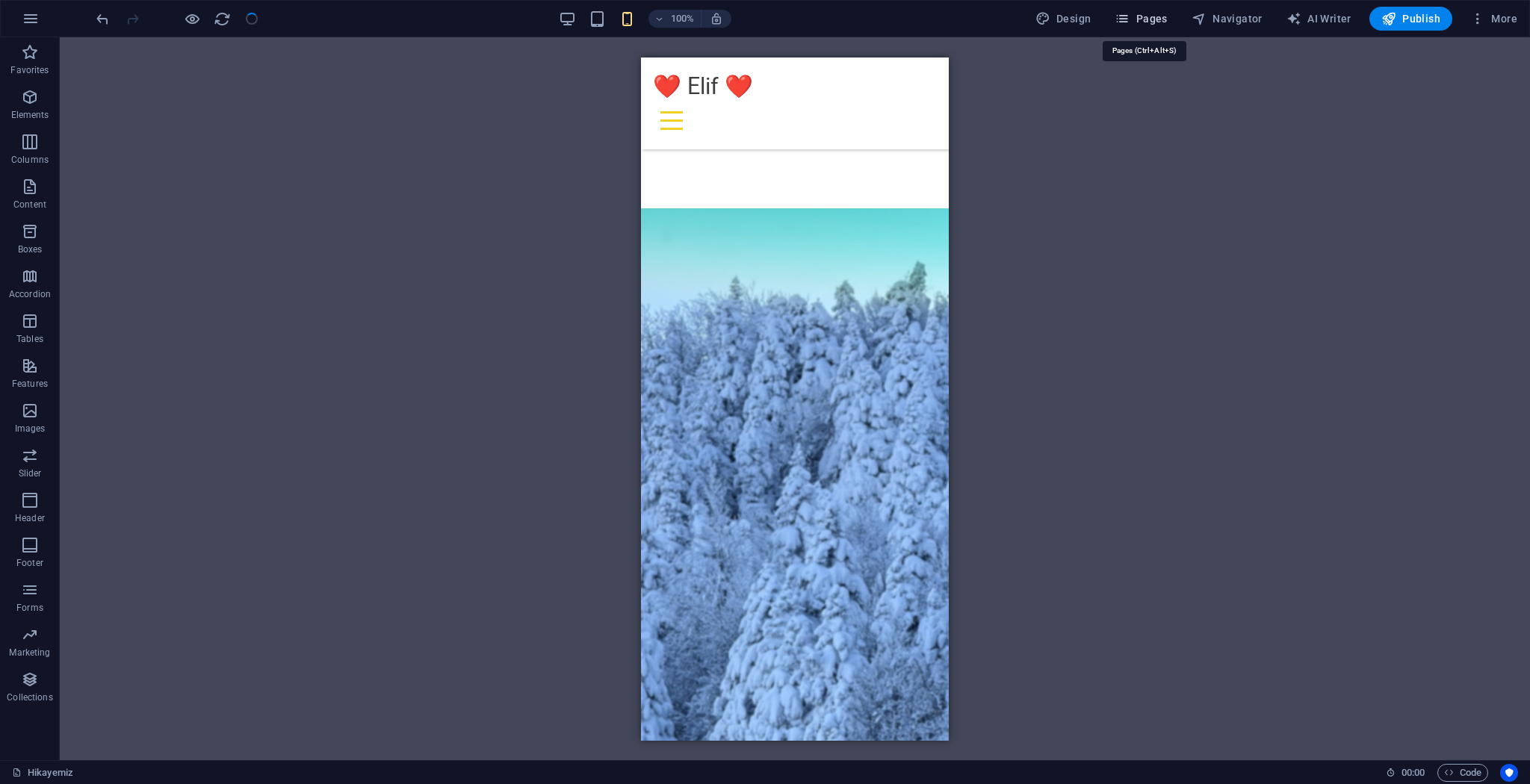 click at bounding box center [1122, 19] 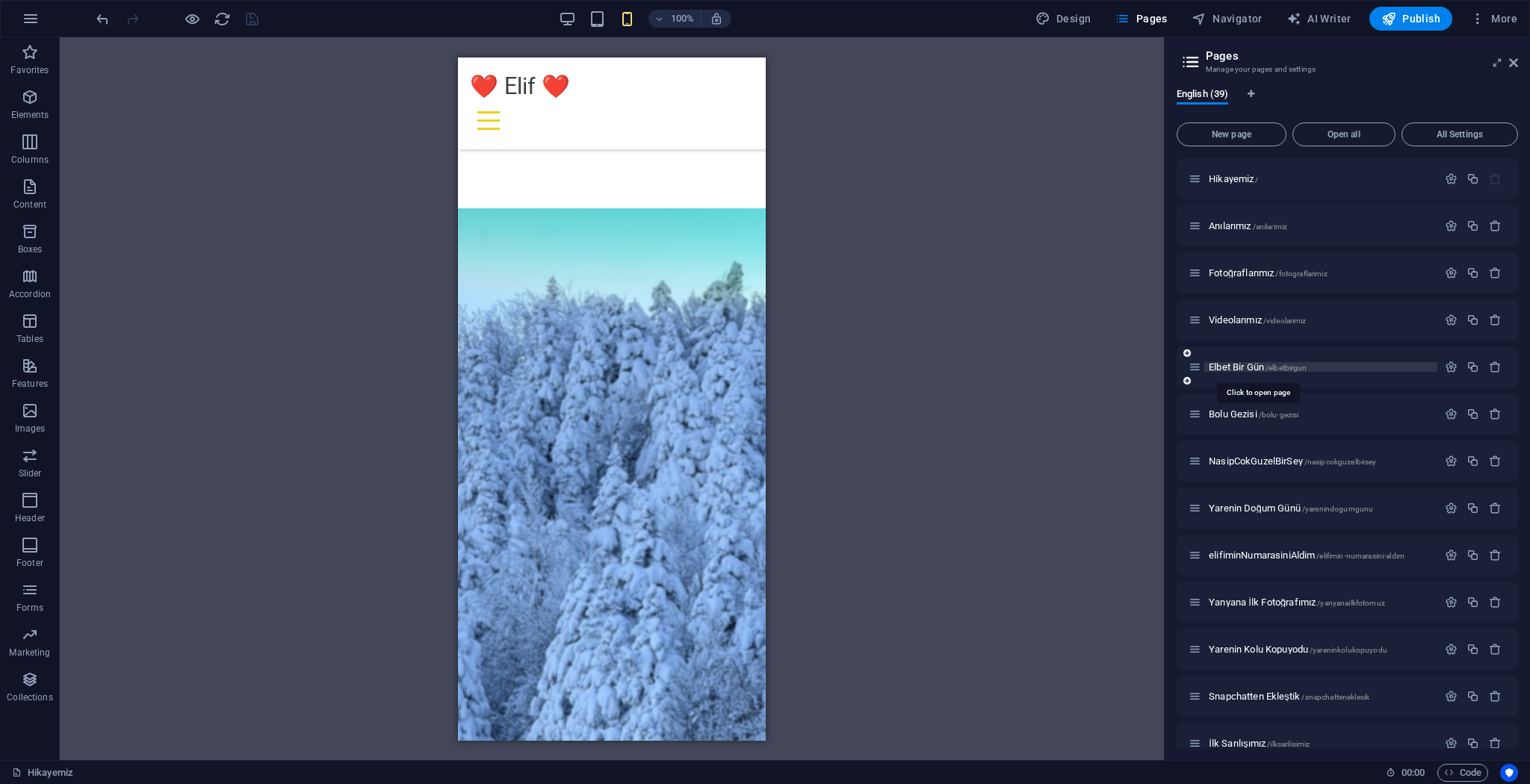 click on "Elbet Bir Gün /elbetbirgun" at bounding box center (1257, 367) 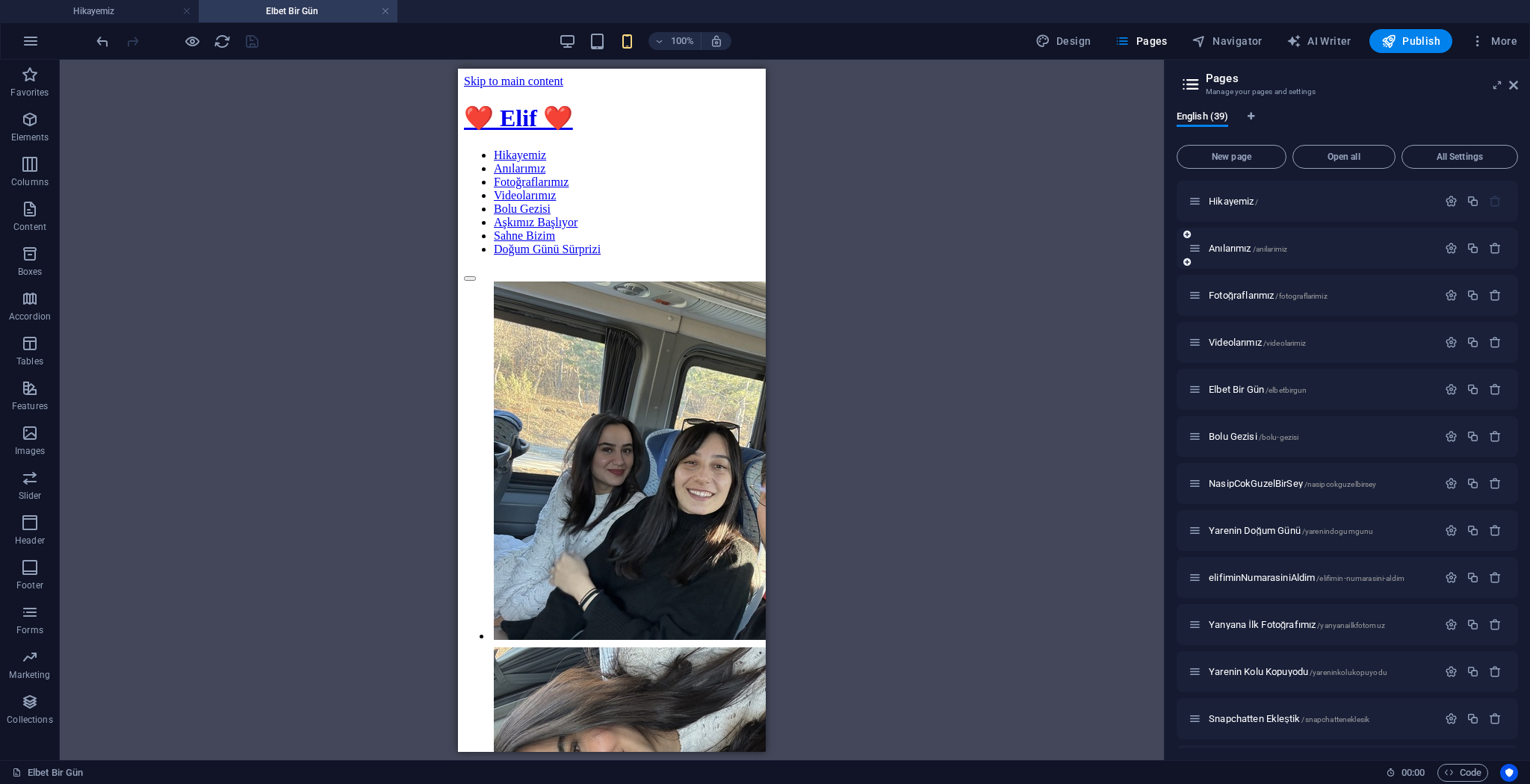 scroll, scrollTop: 0, scrollLeft: 0, axis: both 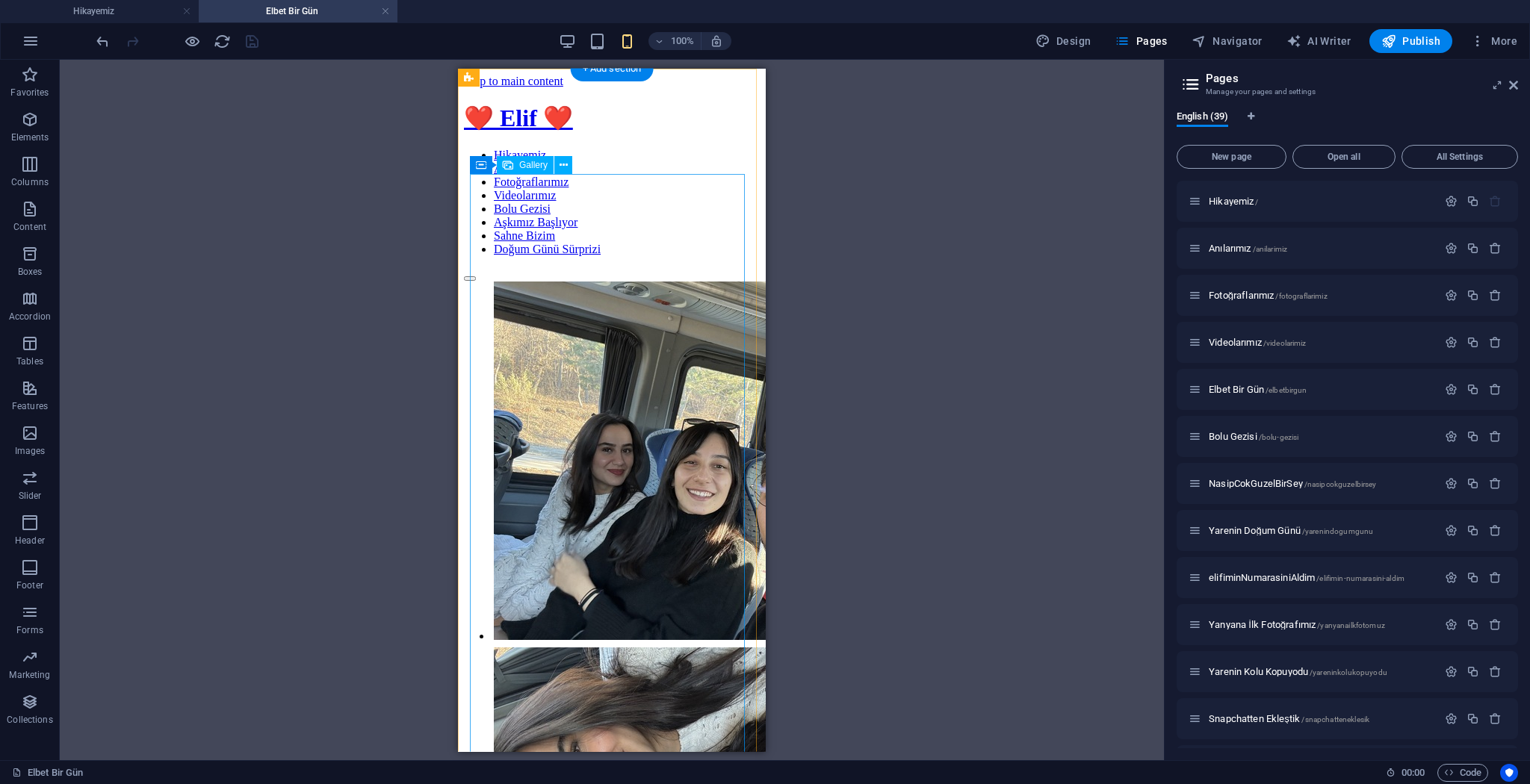 click at bounding box center (527, 461) 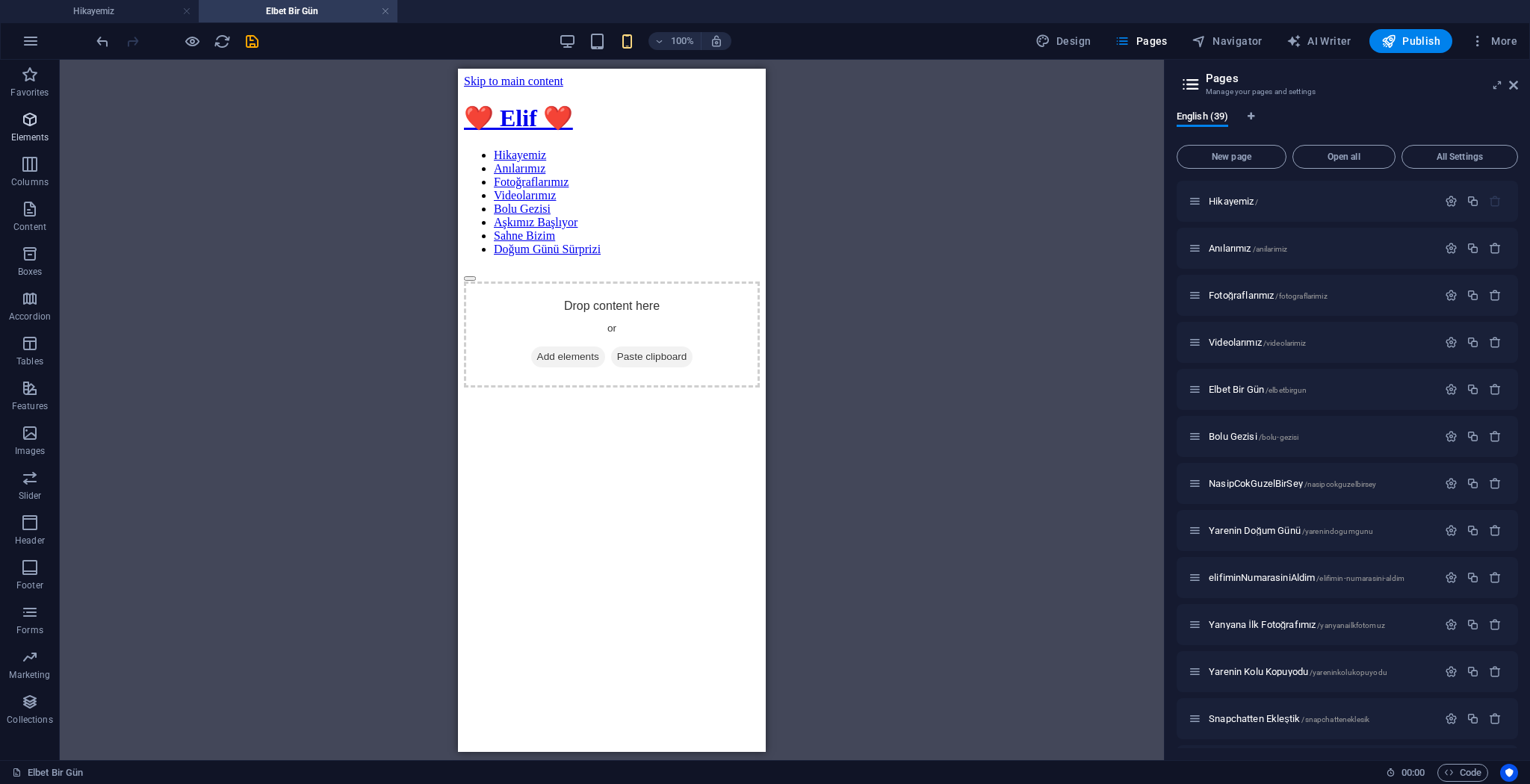 click on "Elements" at bounding box center (30, 137) 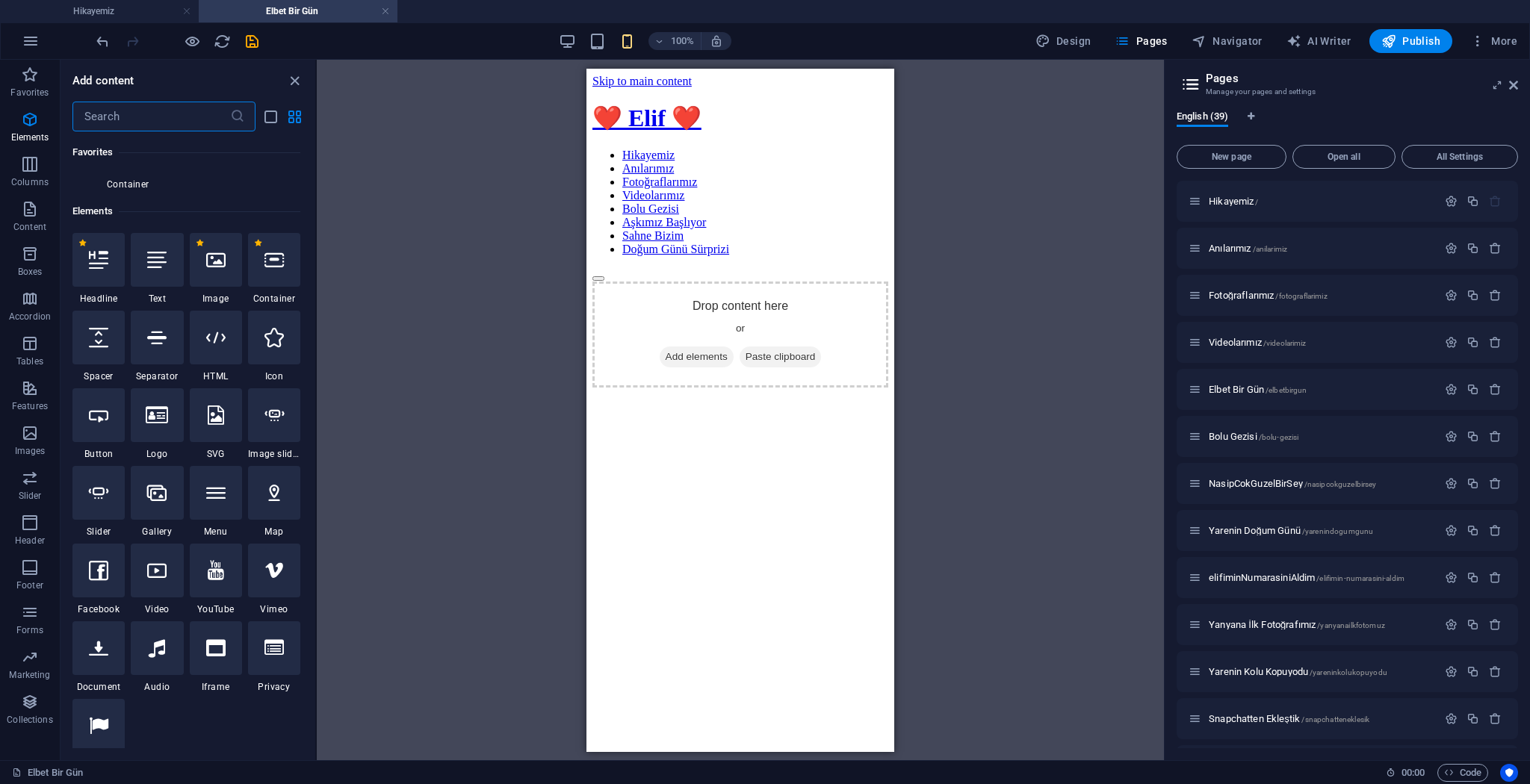 scroll, scrollTop: 281, scrollLeft: 0, axis: vertical 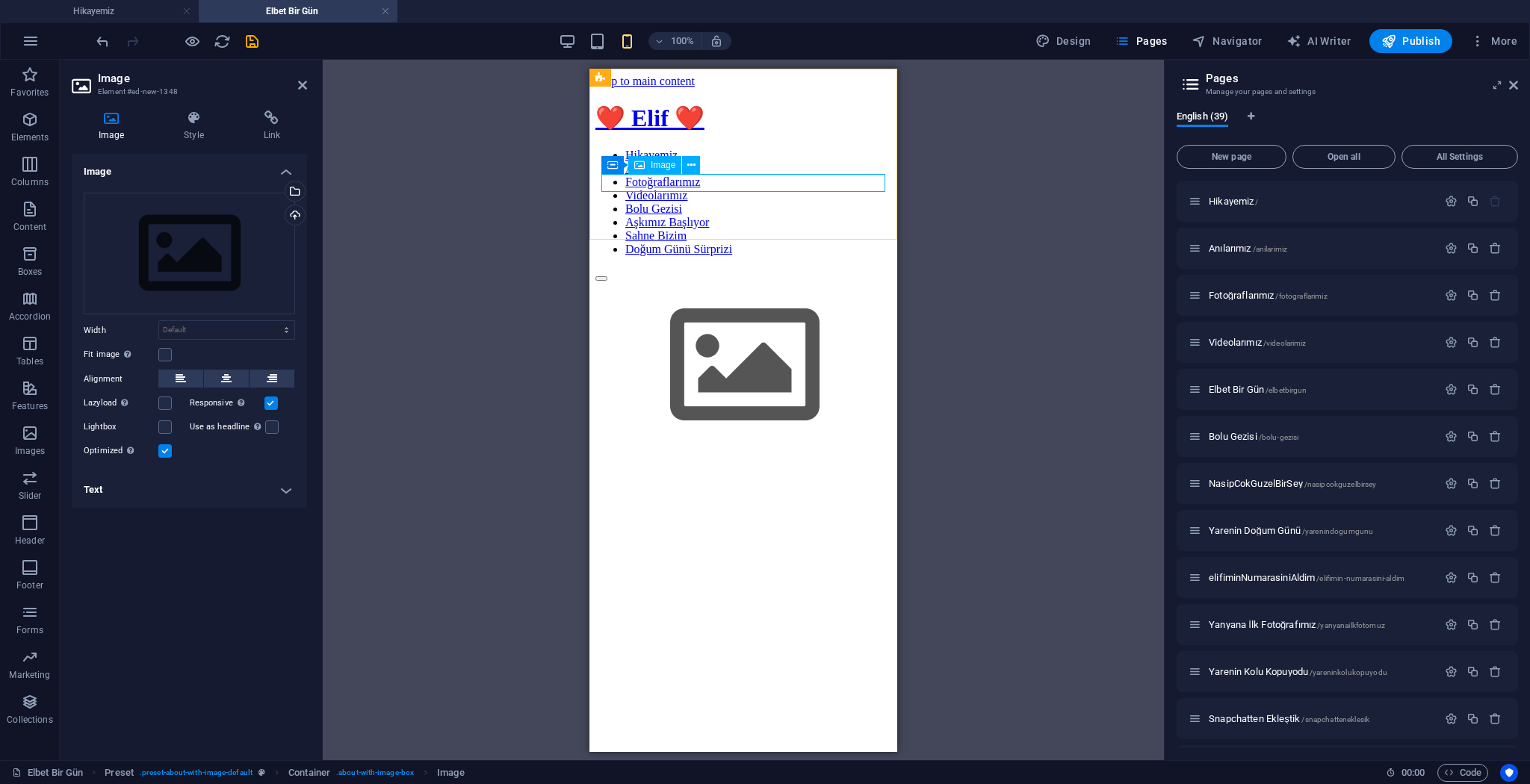click at bounding box center [743, 366] 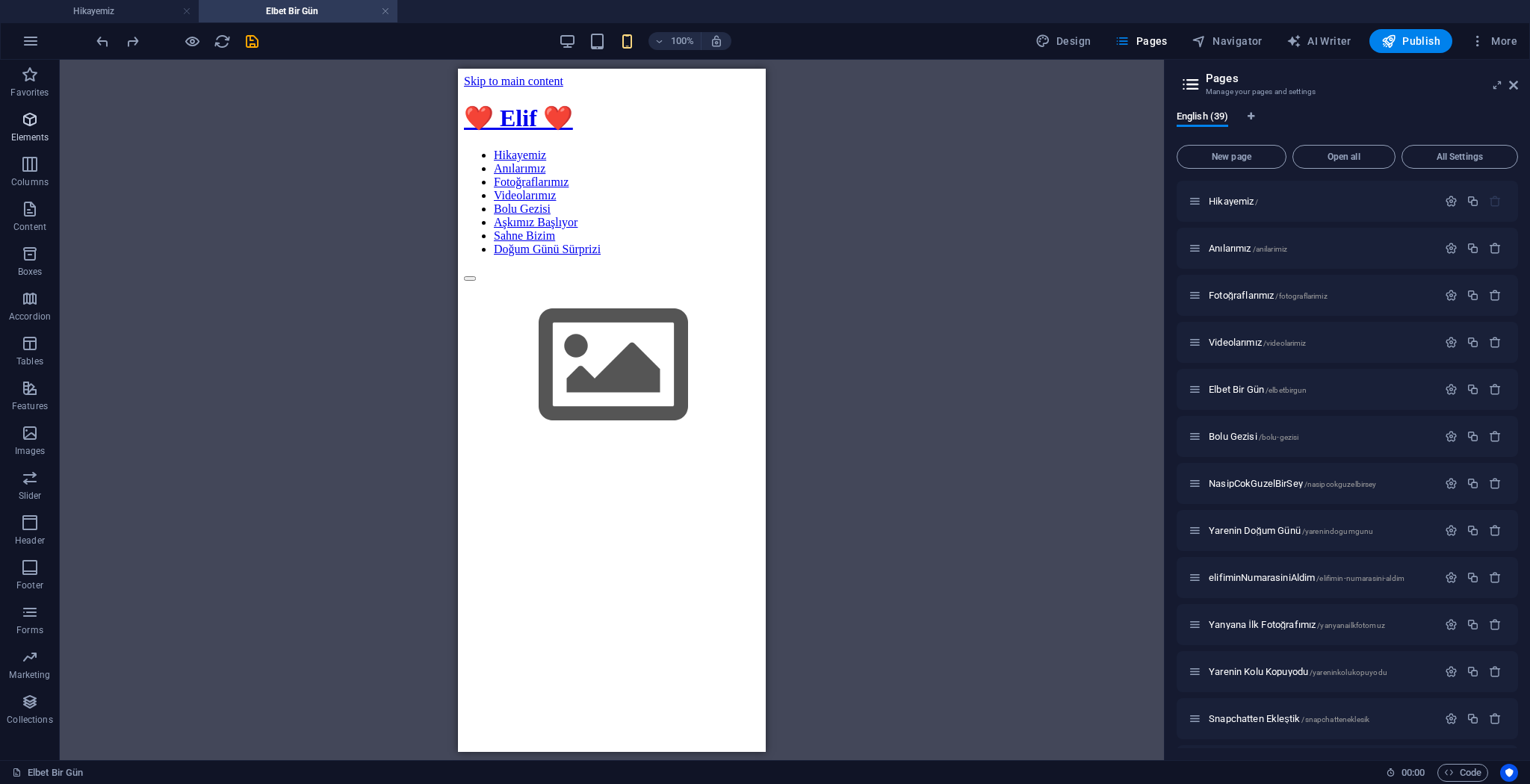 click at bounding box center [30, 119] 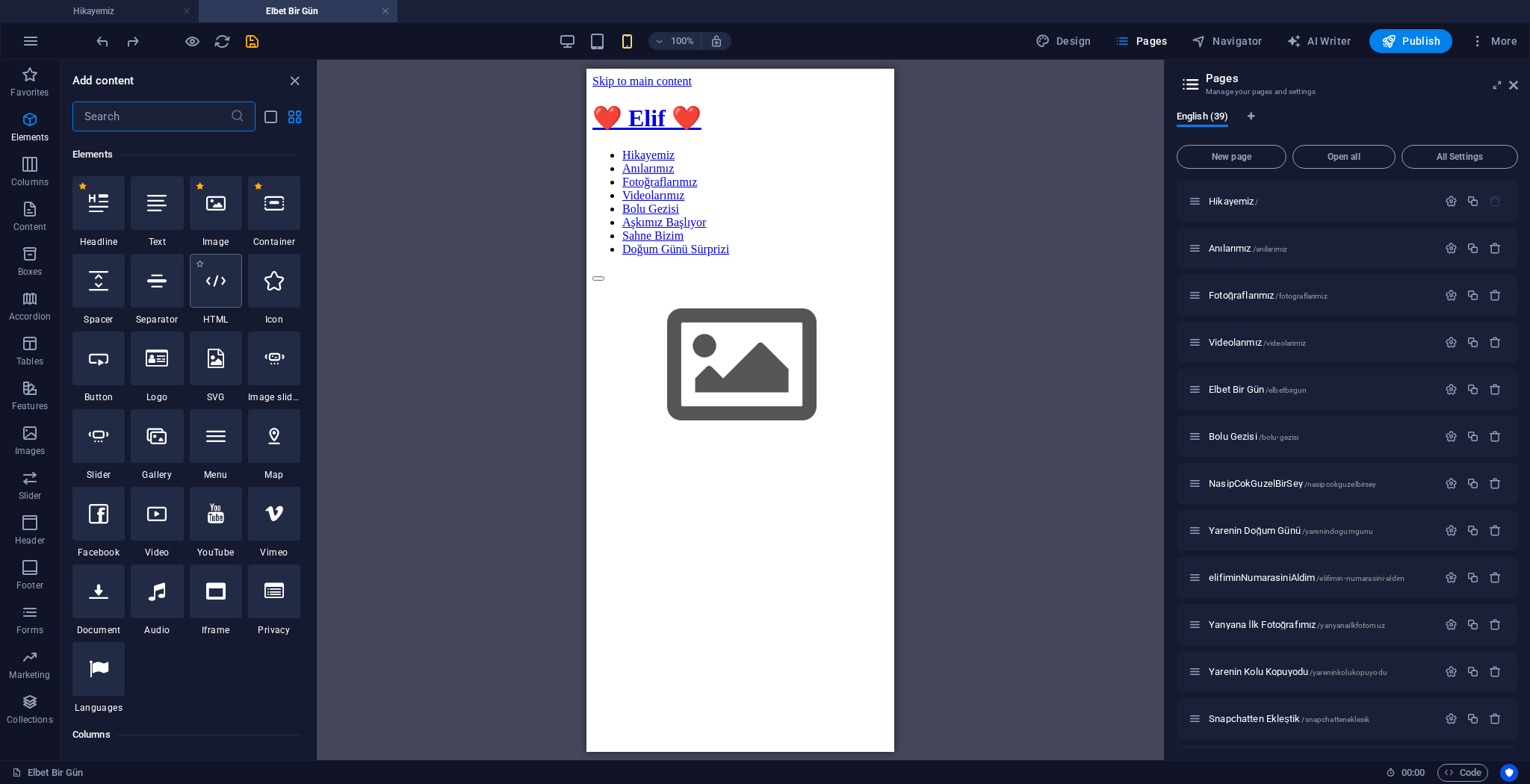 scroll, scrollTop: 281, scrollLeft: 0, axis: vertical 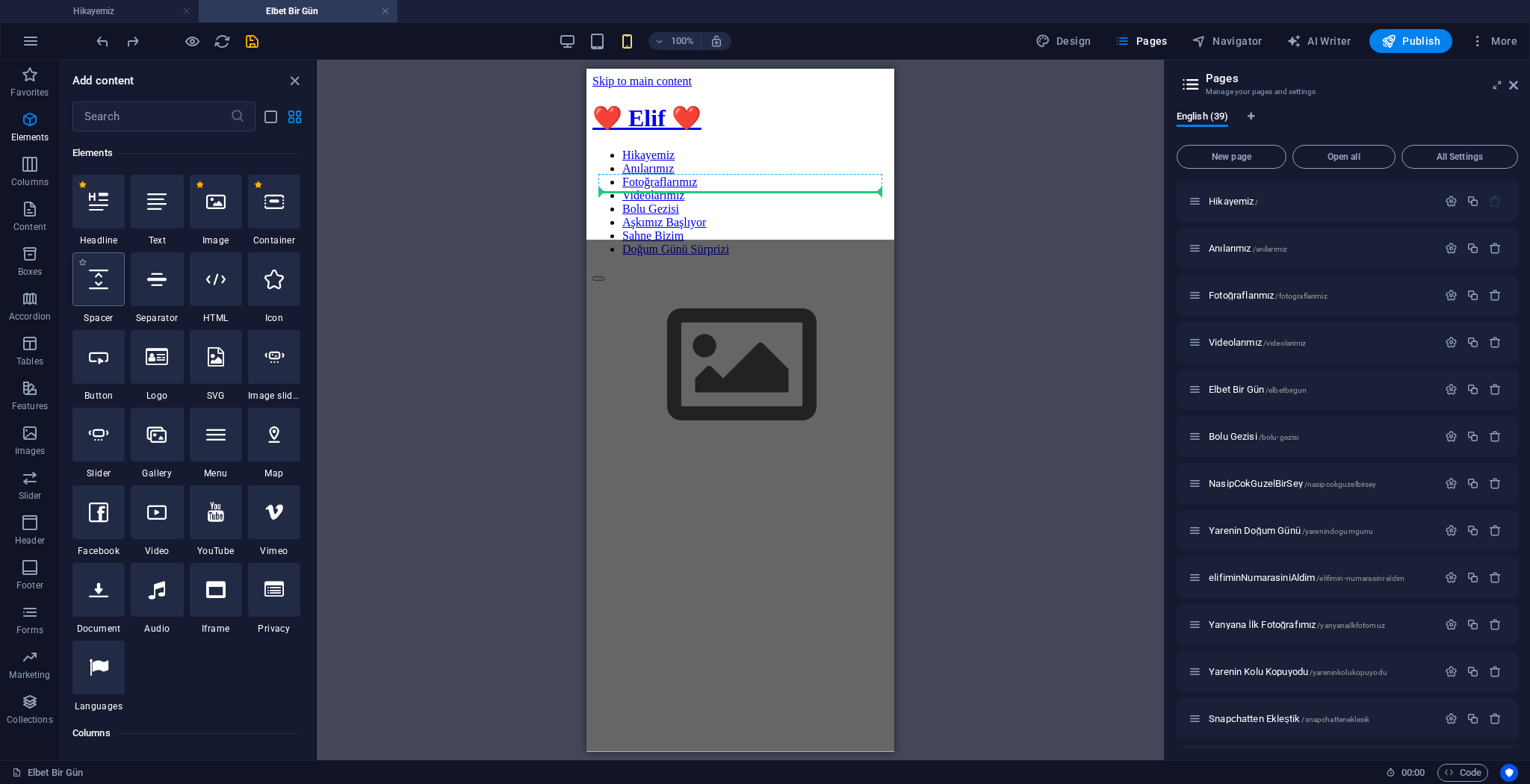 select on "px" 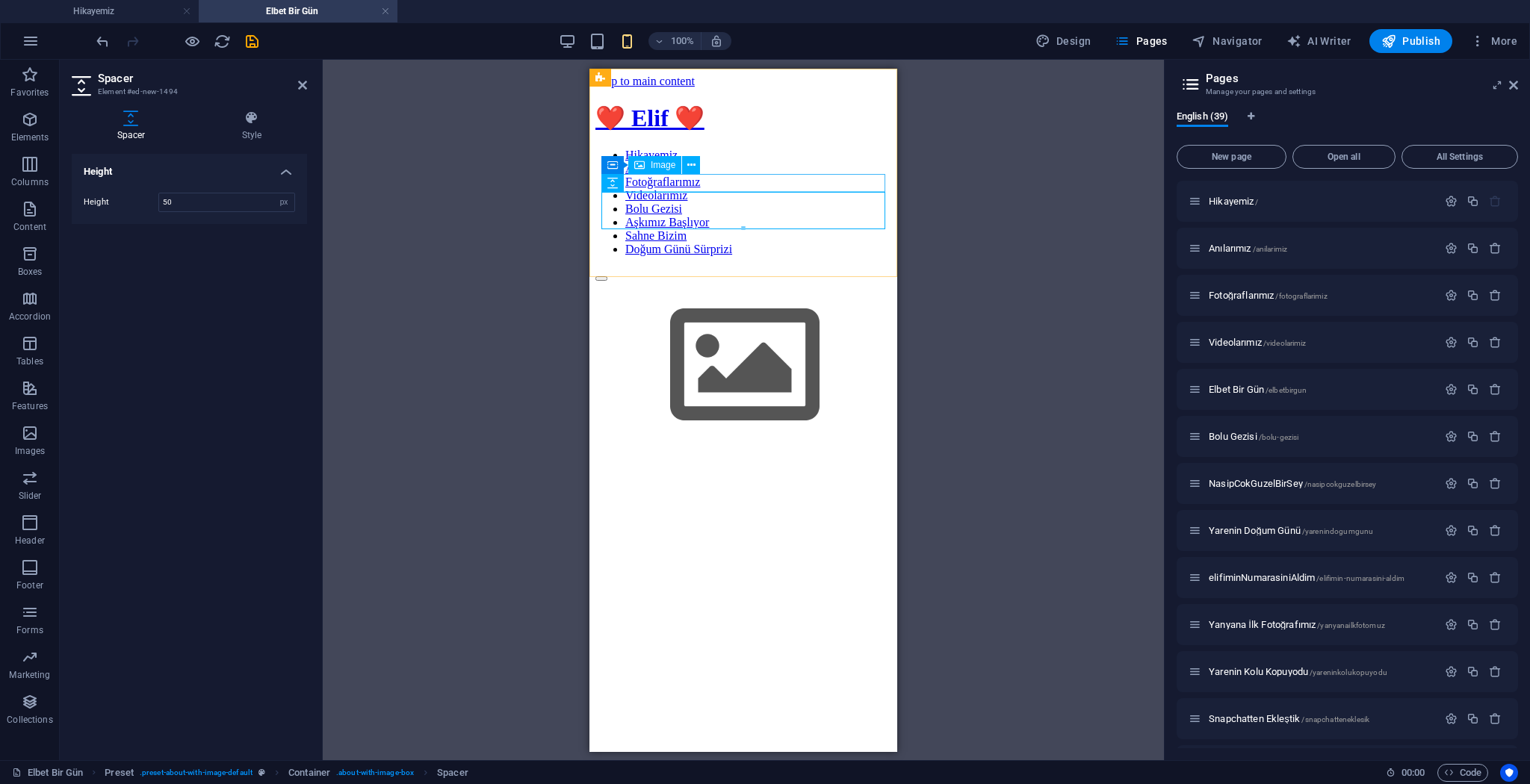 click at bounding box center (743, 366) 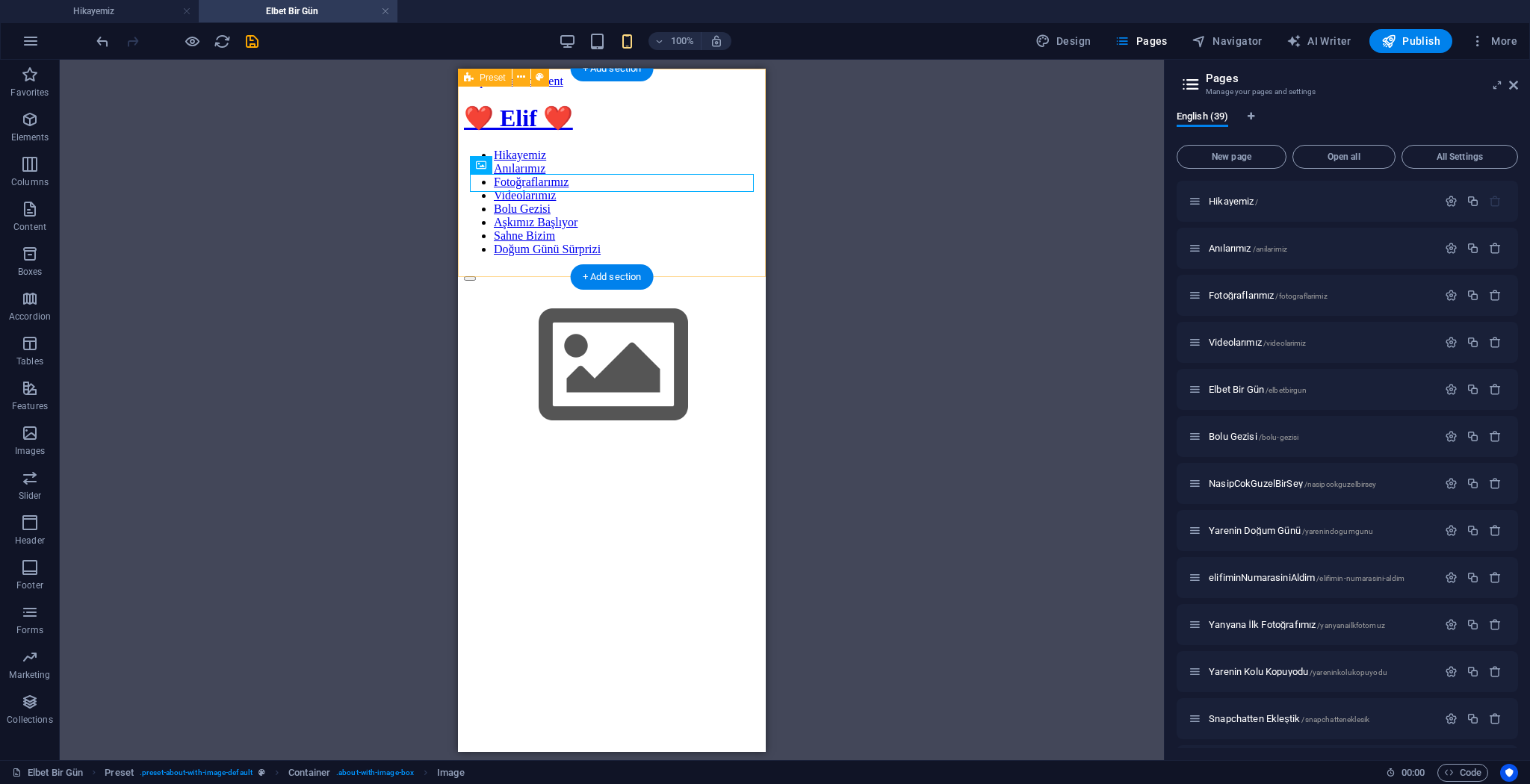 click at bounding box center [612, 385] 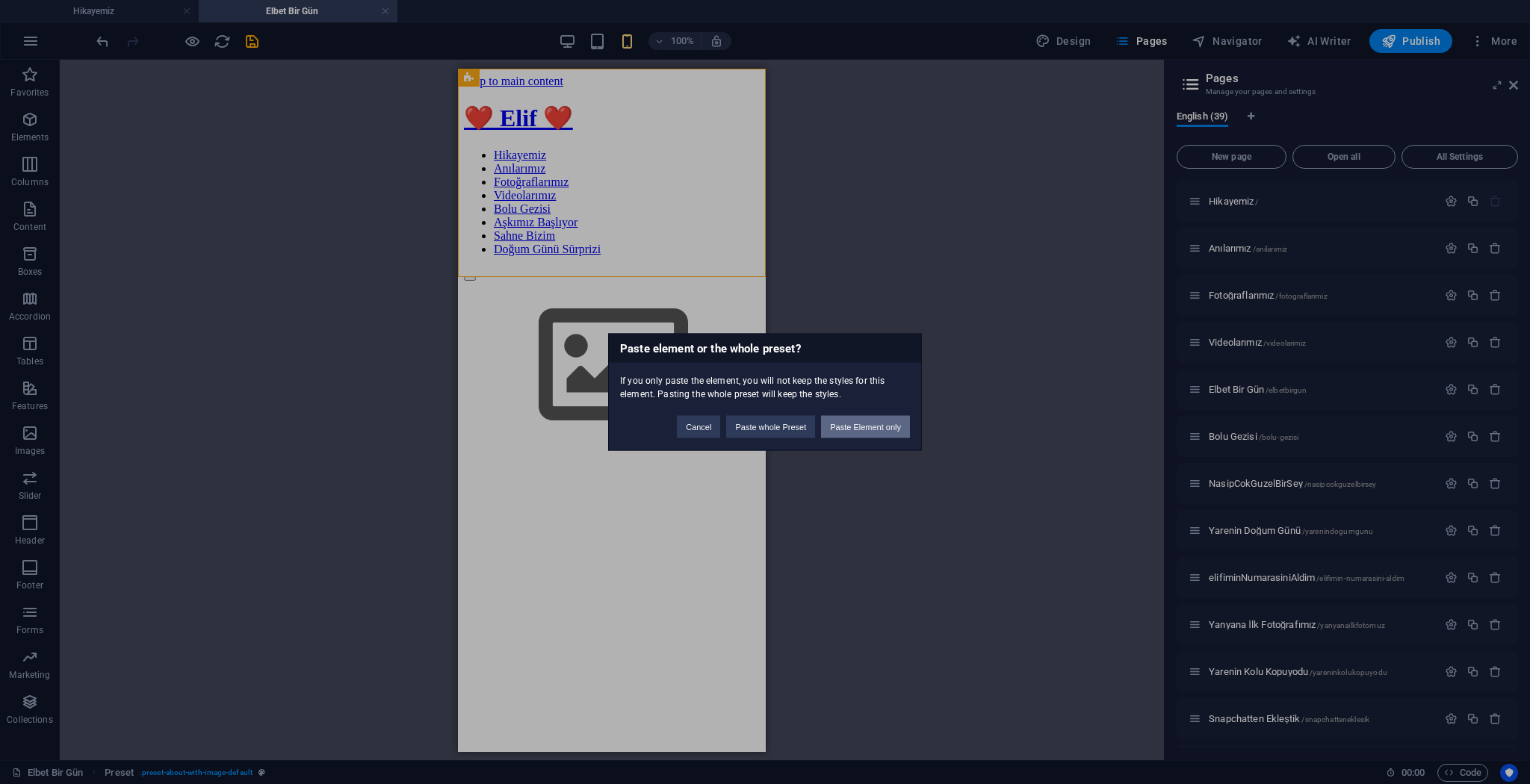 click on "Paste Element only" at bounding box center [865, 427] 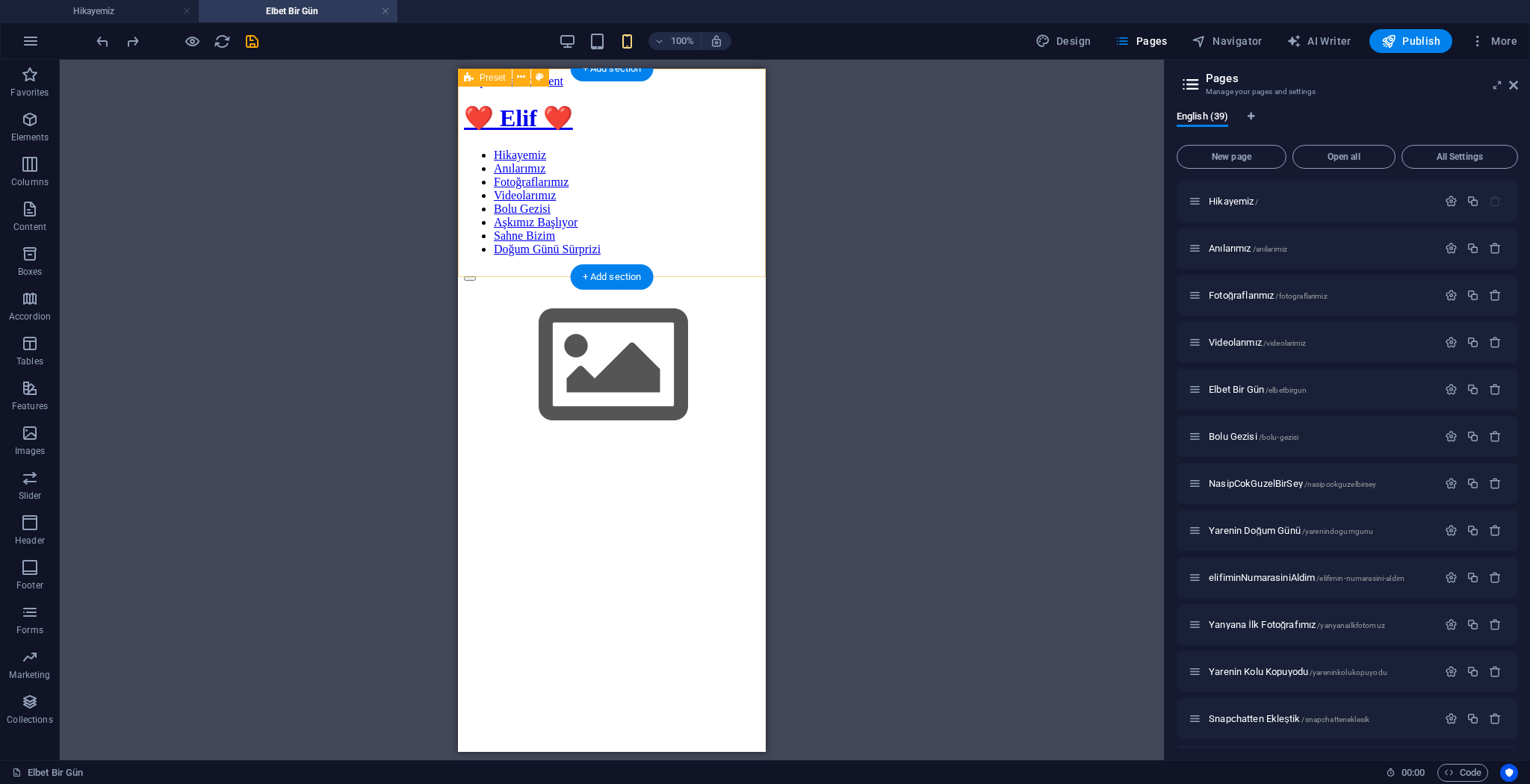 click at bounding box center [612, 385] 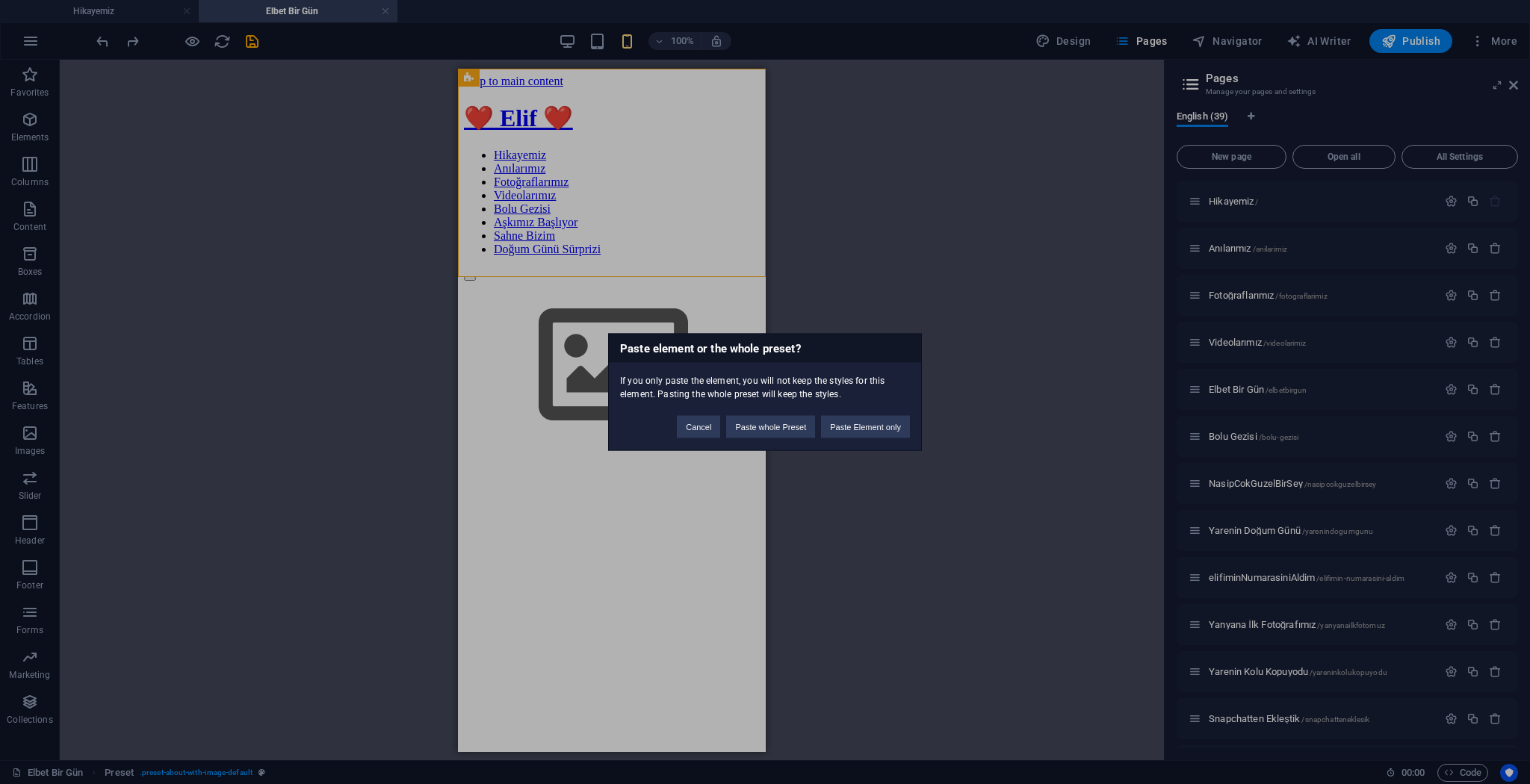 type 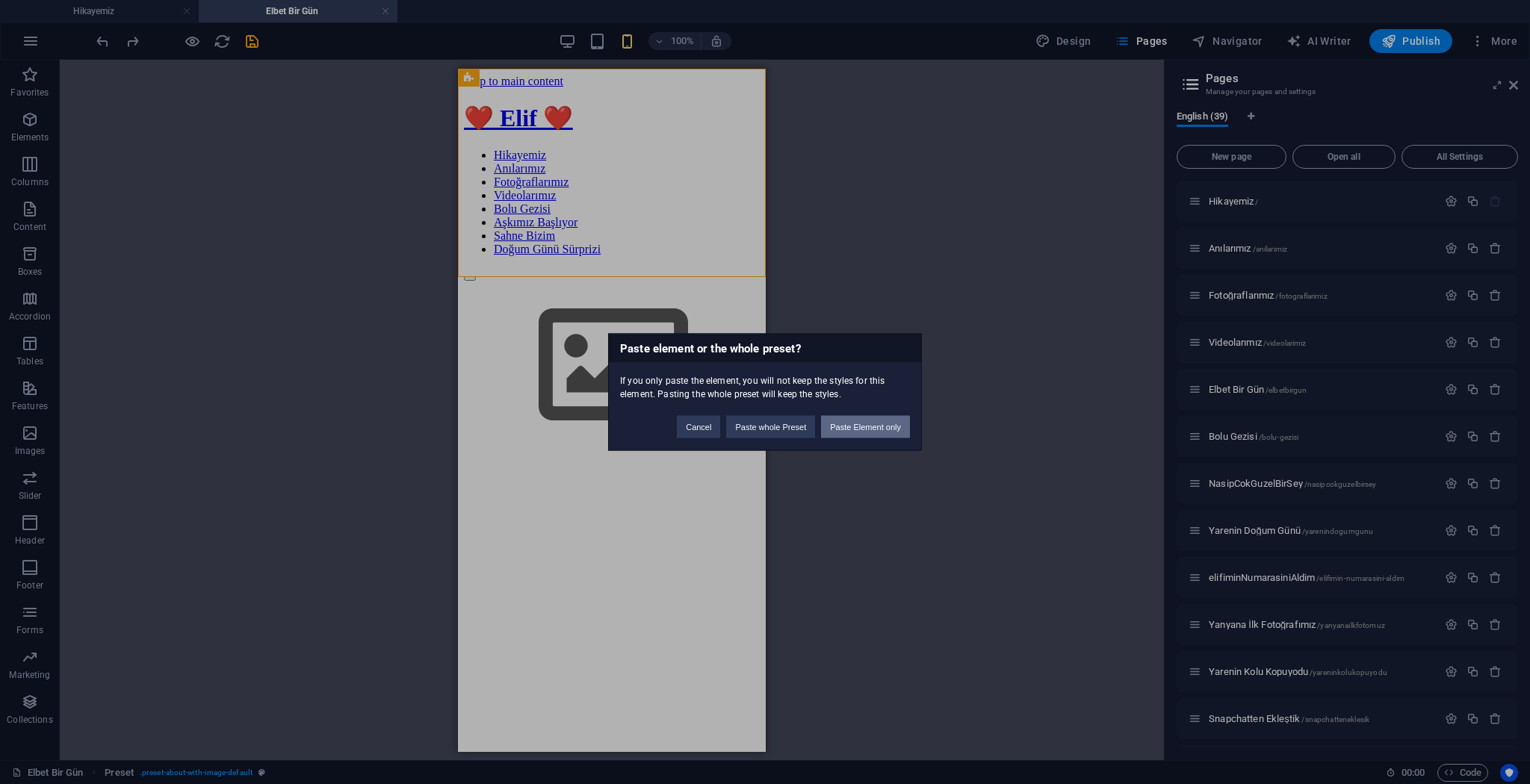 click on "Paste Element only" at bounding box center [865, 427] 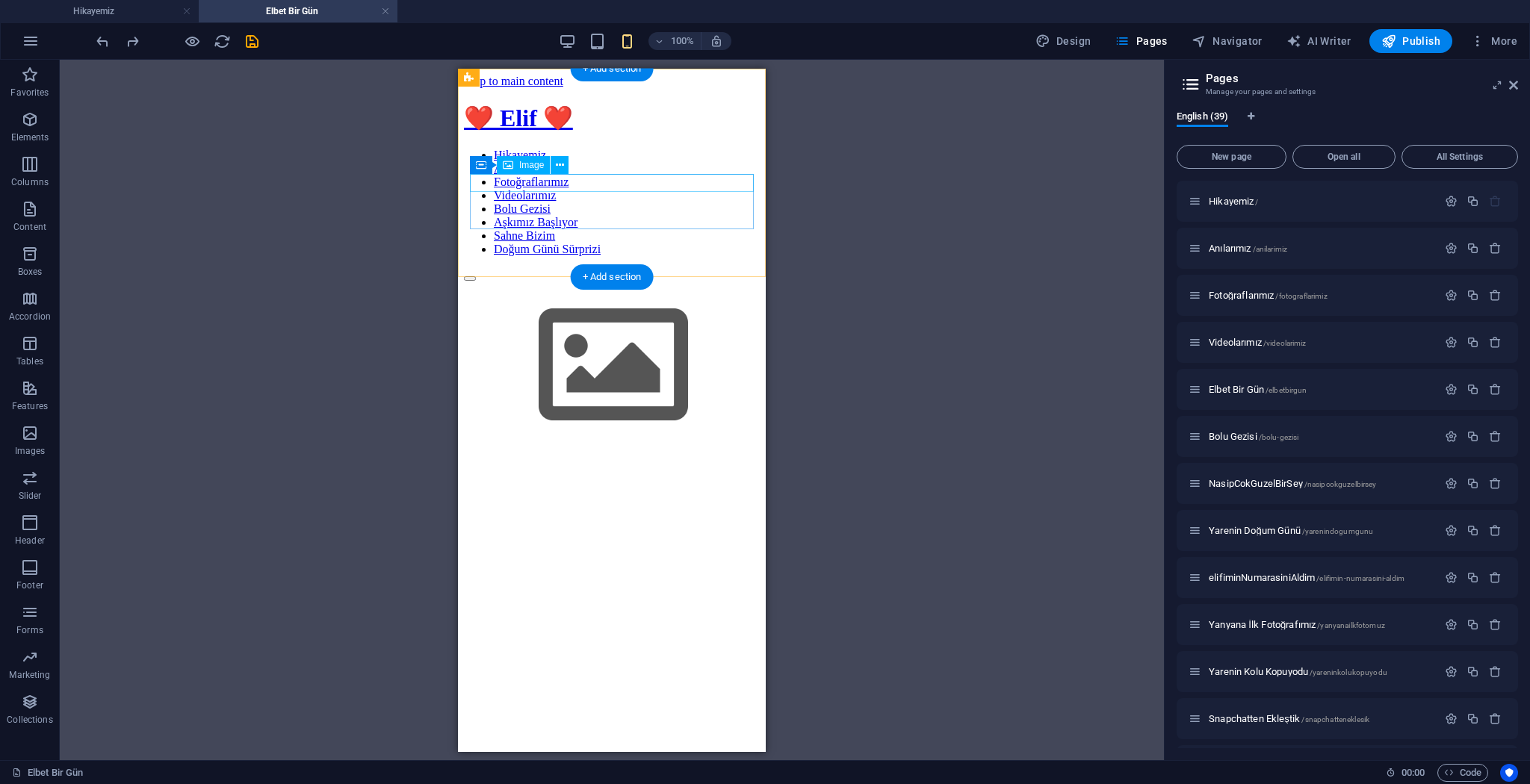 click at bounding box center [612, 366] 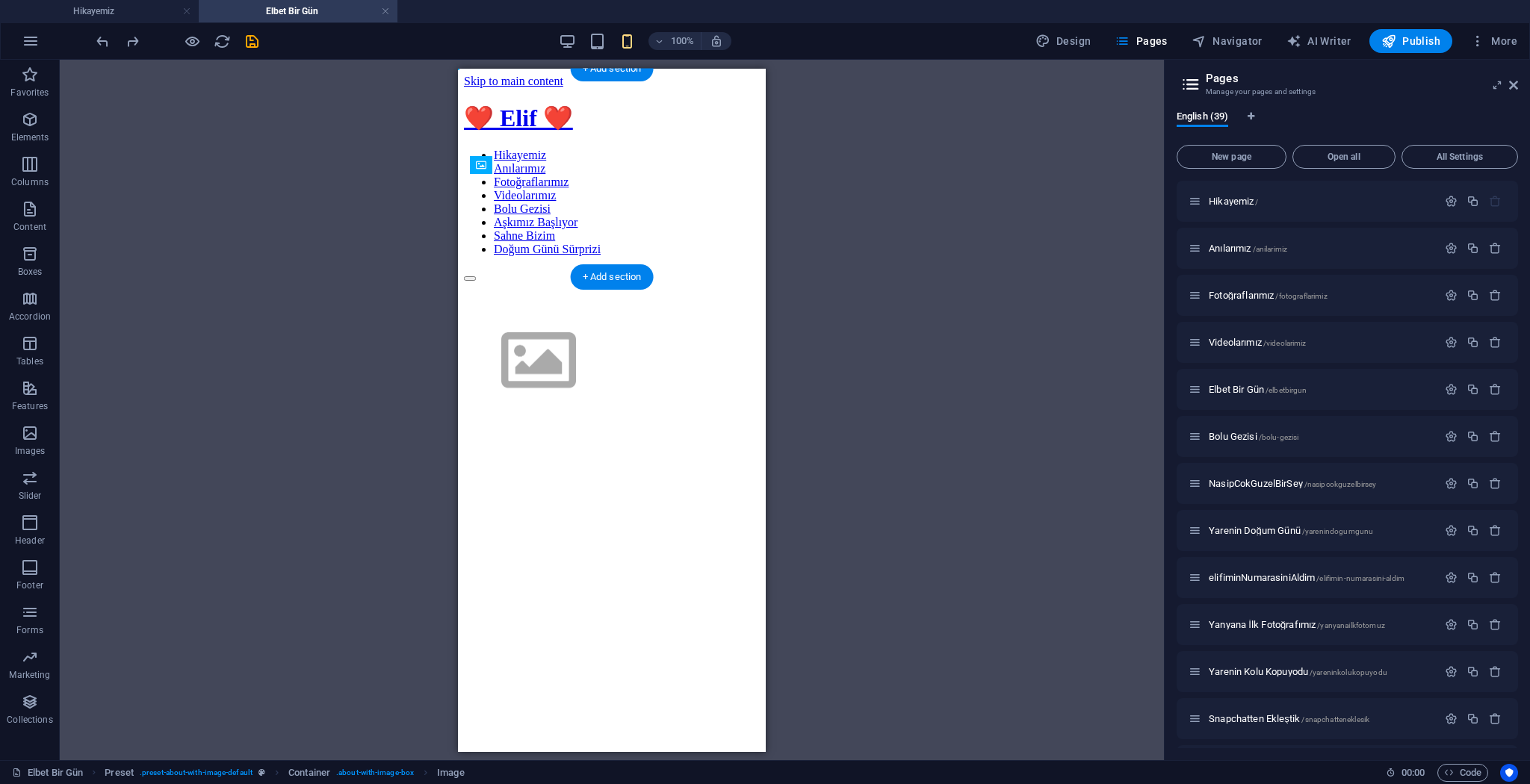 drag, startPoint x: 604, startPoint y: 183, endPoint x: 574, endPoint y: 220, distance: 47.63402 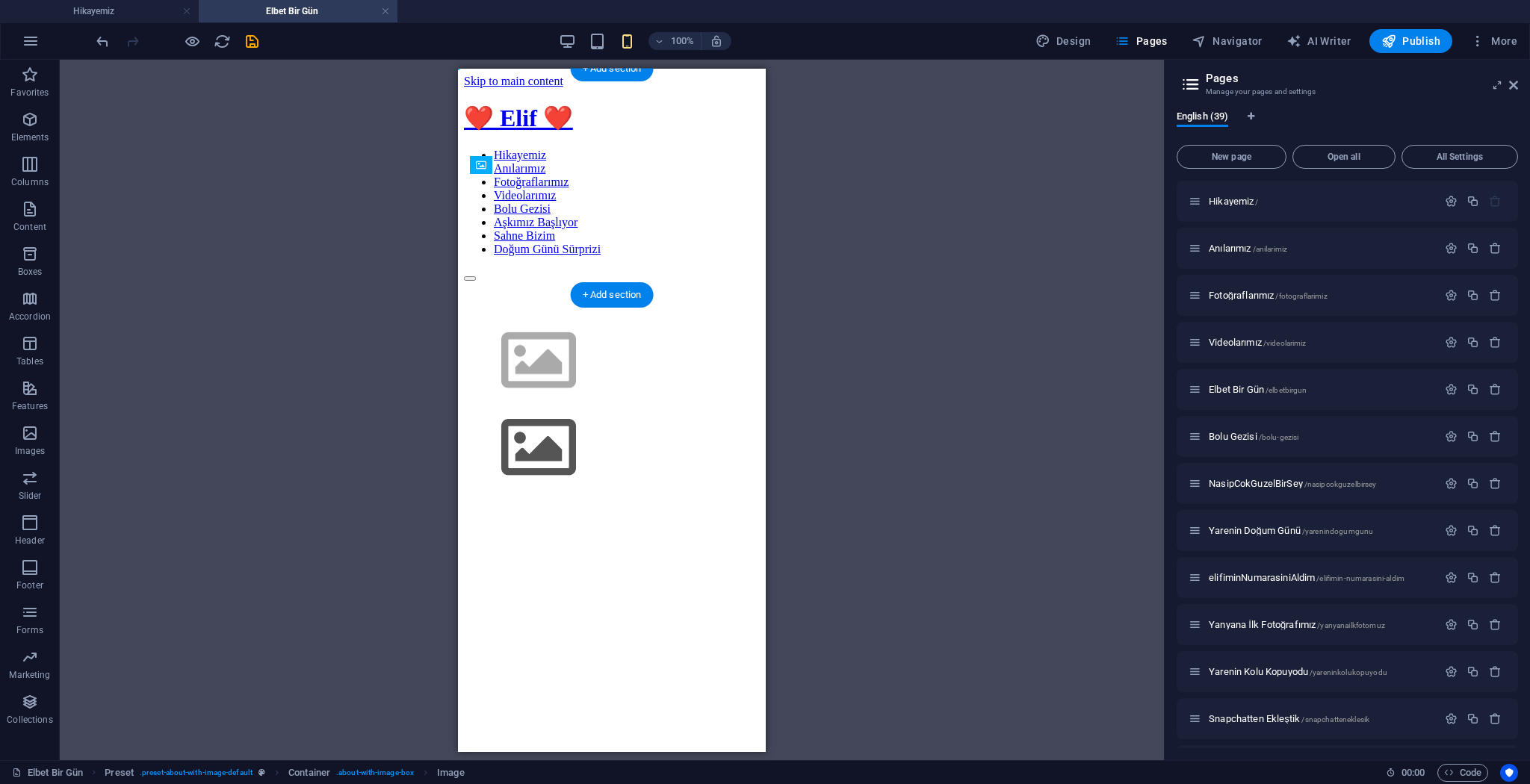 drag, startPoint x: 586, startPoint y: 230, endPoint x: 591, endPoint y: 212, distance: 18.681542 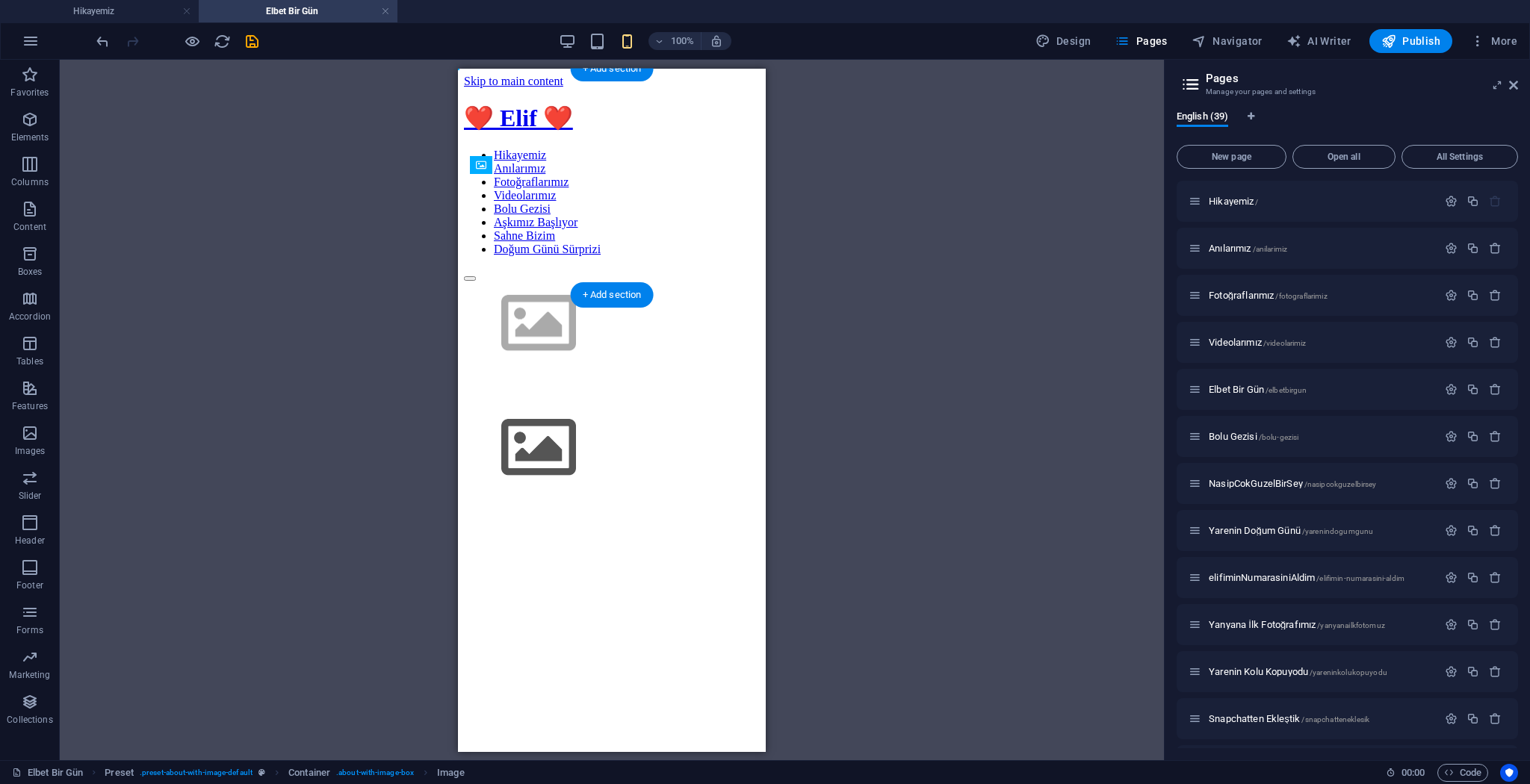 drag, startPoint x: 562, startPoint y: 217, endPoint x: 563, endPoint y: 187, distance: 30.01666 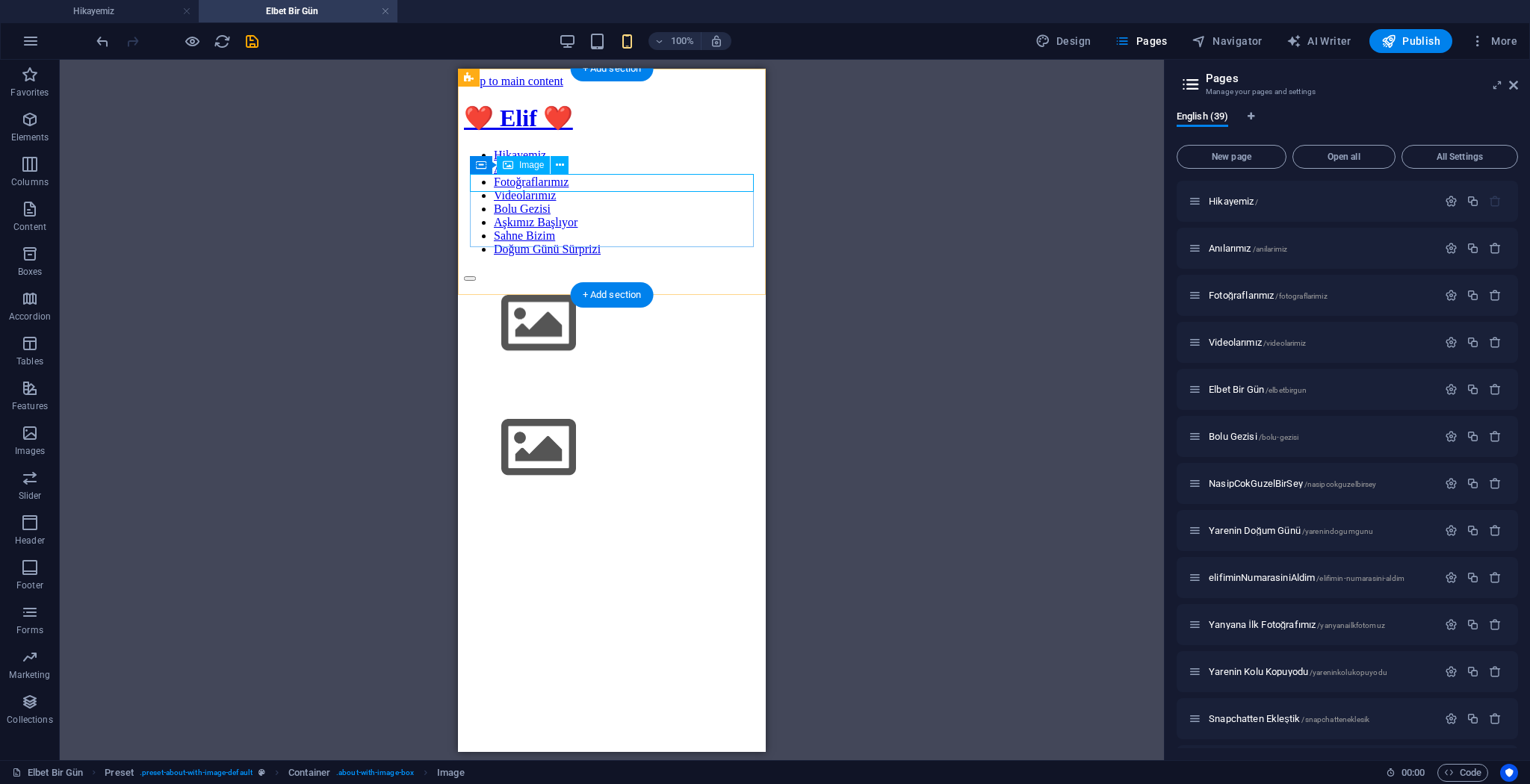 click at bounding box center [612, 324] 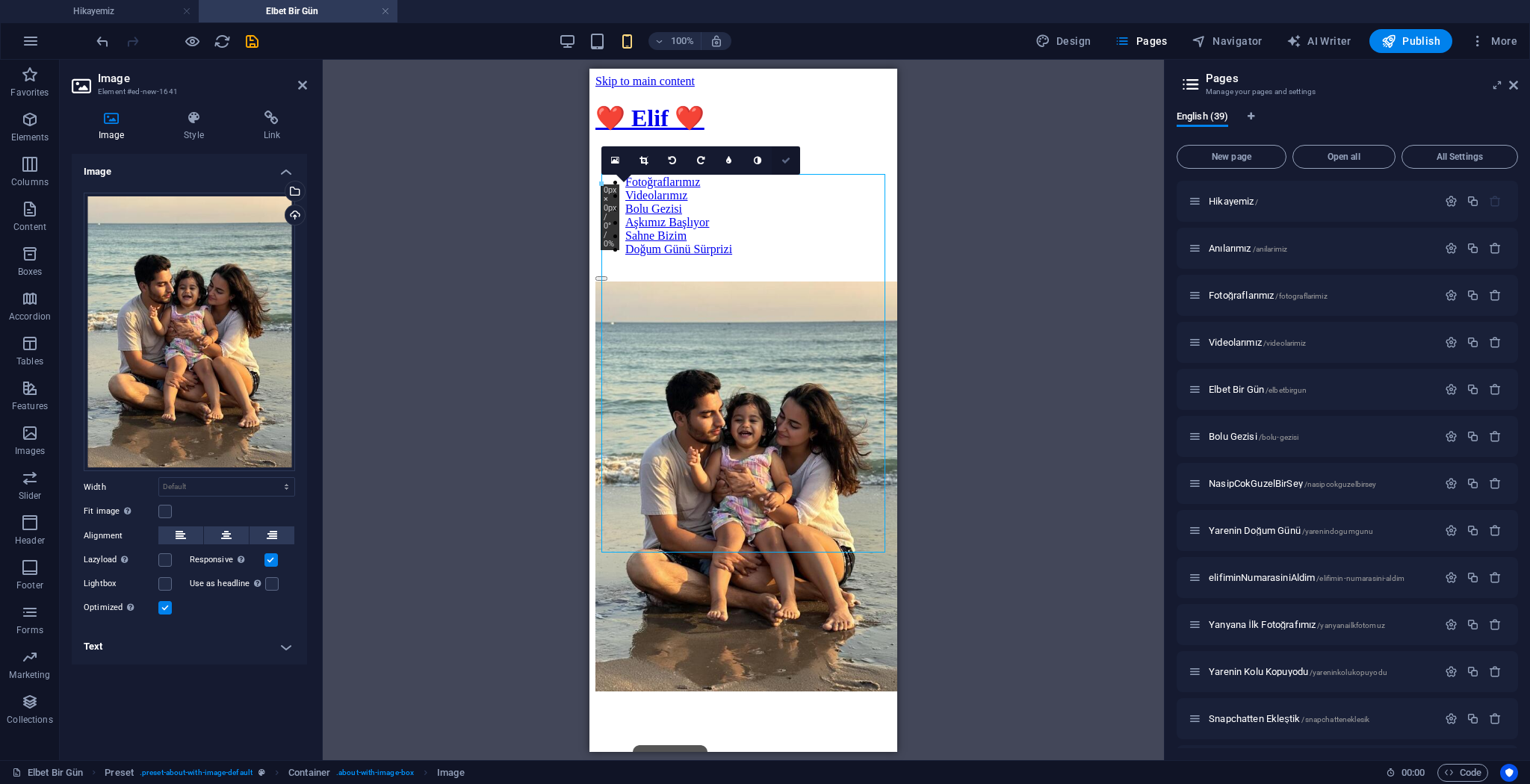 click at bounding box center (786, 161) 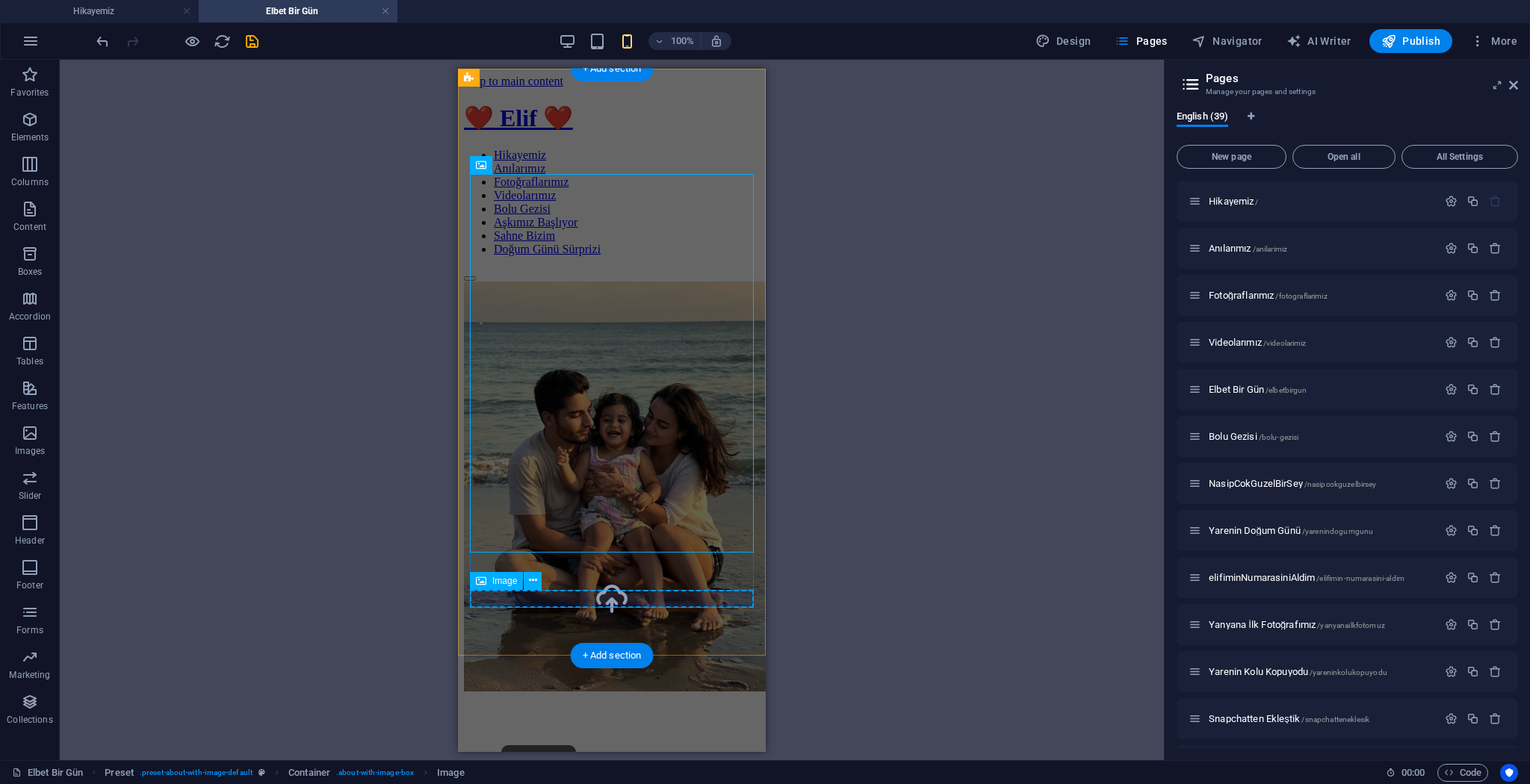 click at bounding box center [612, 774] 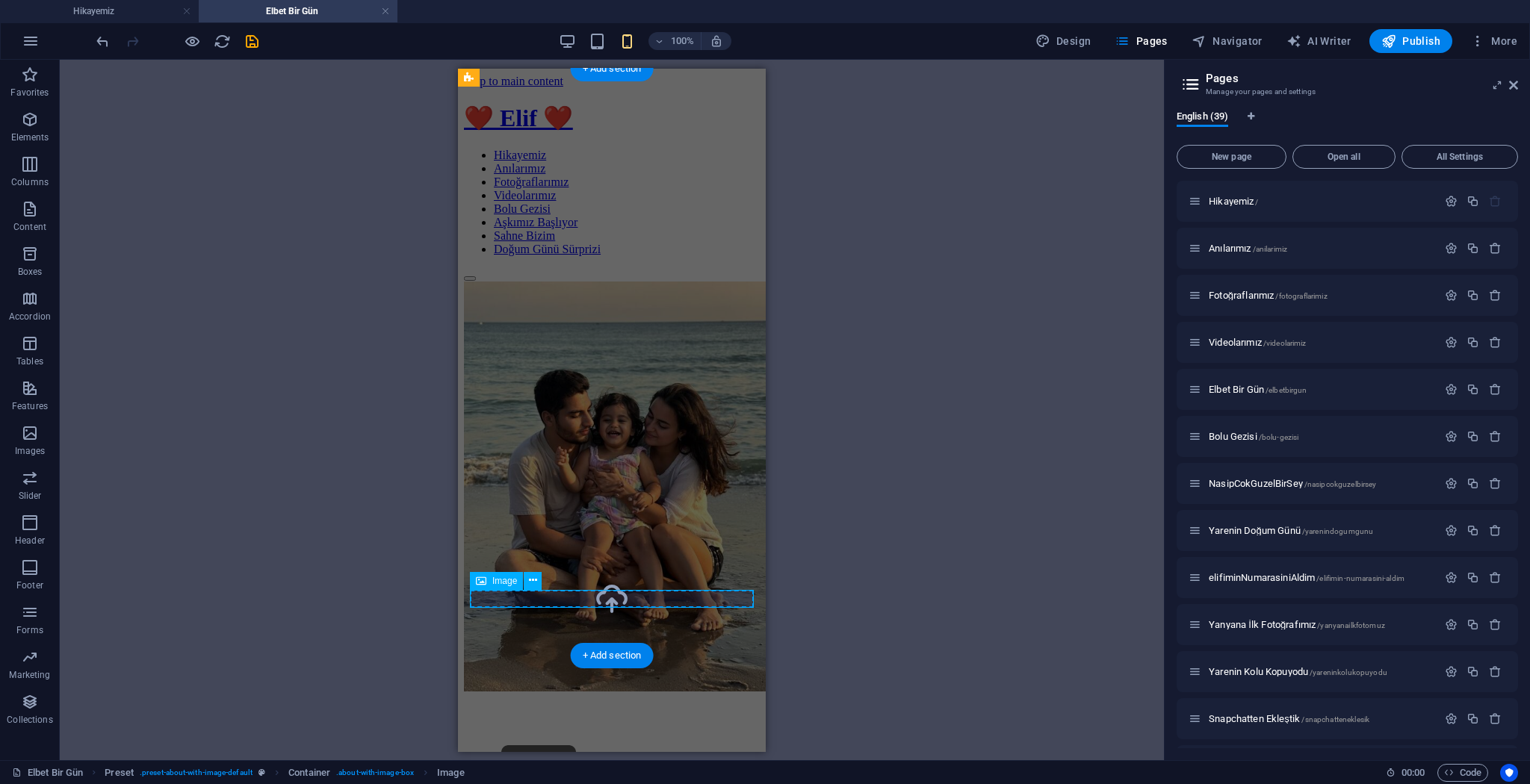 click at bounding box center [612, 774] 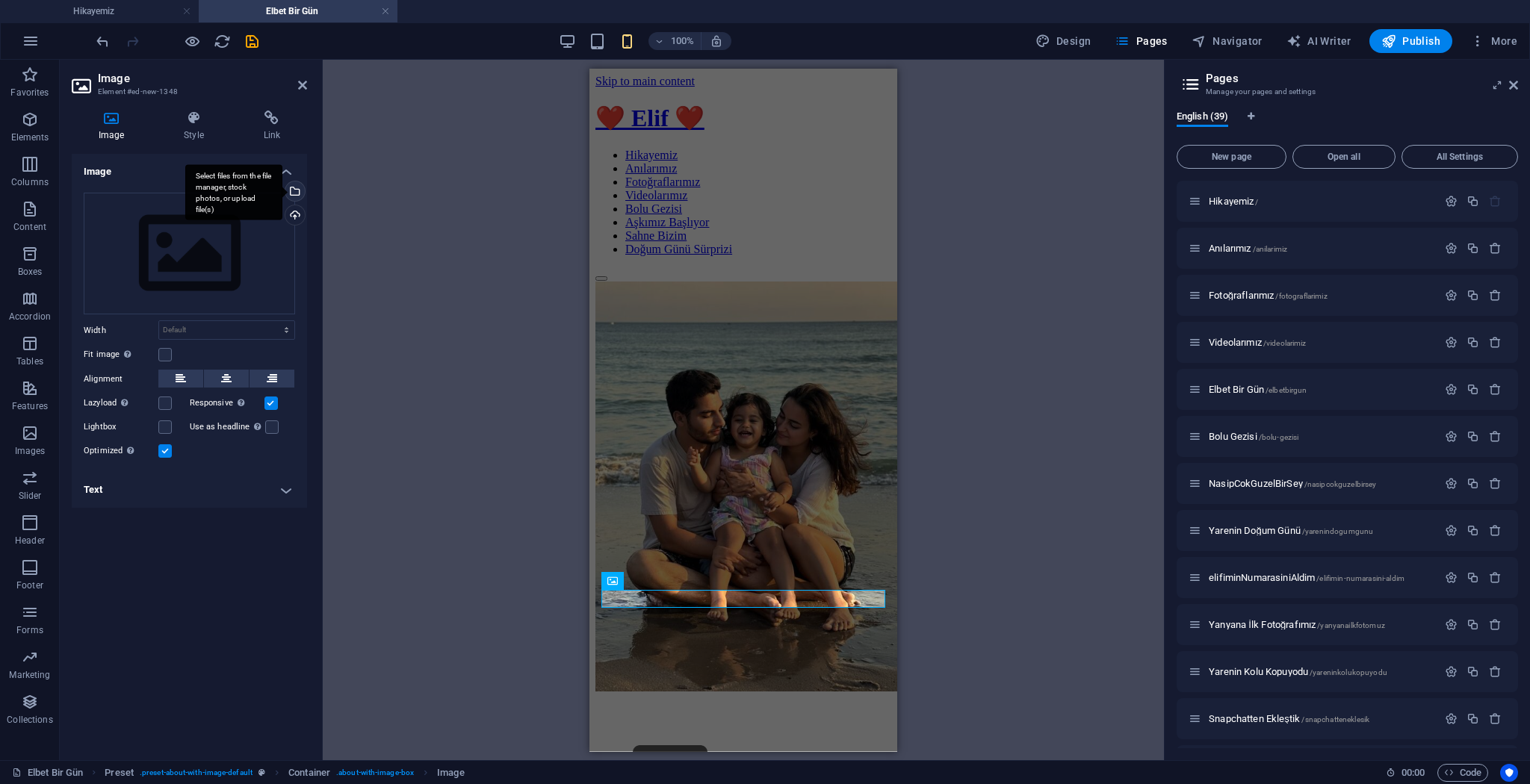 click on "Select files from the file manager, stock photos, or upload file(s)" at bounding box center [234, 192] 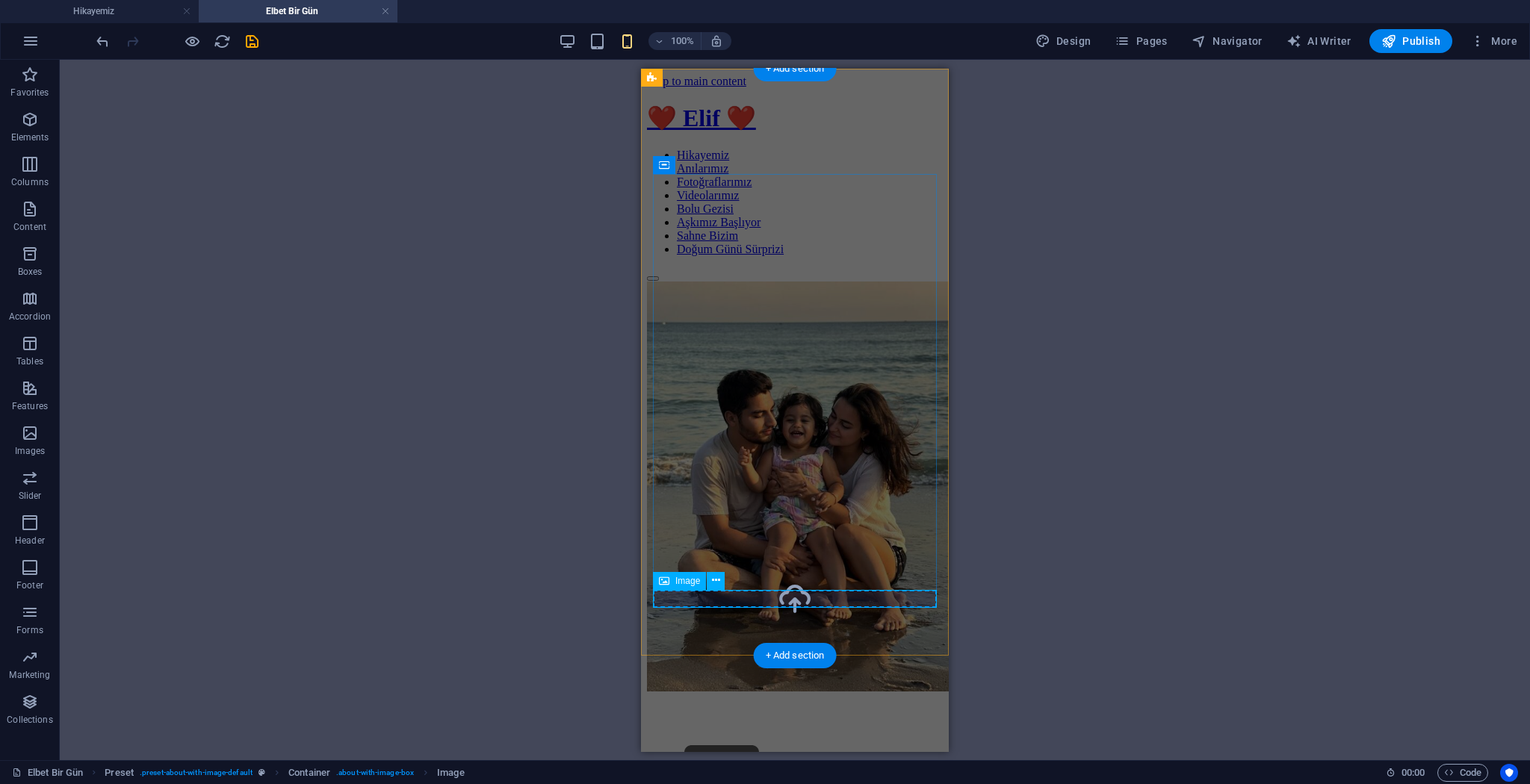 click at bounding box center (795, 774) 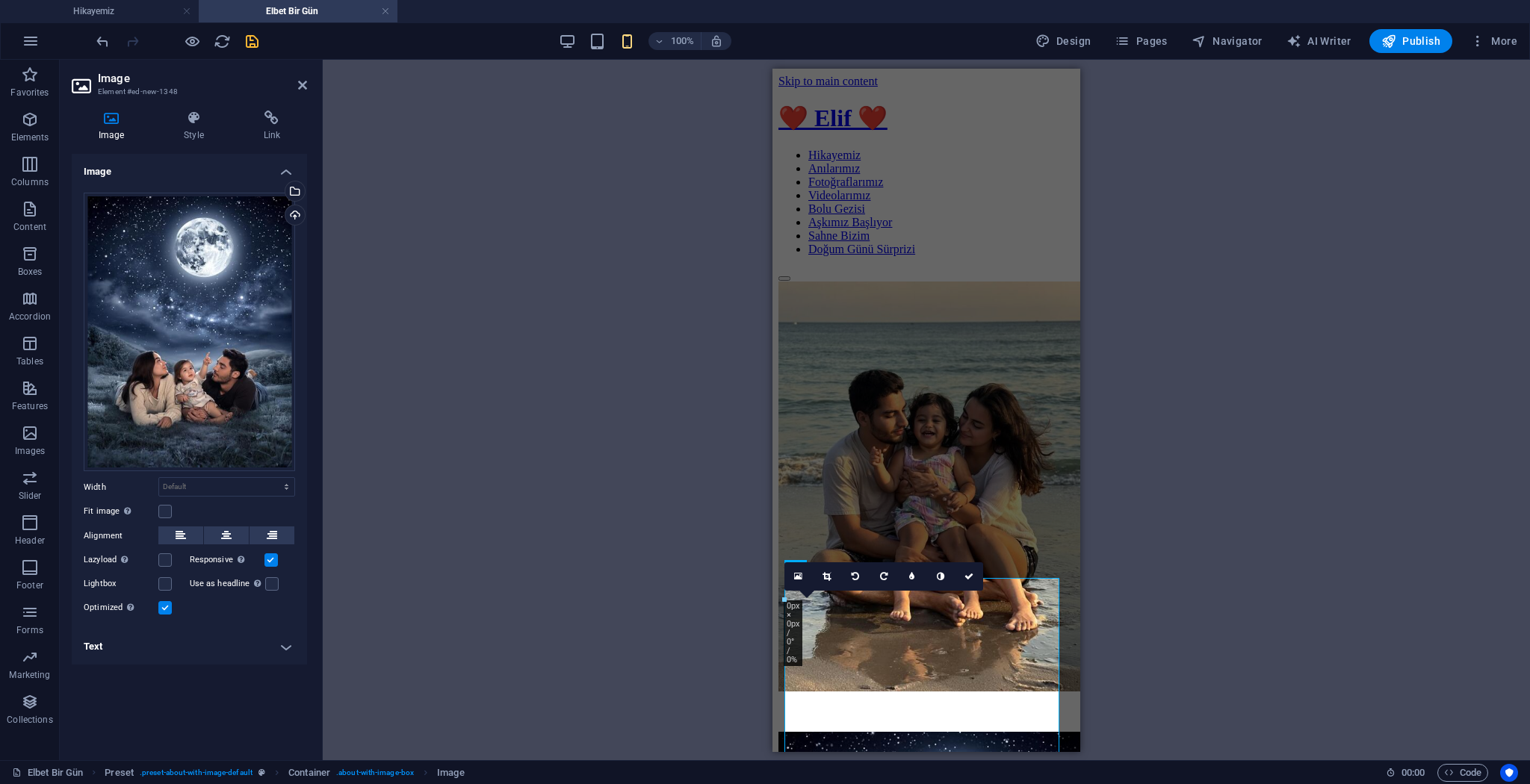click at bounding box center (252, 41) 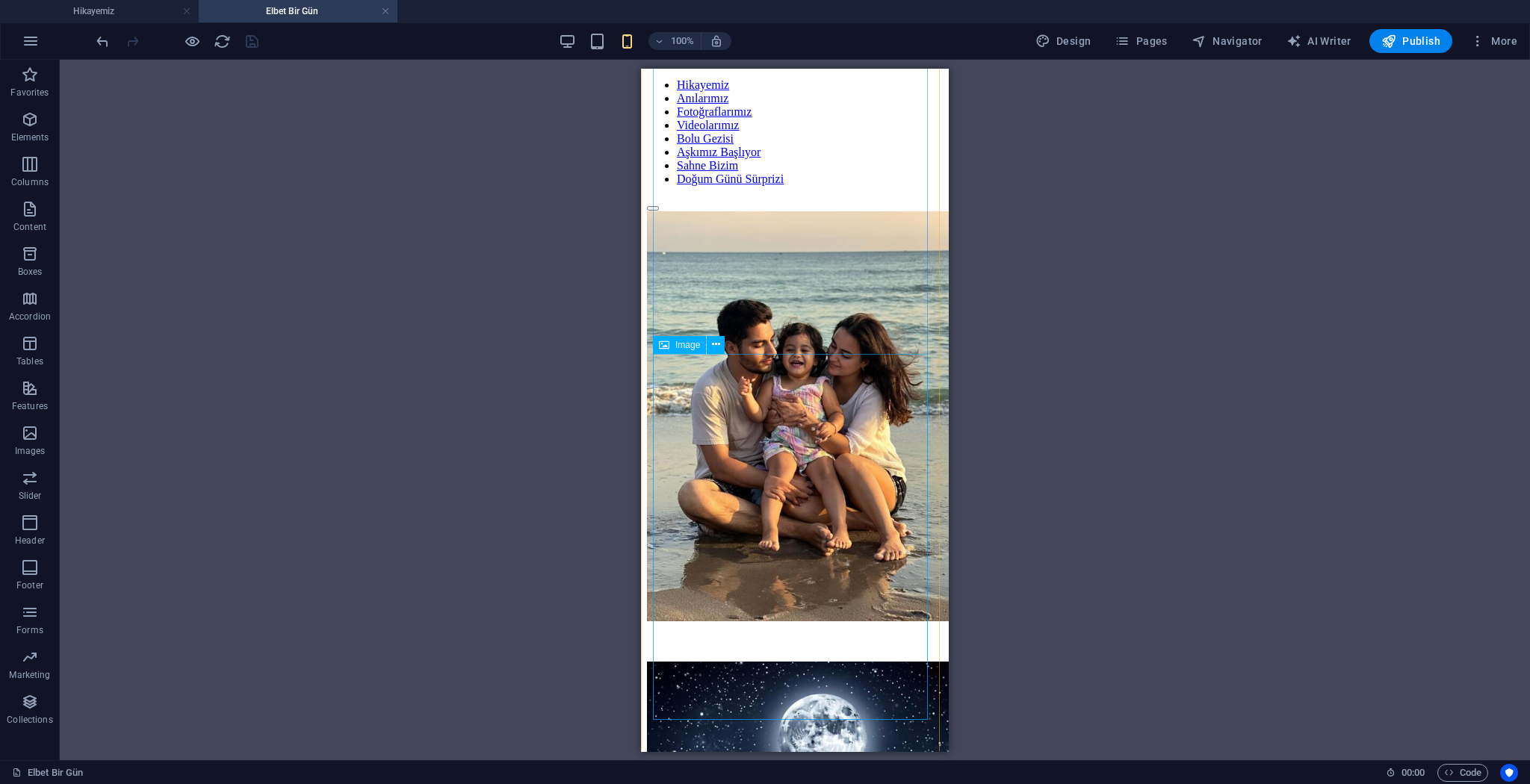 scroll, scrollTop: 0, scrollLeft: 0, axis: both 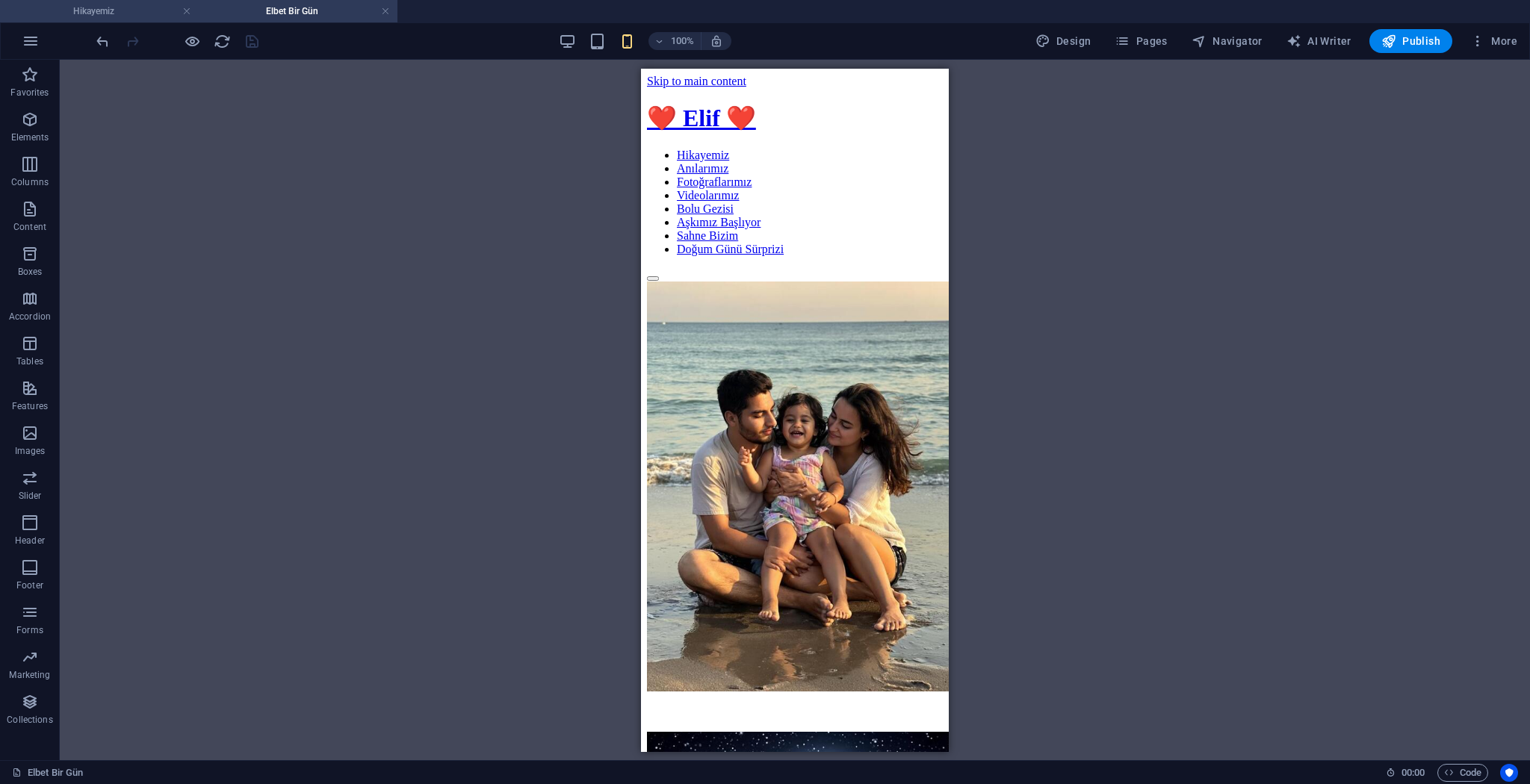 click on "Hikayemiz" at bounding box center [99, 11] 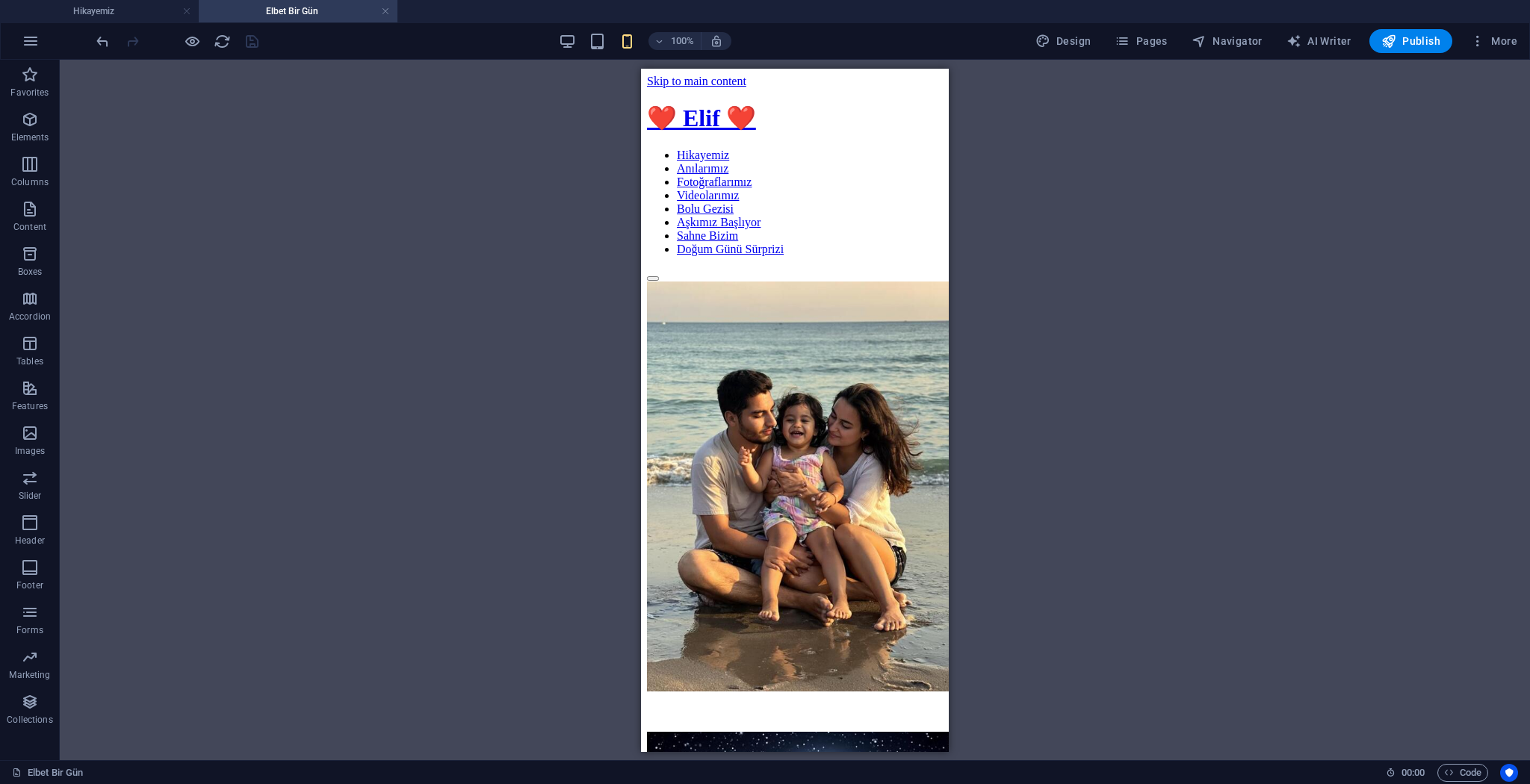 scroll, scrollTop: 2085, scrollLeft: 0, axis: vertical 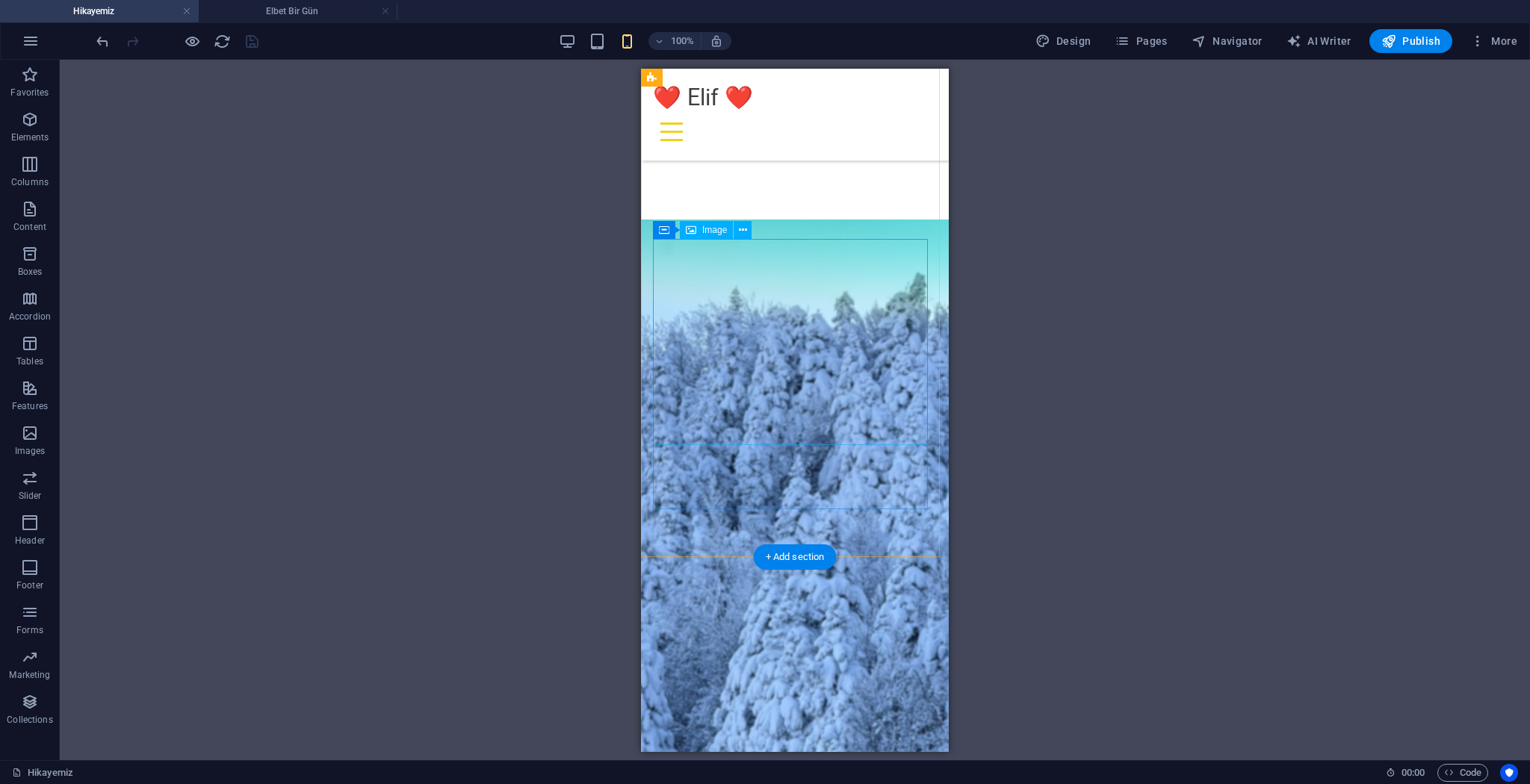 click at bounding box center [795, 4207] 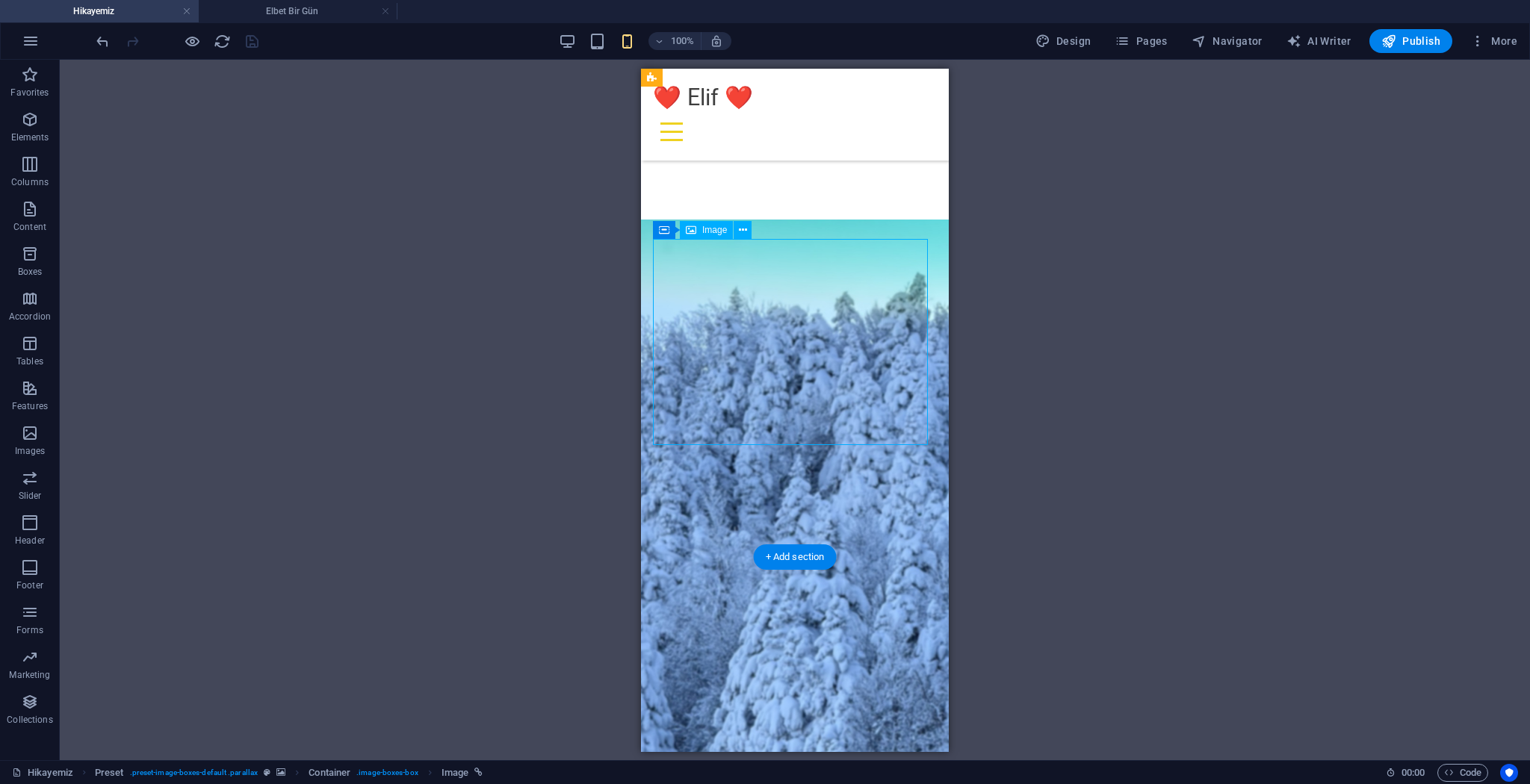 click at bounding box center [795, 4207] 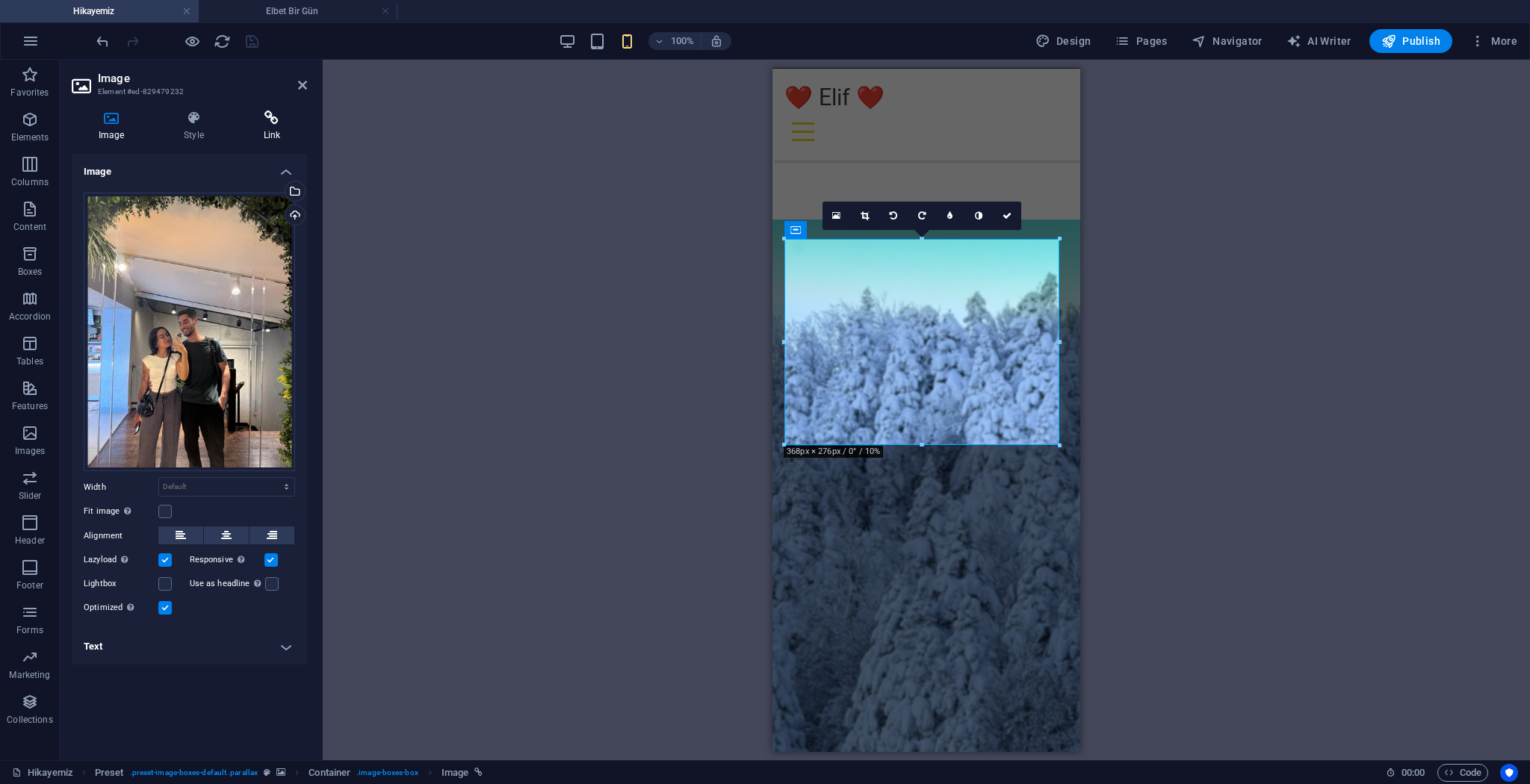 click at bounding box center (272, 118) 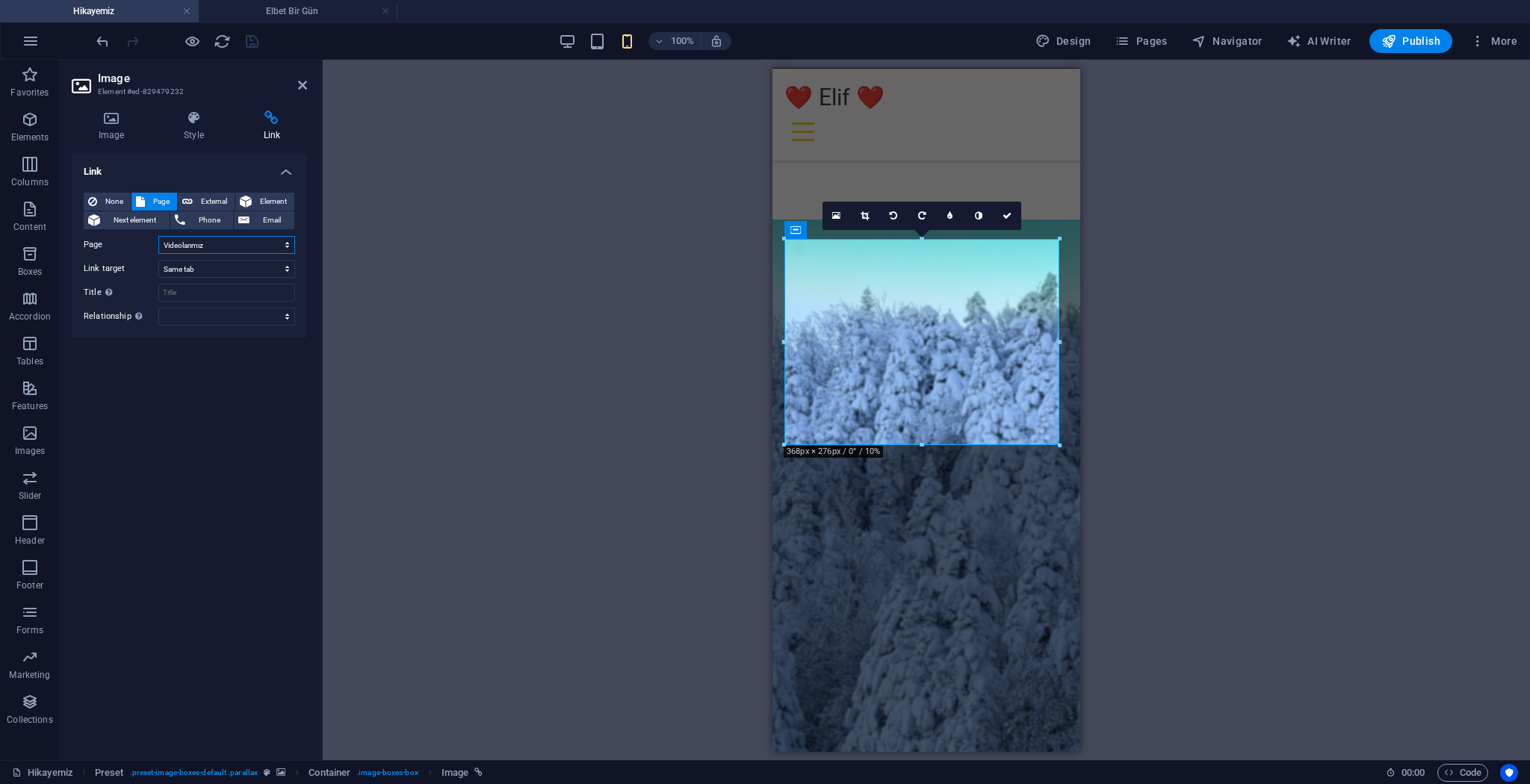 drag, startPoint x: 173, startPoint y: 246, endPoint x: 179, endPoint y: 253, distance: 9.219544 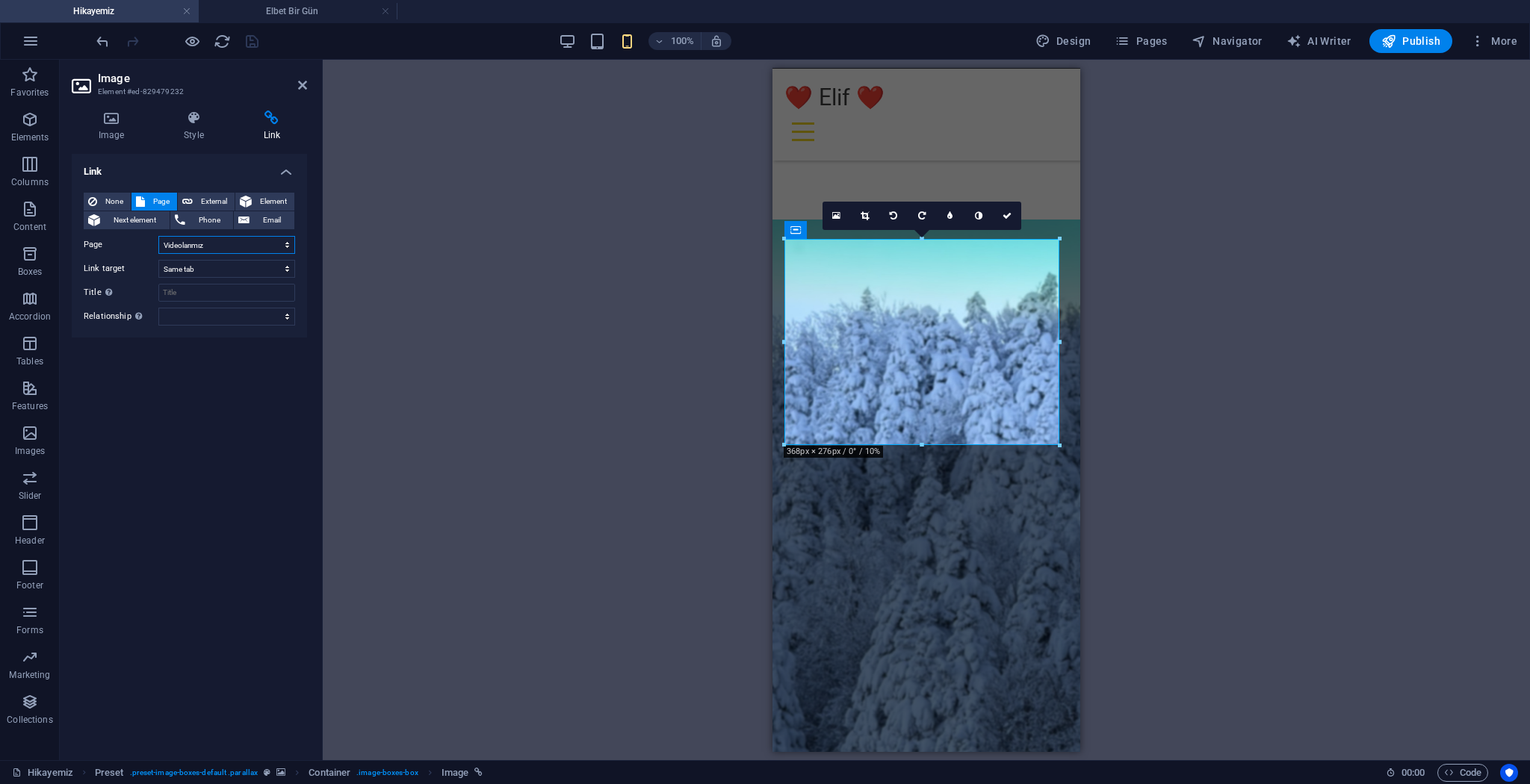 select on "4" 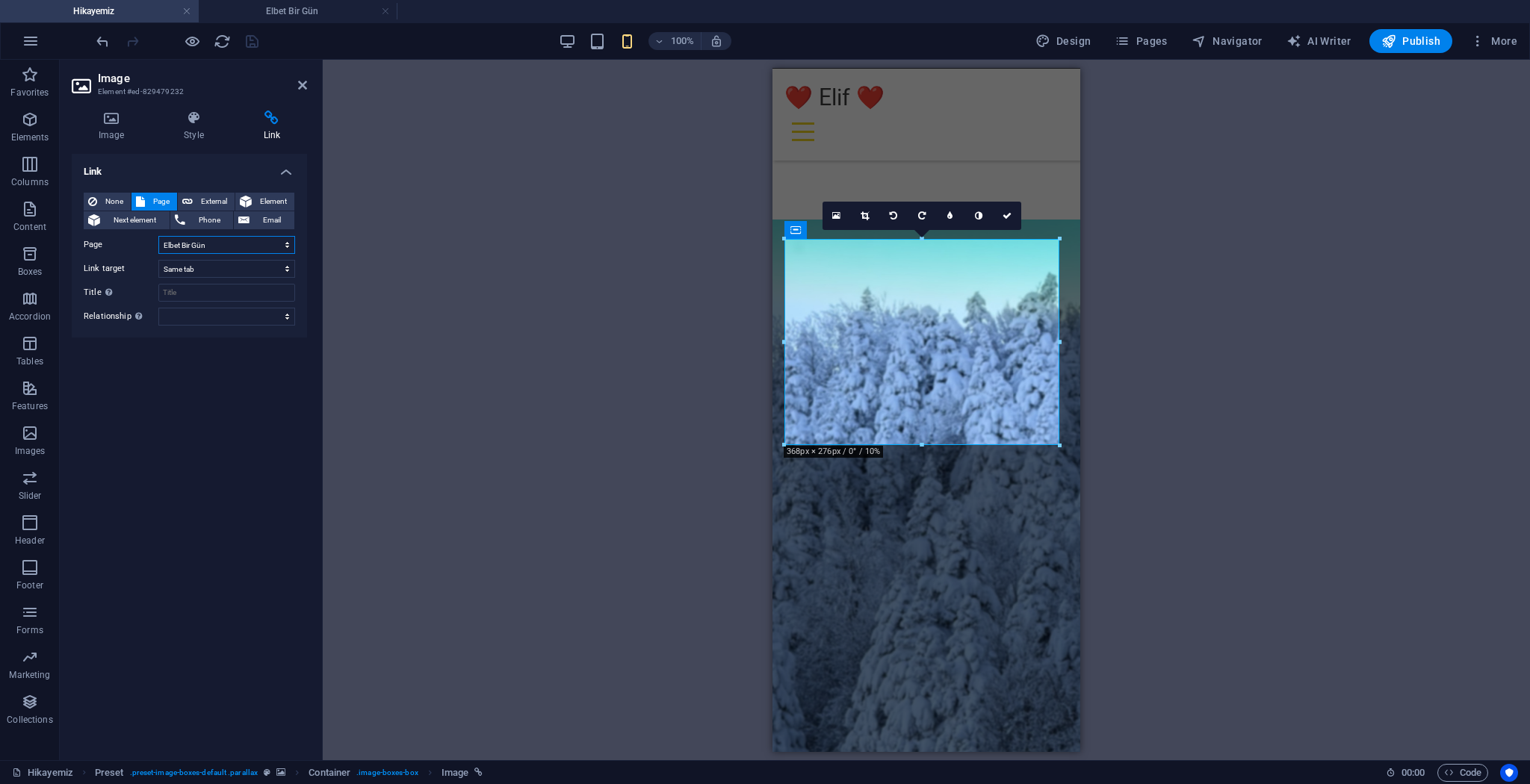 click on "Hikayemiz Anılarımız Fotoğraflarımız Videolarımız Elbet Bir Gün Bolu Gezisi NasipCokGuzelBirSey Yarenin Doğum Günü elifiminNumarasiniAldim Yanyana İlk Fotoğrafımız Yarenin Kolu Kopuyodu Snapchatten Ekleştik İlk Sarılışımız İlk Ankara Date'imizzz Sana Olan Hislerimi Öğrendiğin İlk Gün İkinci Ankara Buluşmamız Elifimin Gözüne Göz Damlası Açık Açık Konuştuğumuz İlk Gün Aşkımız Başlıyor Geliyo Kadirim Geliyo Sahne Bizim En Büyük Zaferim Elini İlk Kez Omzuna Attığım Gün Başbaşa İlk Date Aşk Seni Yazıyormuş Hayaller Yavaş Yavaş Gerçek Oluyor Konserlere Doyamıyoruz Bir İlk Daha Dut Ağacına Dalan Var Birinci Ayımız En Sportif Günümüz Olabilir İlk Hayallerimiz Mağarada Bal Ama 48 Kilo Senin İçin Değer Ankara'da İlk Date Yanındayım Doğum Günü Sürprizi Özledim Bir Ömrün En Tatlı Anı" at bounding box center [226, 245] 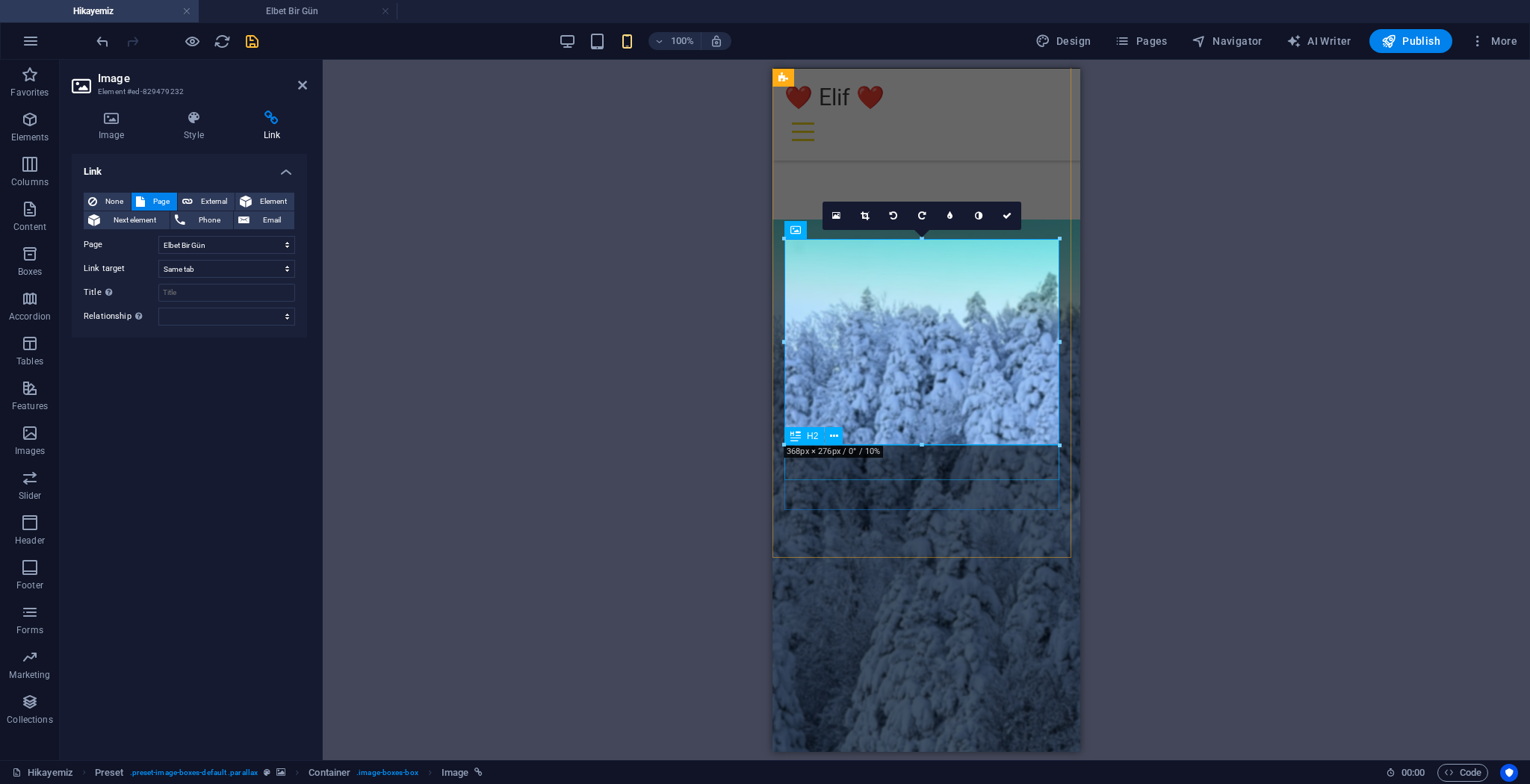 click on "Elbet Bir Gün" at bounding box center [926, 4510] 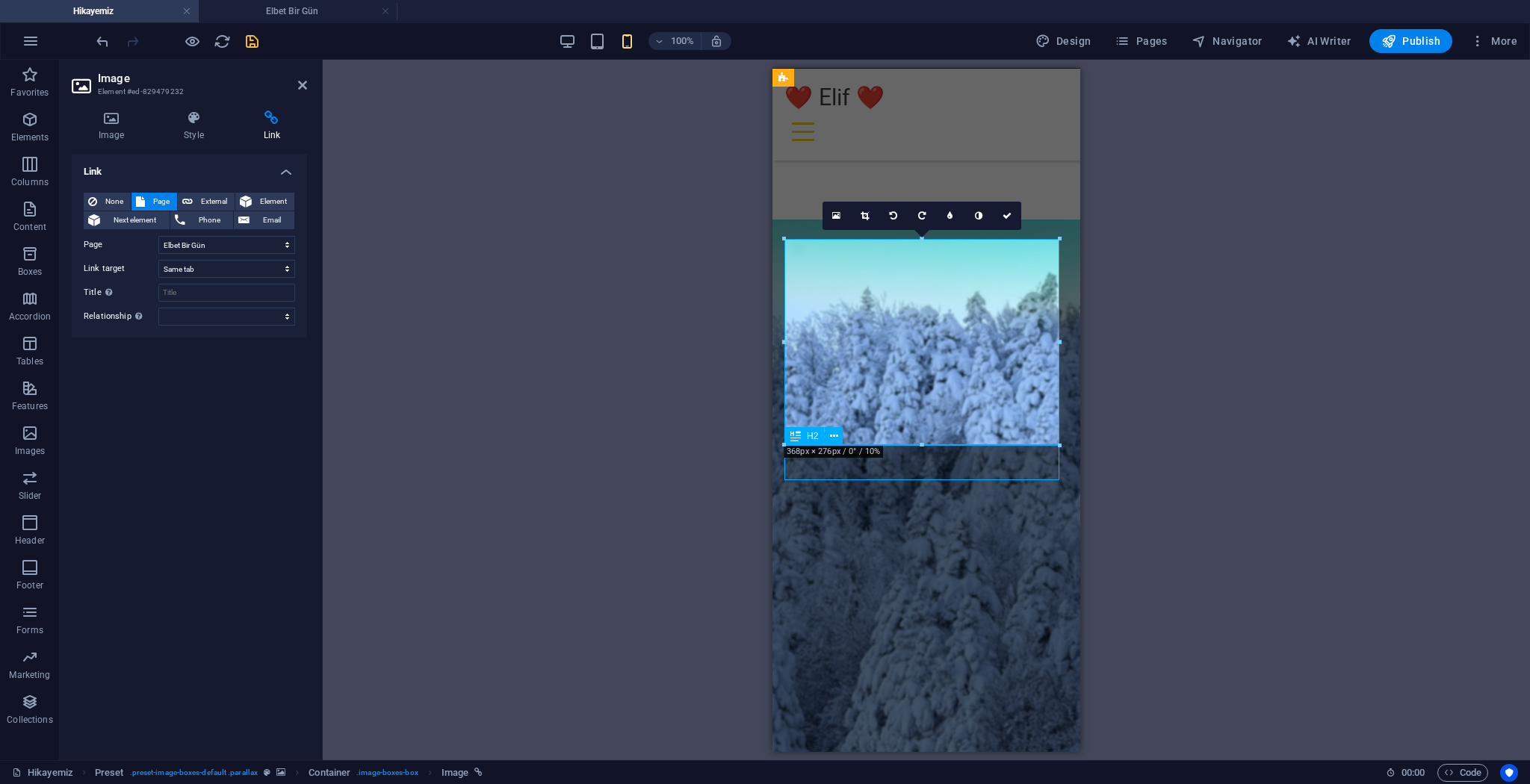 click on "Elbet Bir Gün" at bounding box center [926, 4510] 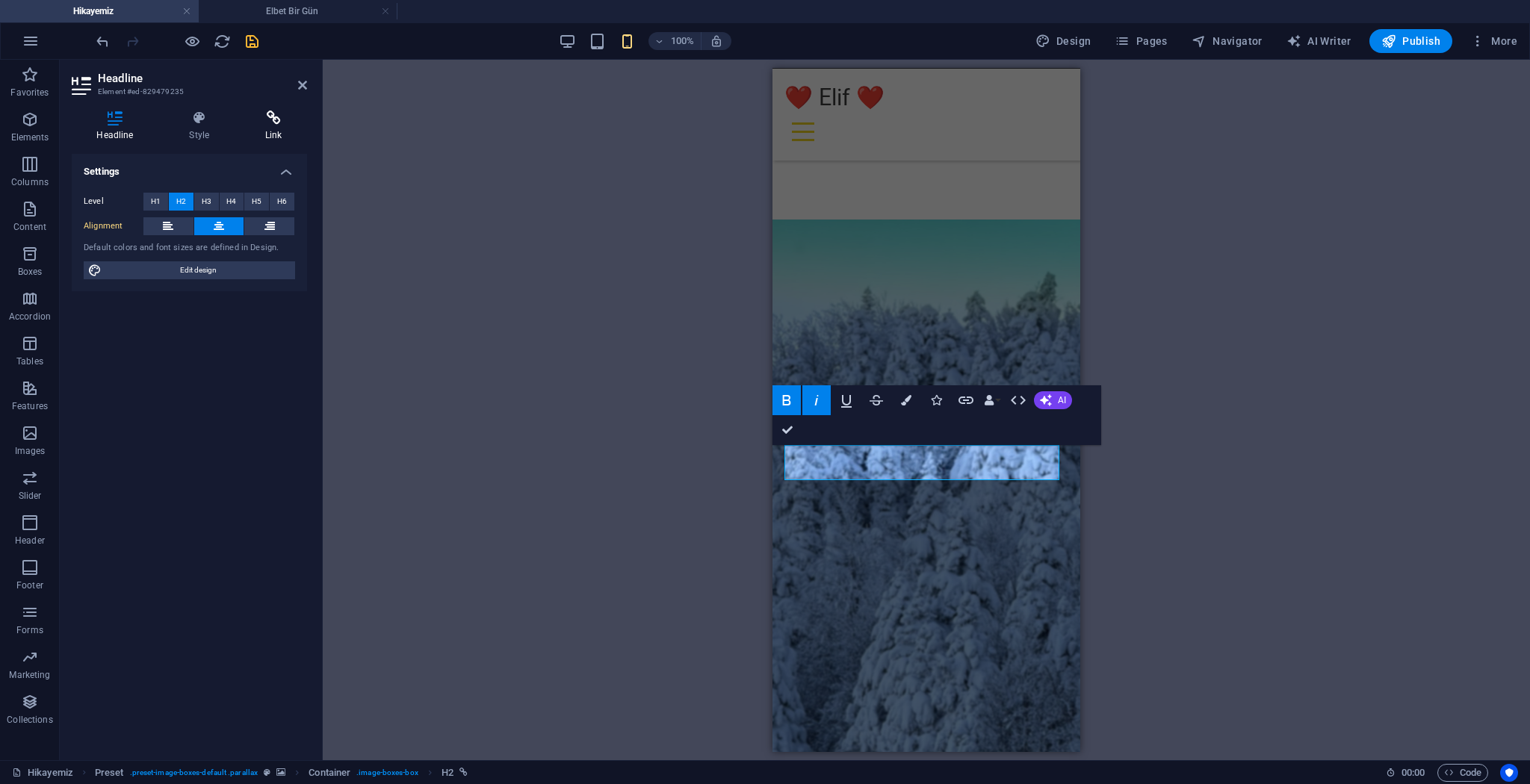 click at bounding box center [273, 118] 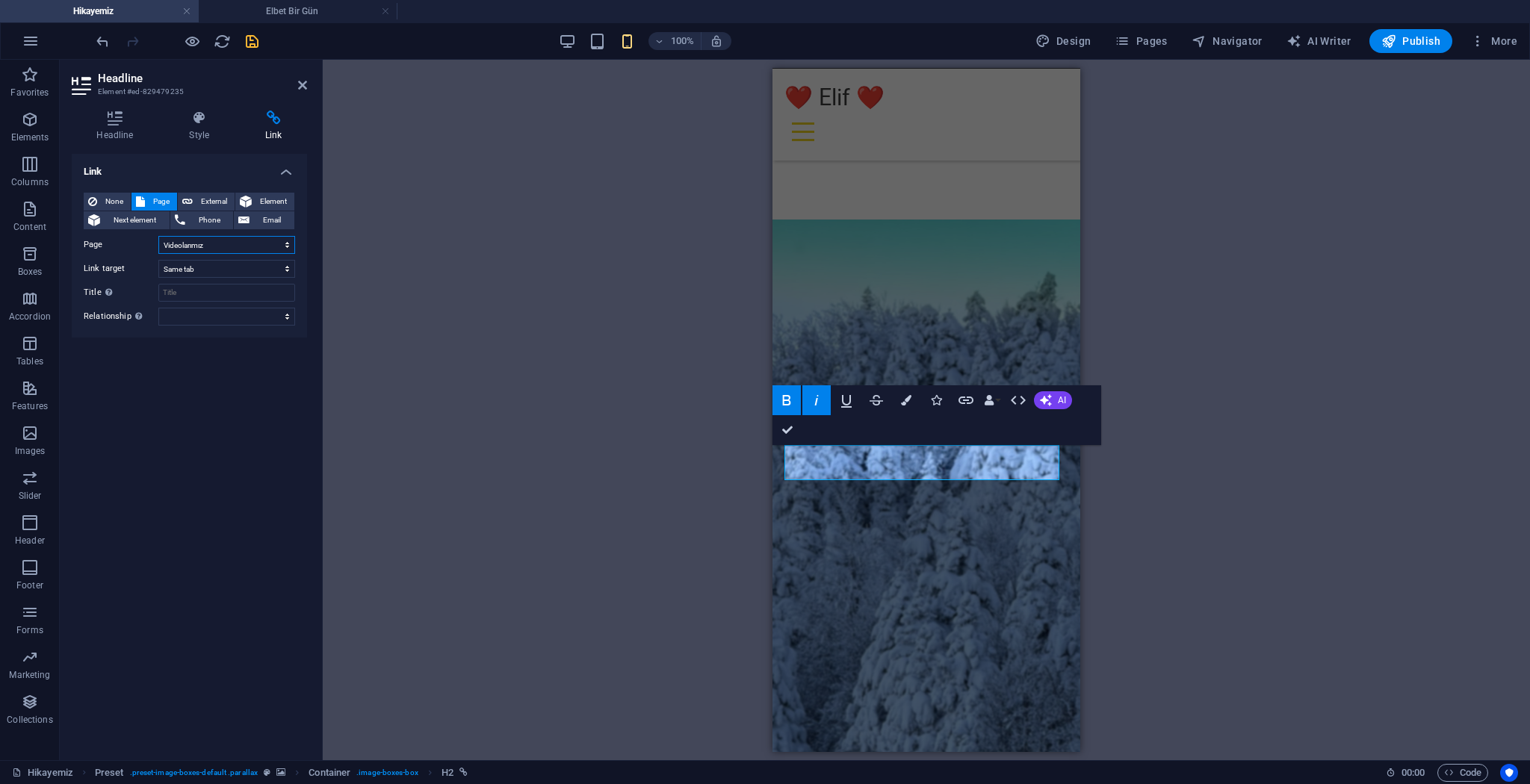 click on "Hikayemiz Anılarımız Fotoğraflarımız Videolarımız Elbet Bir Gün Bolu Gezisi NasipCokGuzelBirSey Yarenin Doğum Günü elifiminNumarasiniAldim Yanyana İlk Fotoğrafımız Yarenin Kolu Kopuyodu Snapchatten Ekleştik İlk Sarılışımız İlk Ankara Date'imizzz Sana Olan Hislerimi Öğrendiğin İlk Gün İkinci Ankara Buluşmamız Elifimin Gözüne Göz Damlası Açık Açık Konuştuğumuz İlk Gün Aşkımız Başlıyor Geliyo Kadirim Geliyo Sahne Bizim En Büyük Zaferim Elini İlk Kez Omzuna Attığım Gün Başbaşa İlk Date Aşk Seni Yazıyormuş Hayaller Yavaş Yavaş Gerçek Oluyor Konserlere Doyamıyoruz Bir İlk Daha Dut Ağacına Dalan Var Birinci Ayımız En Sportif Günümüz Olabilir İlk Hayallerimiz Mağarada Bal Ama 48 Kilo Senin İçin Değer Ankara'da İlk Date Yanındayım Doğum Günü Sürprizi Özledim Bir Ömrün En Tatlı Anı" at bounding box center [226, 245] 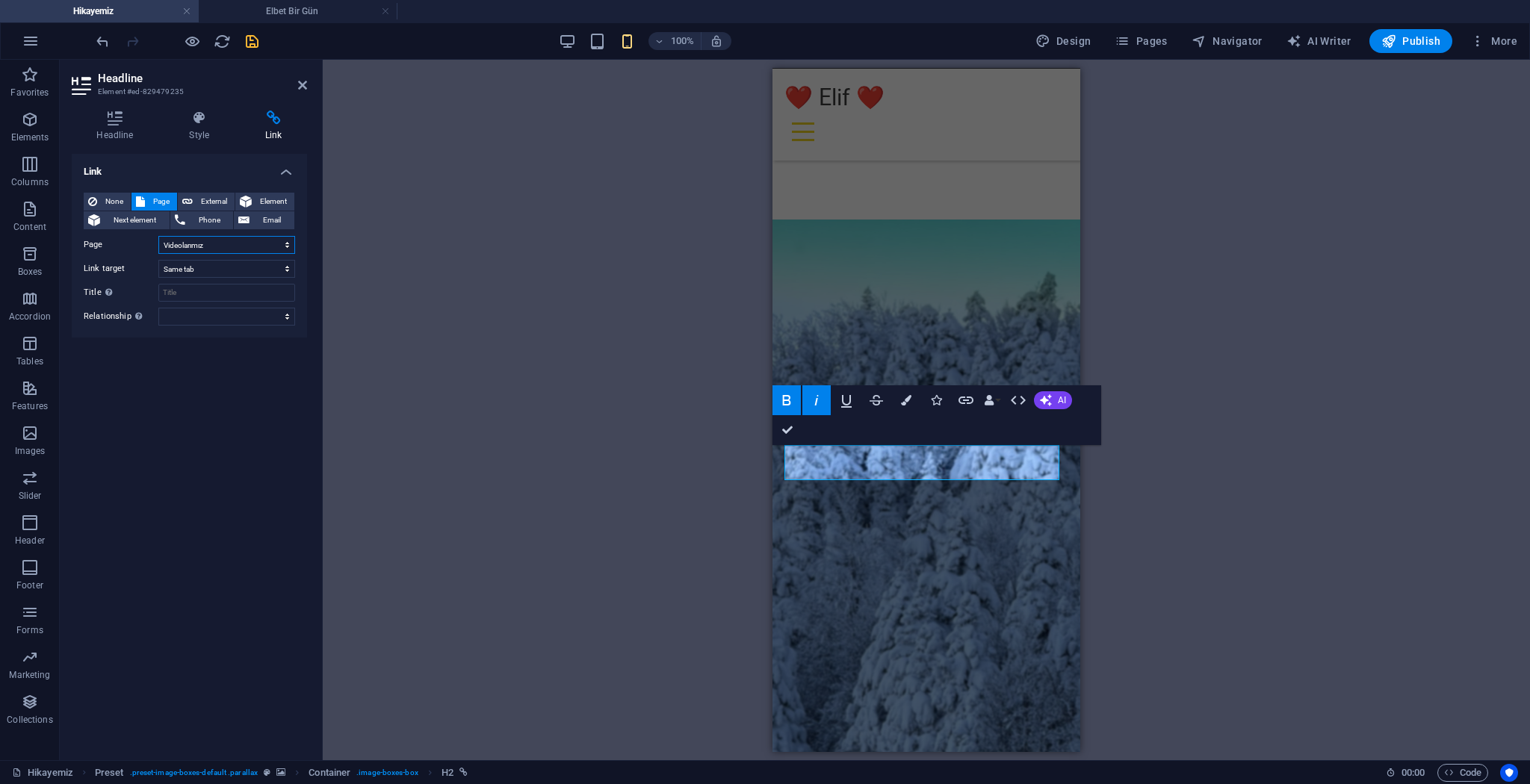 select on "4" 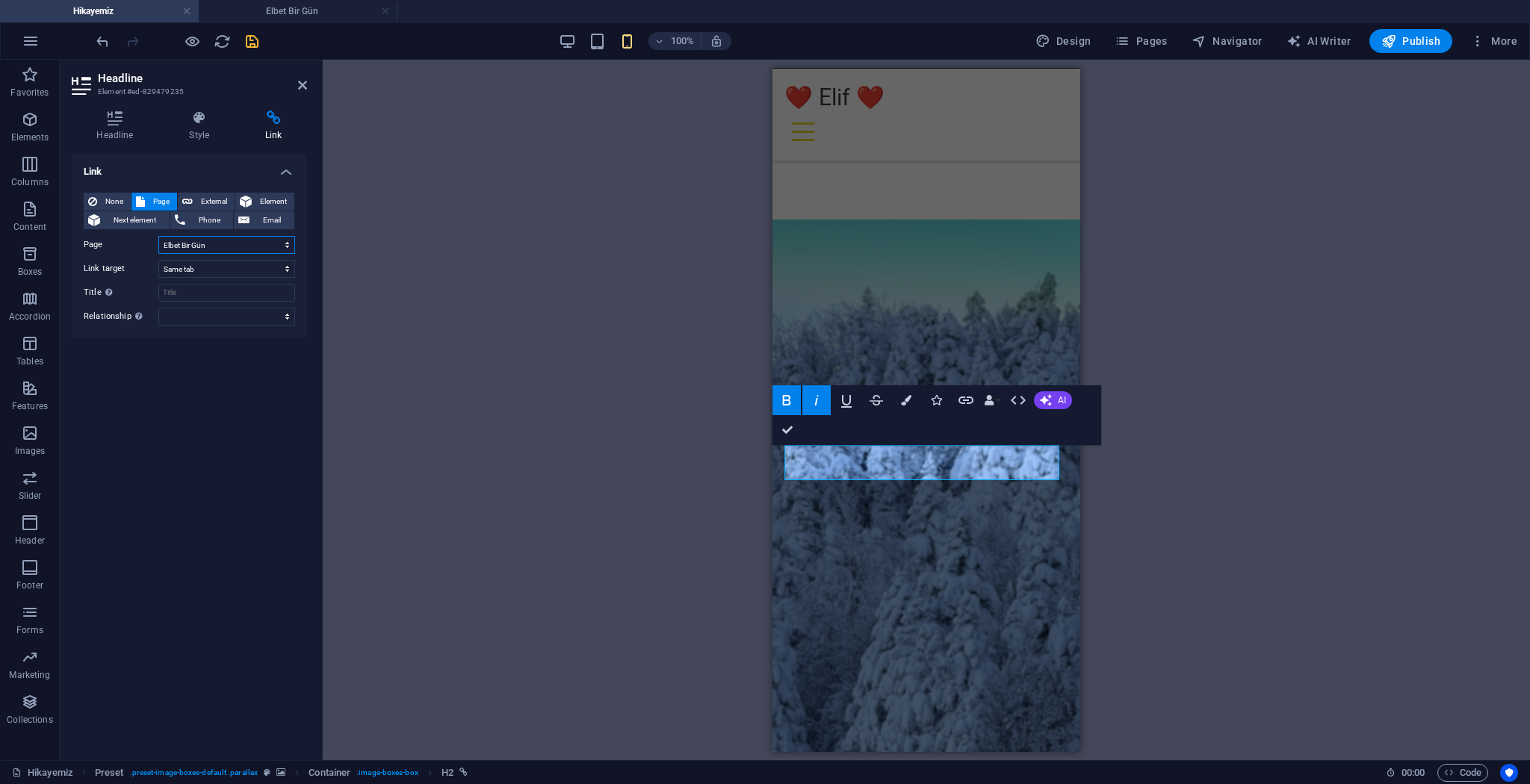 click on "Hikayemiz Anılarımız Fotoğraflarımız Videolarımız Elbet Bir Gün Bolu Gezisi NasipCokGuzelBirSey Yarenin Doğum Günü elifiminNumarasiniAldim Yanyana İlk Fotoğrafımız Yarenin Kolu Kopuyodu Snapchatten Ekleştik İlk Sarılışımız İlk Ankara Date'imizzz Sana Olan Hislerimi Öğrendiğin İlk Gün İkinci Ankara Buluşmamız Elifimin Gözüne Göz Damlası Açık Açık Konuştuğumuz İlk Gün Aşkımız Başlıyor Geliyo Kadirim Geliyo Sahne Bizim En Büyük Zaferim Elini İlk Kez Omzuna Attığım Gün Başbaşa İlk Date Aşk Seni Yazıyormuş Hayaller Yavaş Yavaş Gerçek Oluyor Konserlere Doyamıyoruz Bir İlk Daha Dut Ağacına Dalan Var Birinci Ayımız En Sportif Günümüz Olabilir İlk Hayallerimiz Mağarada Bal Ama 48 Kilo Senin İçin Değer Ankara'da İlk Date Yanındayım Doğum Günü Sürprizi Özledim Bir Ömrün En Tatlı Anı" at bounding box center (226, 245) 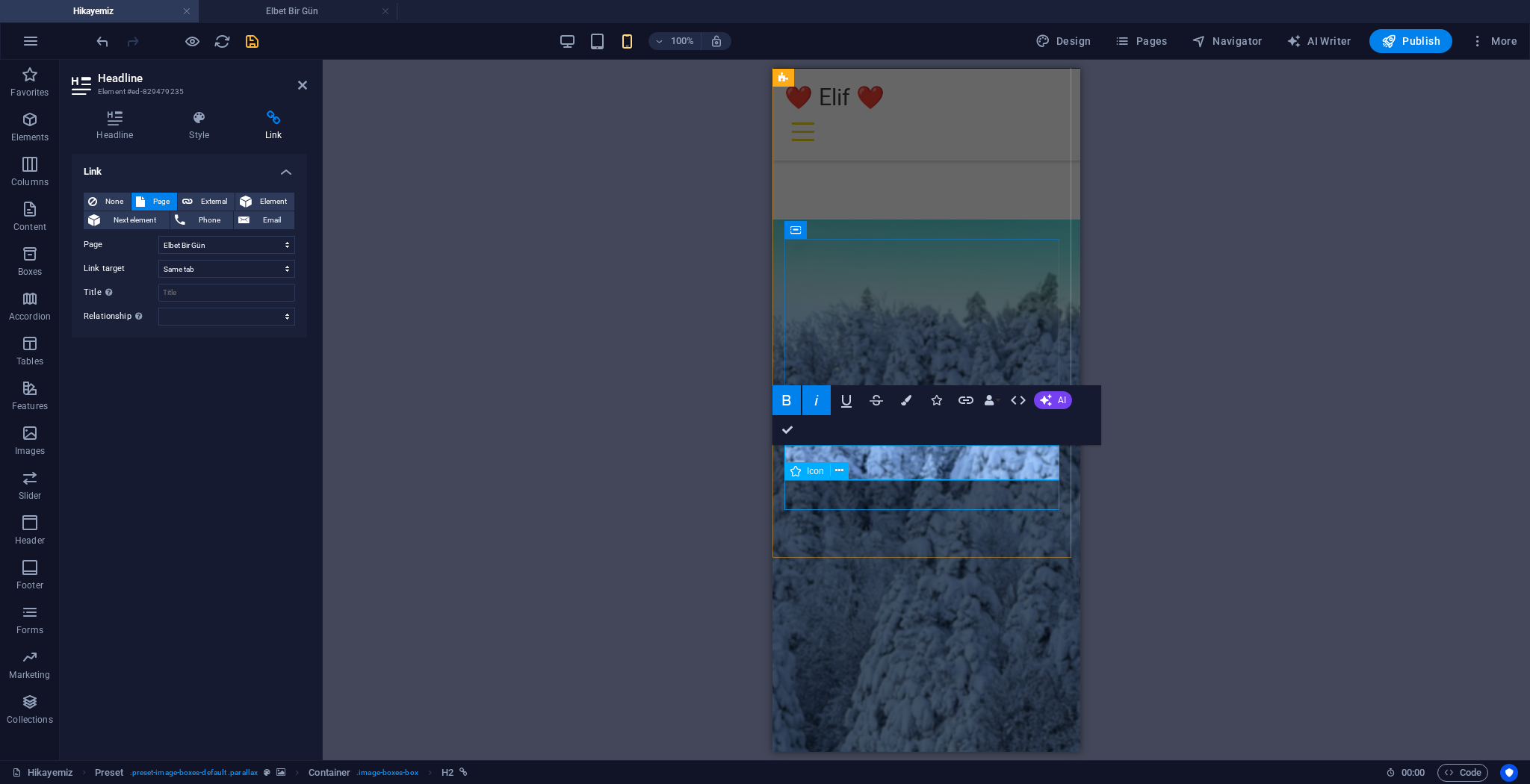 click at bounding box center [926, 4543] 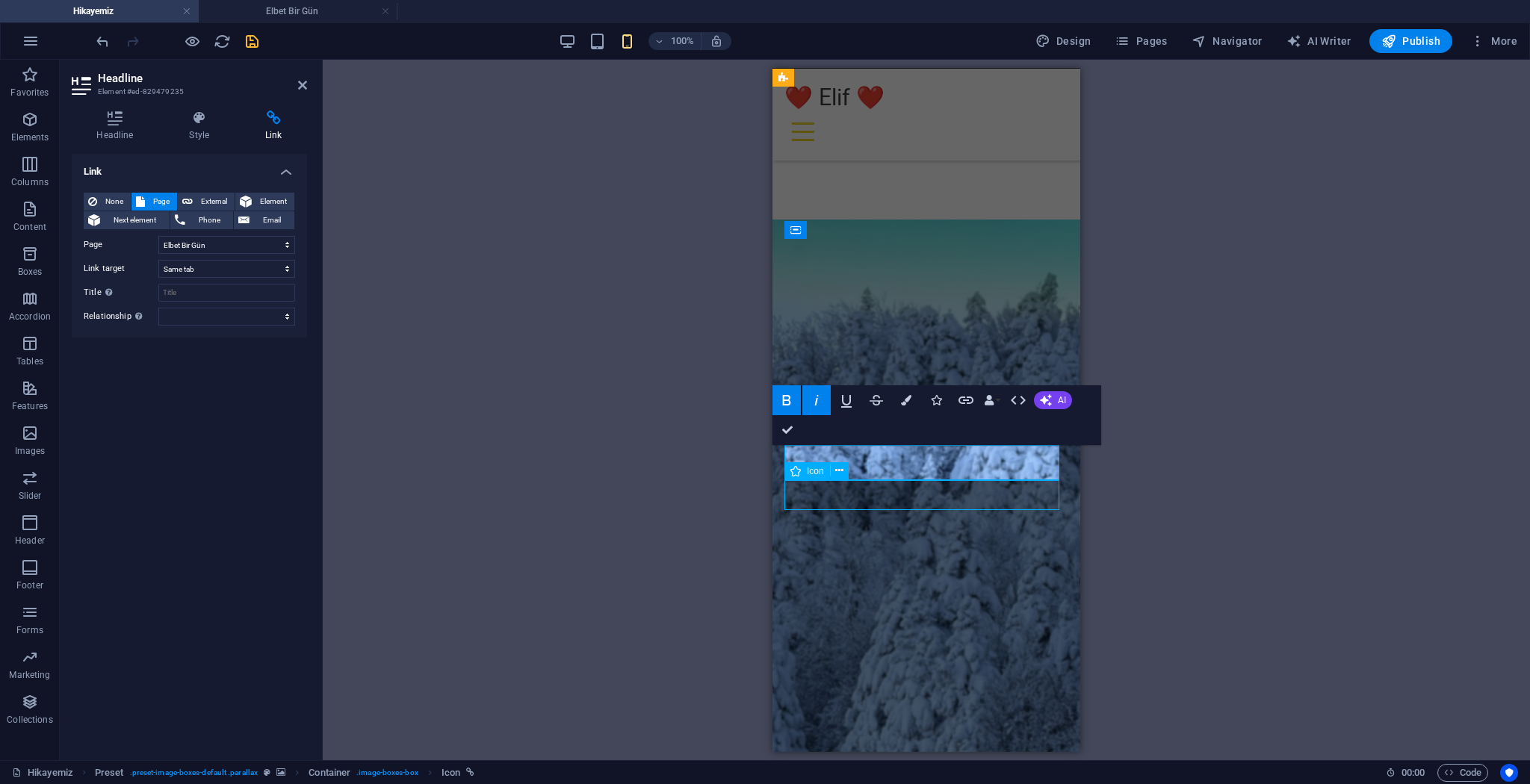 click at bounding box center (926, 4543) 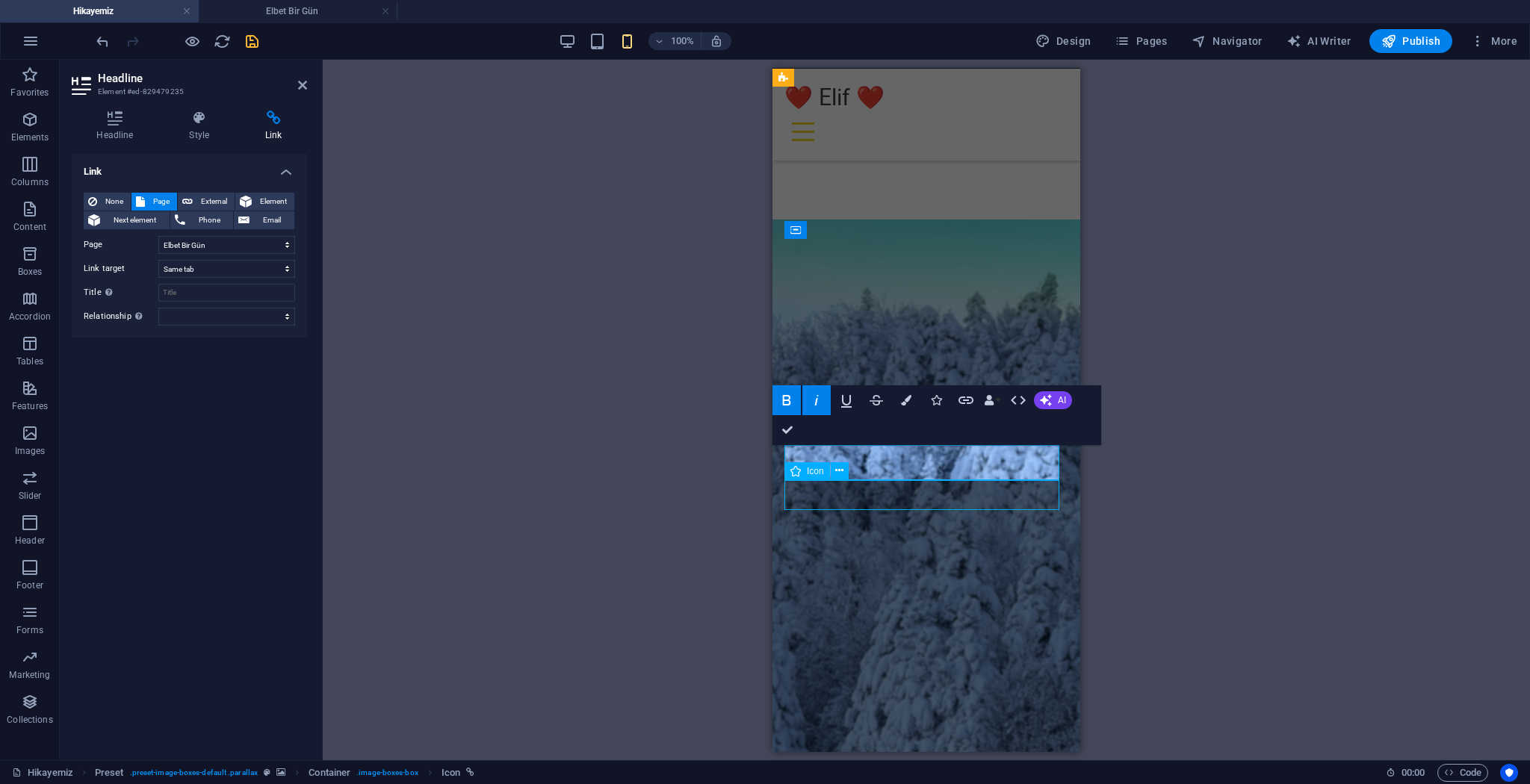 select on "xMidYMid" 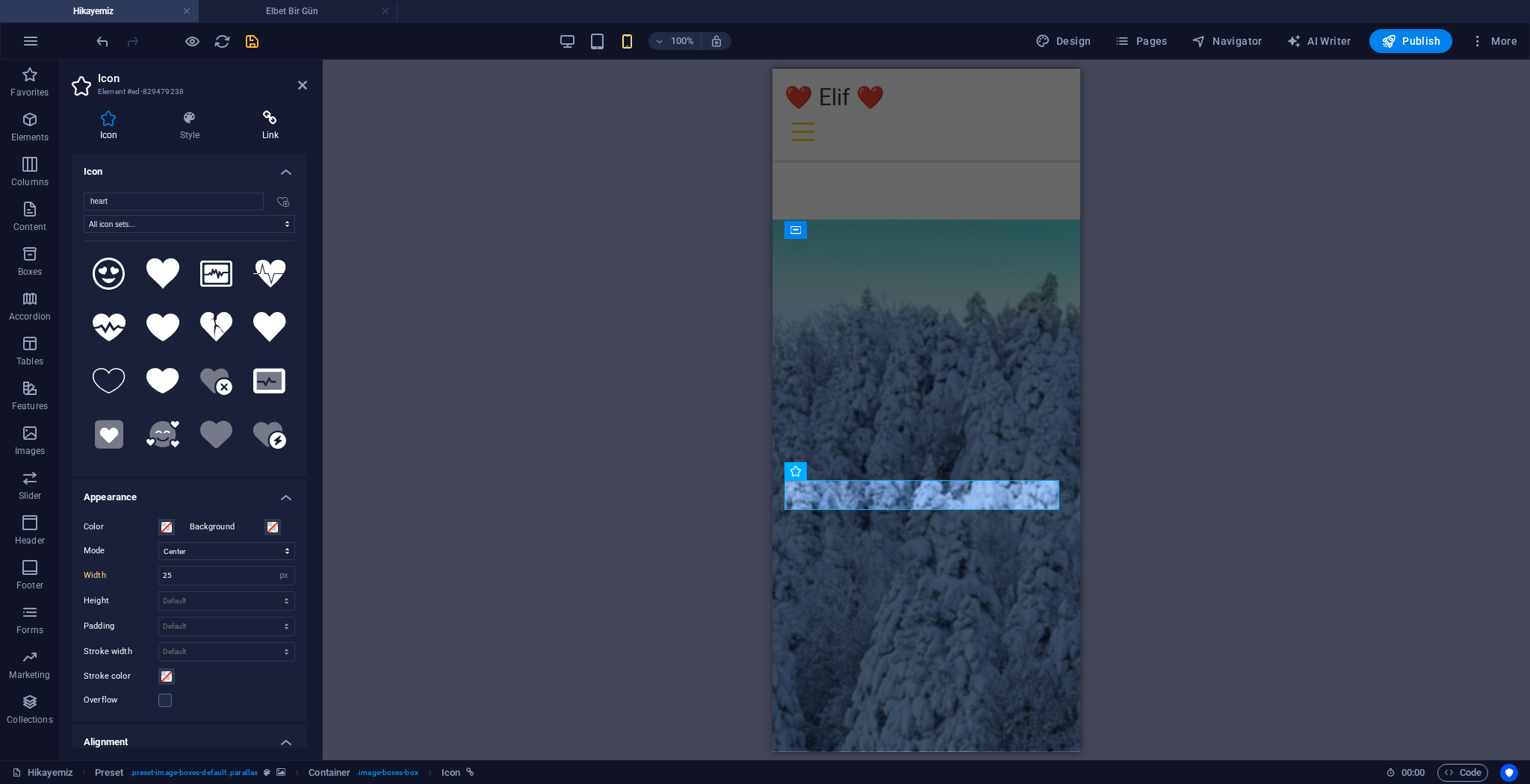 click at bounding box center (270, 118) 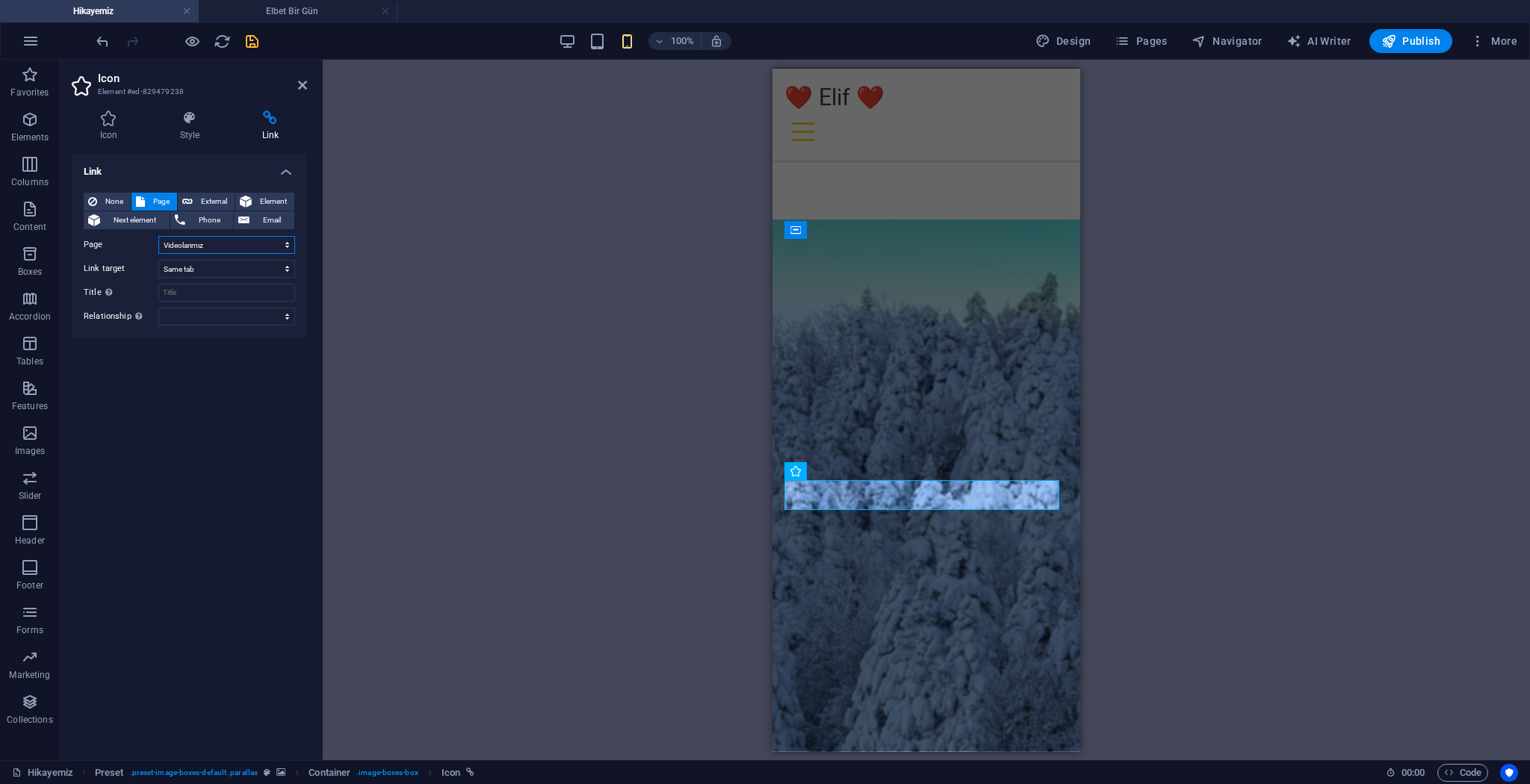 click on "Hikayemiz Anılarımız Fotoğraflarımız Videolarımız Elbet Bir Gün Bolu Gezisi NasipCokGuzelBirSey Yarenin Doğum Günü elifiminNumarasiniAldim Yanyana İlk Fotoğrafımız Yarenin Kolu Kopuyodu Snapchatten Ekleştik İlk Sarılışımız İlk Ankara Date'imizzz Sana Olan Hislerimi Öğrendiğin İlk Gün İkinci Ankara Buluşmamız Elifimin Gözüne Göz Damlası Açık Açık Konuştuğumuz İlk Gün Aşkımız Başlıyor Geliyo Kadirim Geliyo Sahne Bizim En Büyük Zaferim Elini İlk Kez Omzuna Attığım Gün Başbaşa İlk Date Aşk Seni Yazıyormuş Hayaller Yavaş Yavaş Gerçek Oluyor Konserlere Doyamıyoruz Bir İlk Daha Dut Ağacına Dalan Var Birinci Ayımız En Sportif Günümüz Olabilir İlk Hayallerimiz Mağarada Bal Ama 48 Kilo Senin İçin Değer Ankara'da İlk Date Yanındayım Doğum Günü Sürprizi Özledim Bir Ömrün En Tatlı Anı" at bounding box center (226, 245) 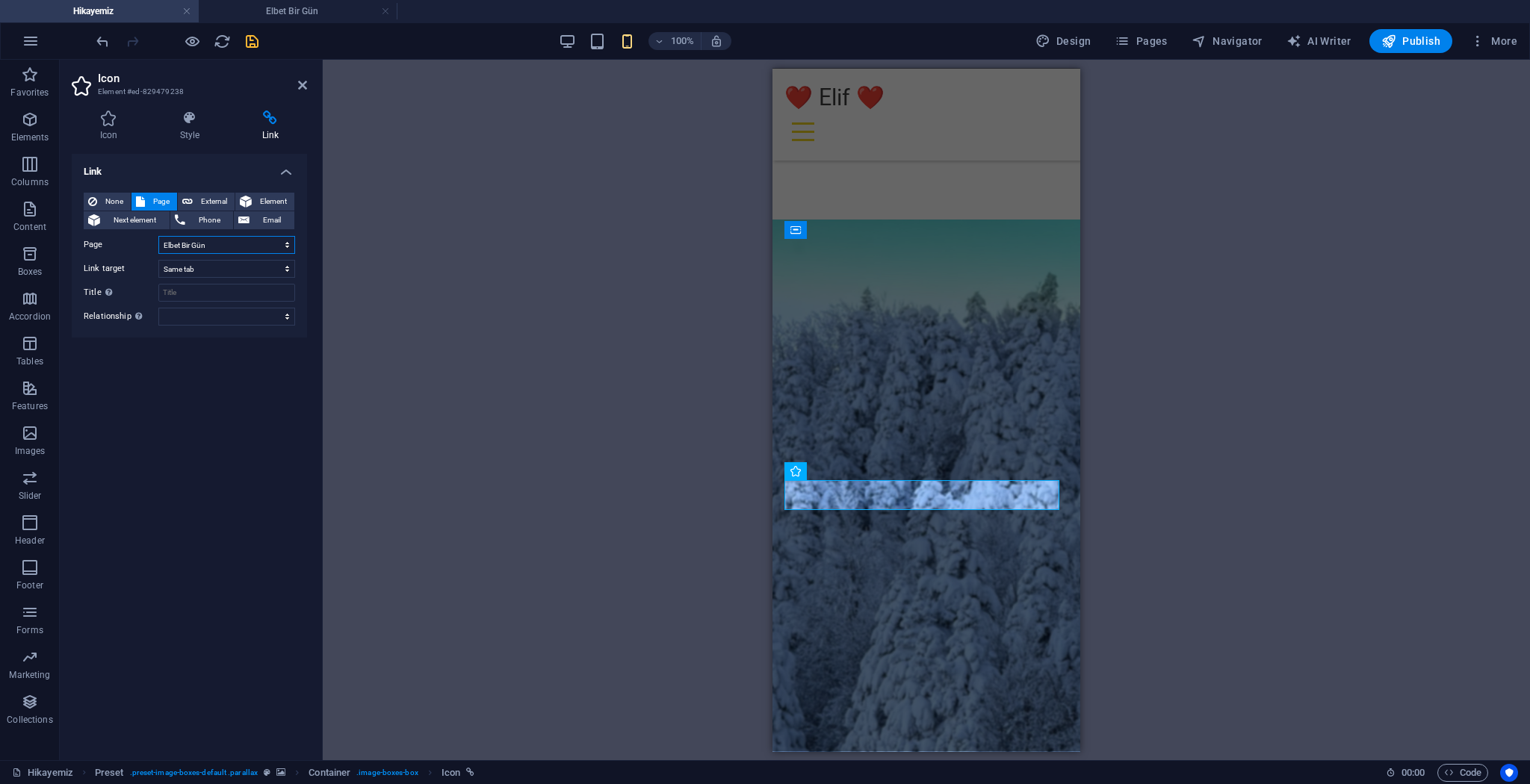click on "Hikayemiz Anılarımız Fotoğraflarımız Videolarımız Elbet Bir Gün Bolu Gezisi NasipCokGuzelBirSey Yarenin Doğum Günü elifiminNumarasiniAldim Yanyana İlk Fotoğrafımız Yarenin Kolu Kopuyodu Snapchatten Ekleştik İlk Sarılışımız İlk Ankara Date'imizzz Sana Olan Hislerimi Öğrendiğin İlk Gün İkinci Ankara Buluşmamız Elifimin Gözüne Göz Damlası Açık Açık Konuştuğumuz İlk Gün Aşkımız Başlıyor Geliyo Kadirim Geliyo Sahne Bizim En Büyük Zaferim Elini İlk Kez Omzuna Attığım Gün Başbaşa İlk Date Aşk Seni Yazıyormuş Hayaller Yavaş Yavaş Gerçek Oluyor Konserlere Doyamıyoruz Bir İlk Daha Dut Ağacına Dalan Var Birinci Ayımız En Sportif Günümüz Olabilir İlk Hayallerimiz Mağarada Bal Ama 48 Kilo Senin İçin Değer Ankara'da İlk Date Yanındayım Doğum Günü Sürprizi Özledim Bir Ömrün En Tatlı Anı" at bounding box center (226, 245) 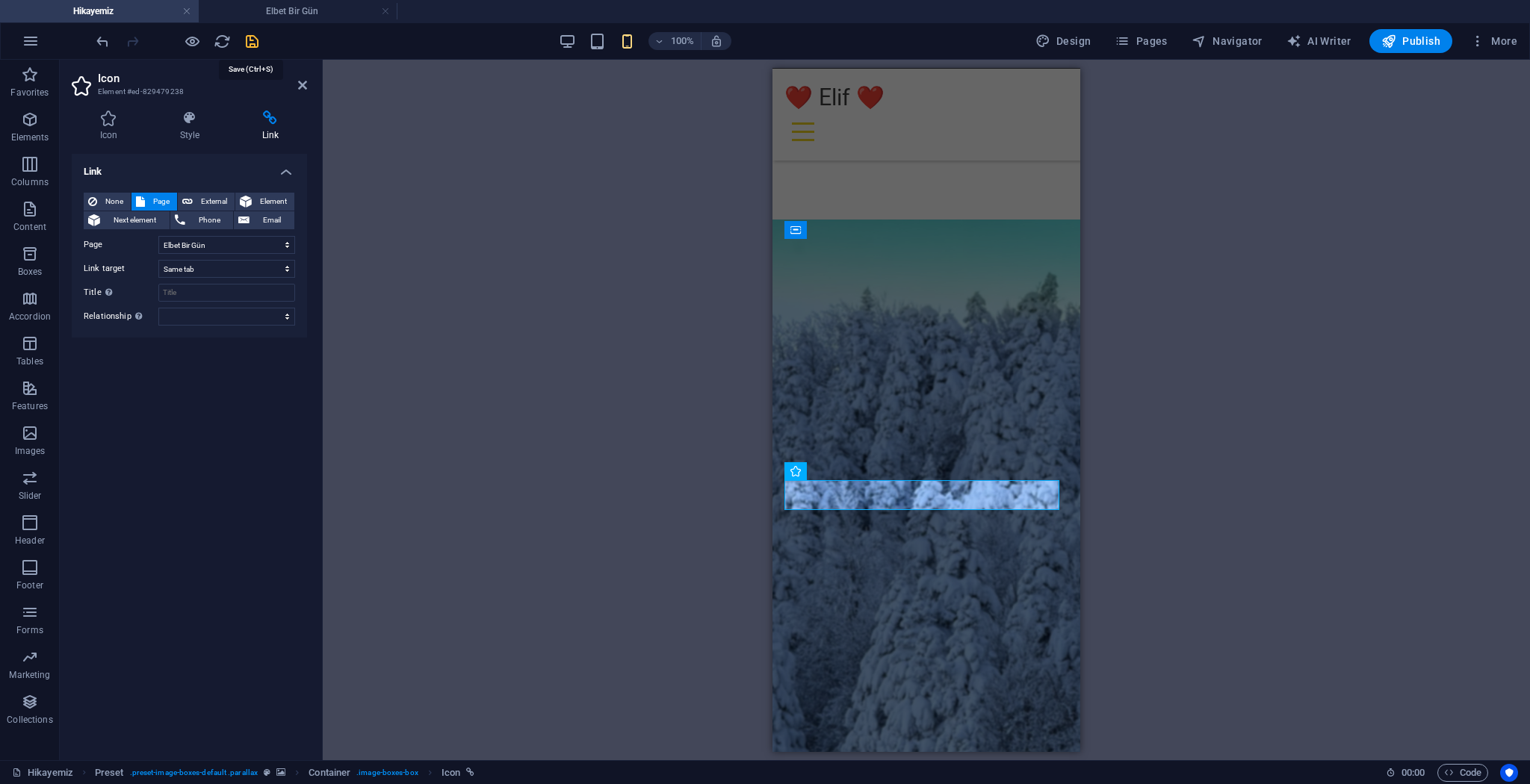 click at bounding box center [252, 41] 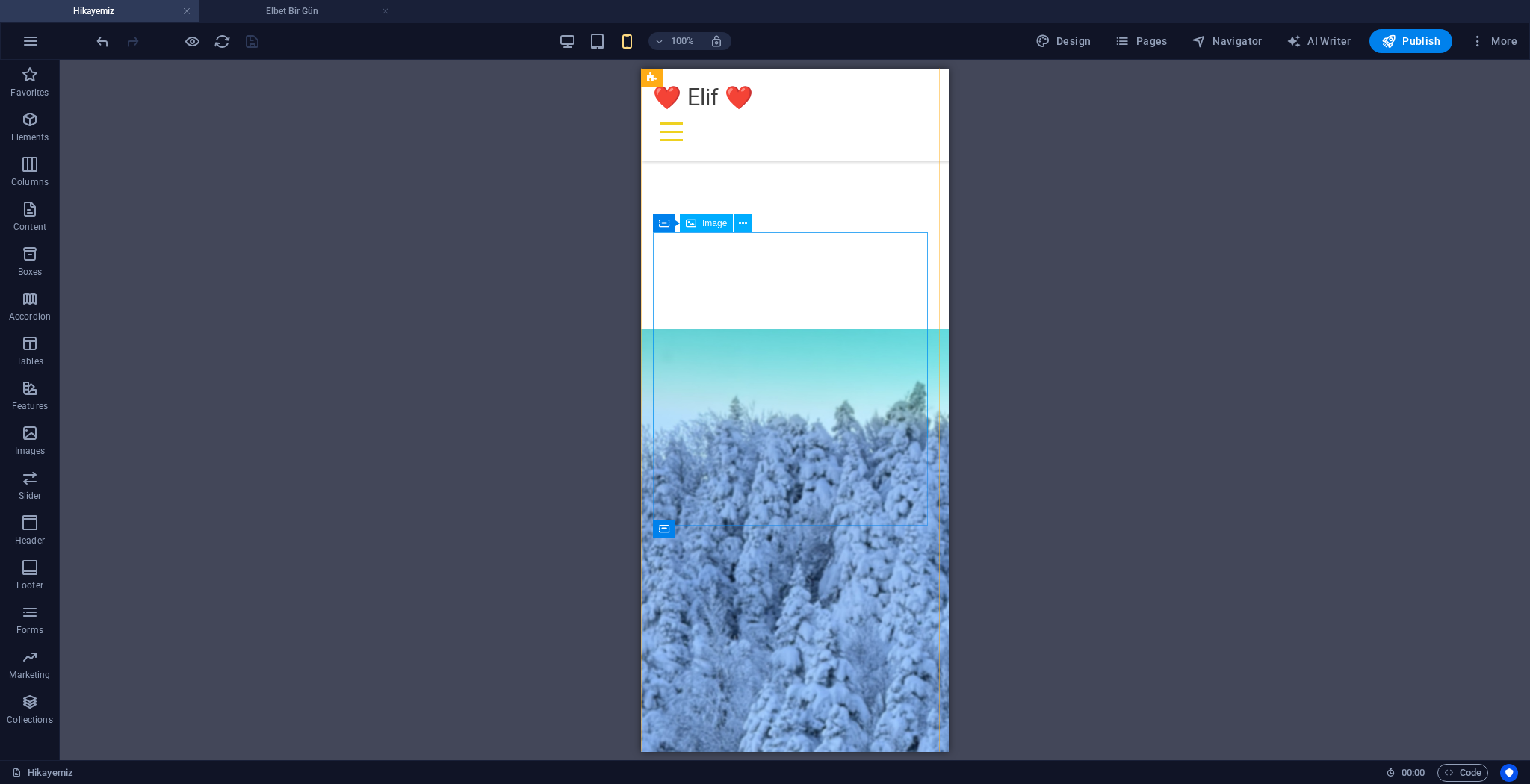 scroll, scrollTop: 1965, scrollLeft: 0, axis: vertical 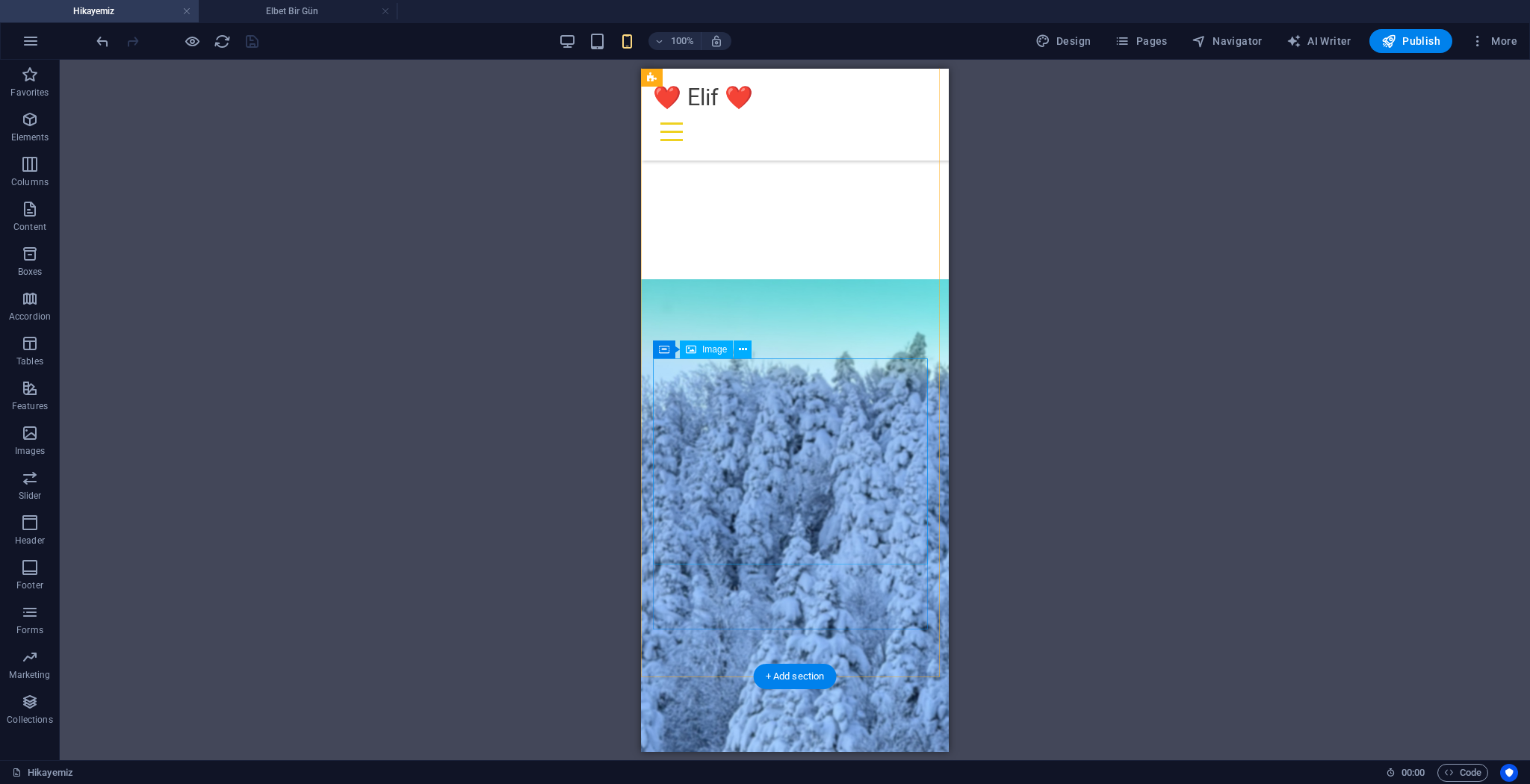 click at bounding box center [795, 4326] 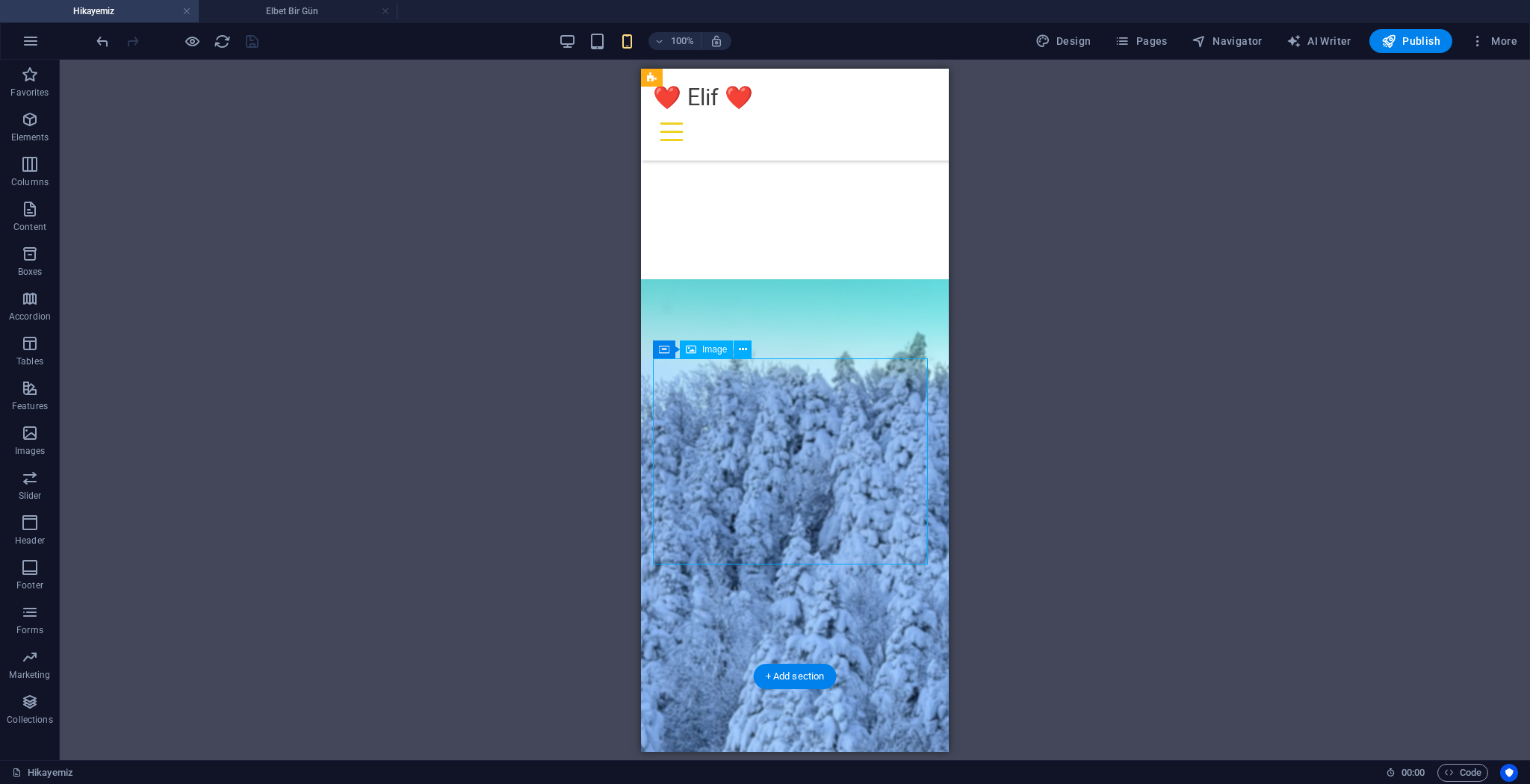 click at bounding box center (795, 4326) 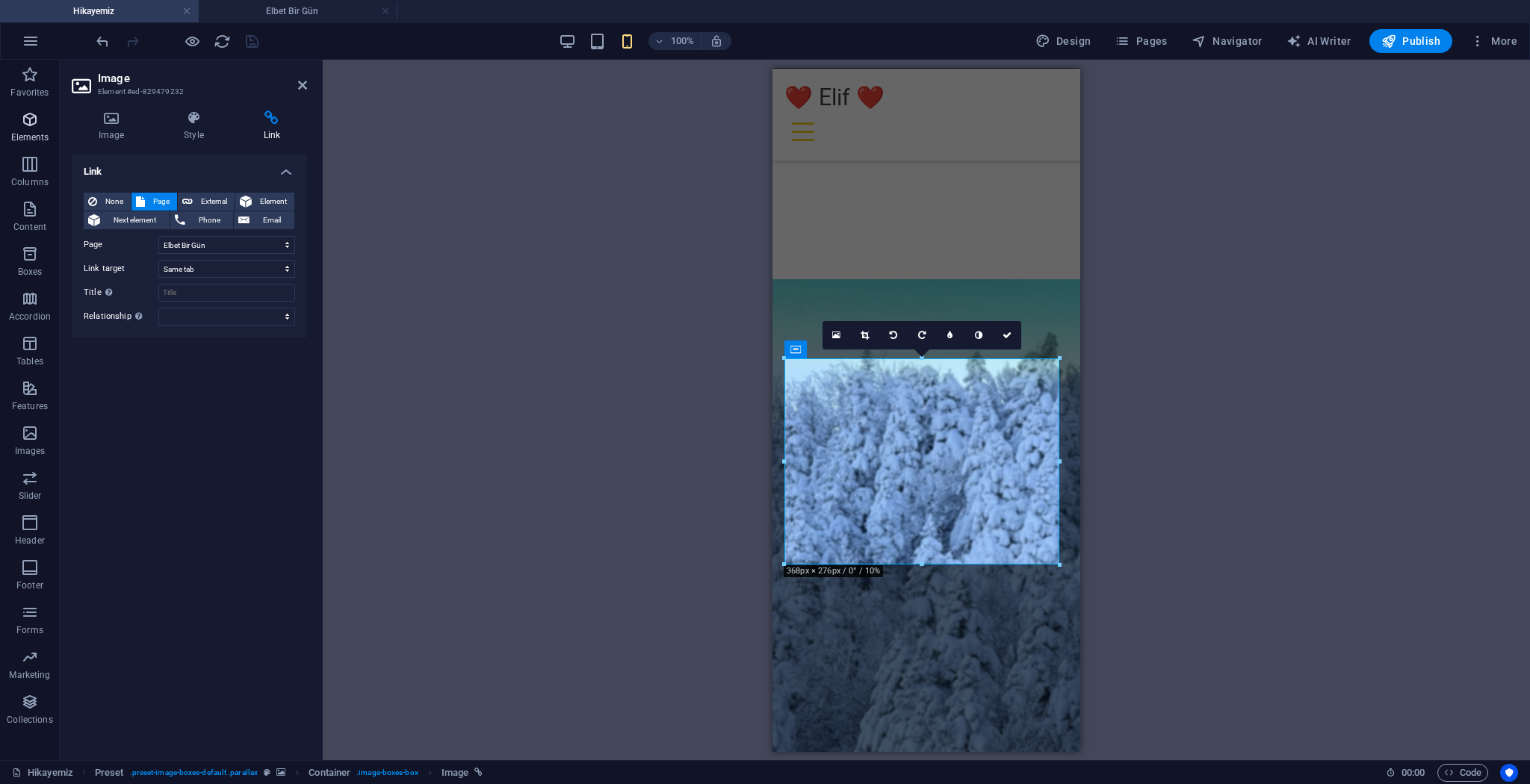 click at bounding box center [30, 119] 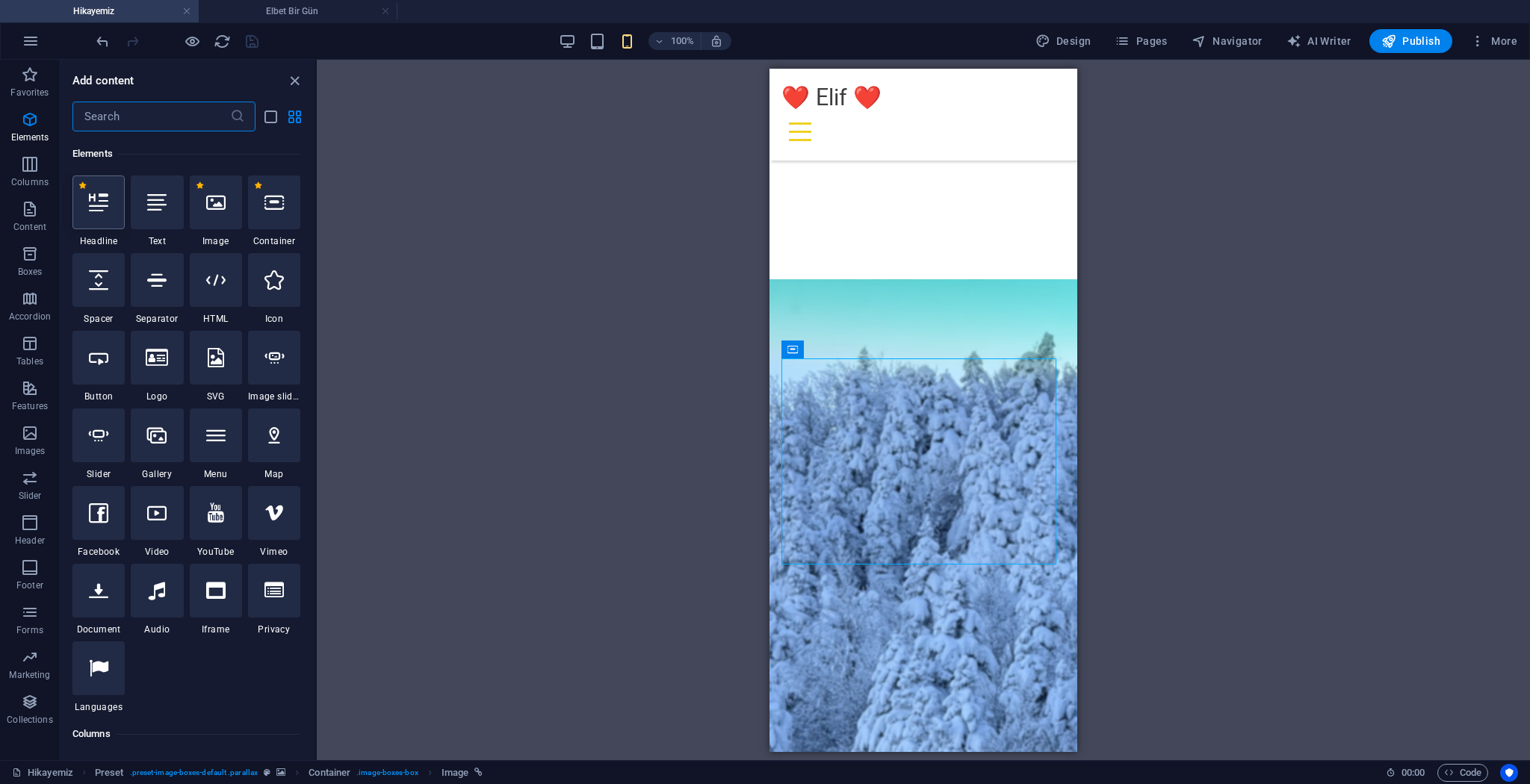 scroll, scrollTop: 281, scrollLeft: 0, axis: vertical 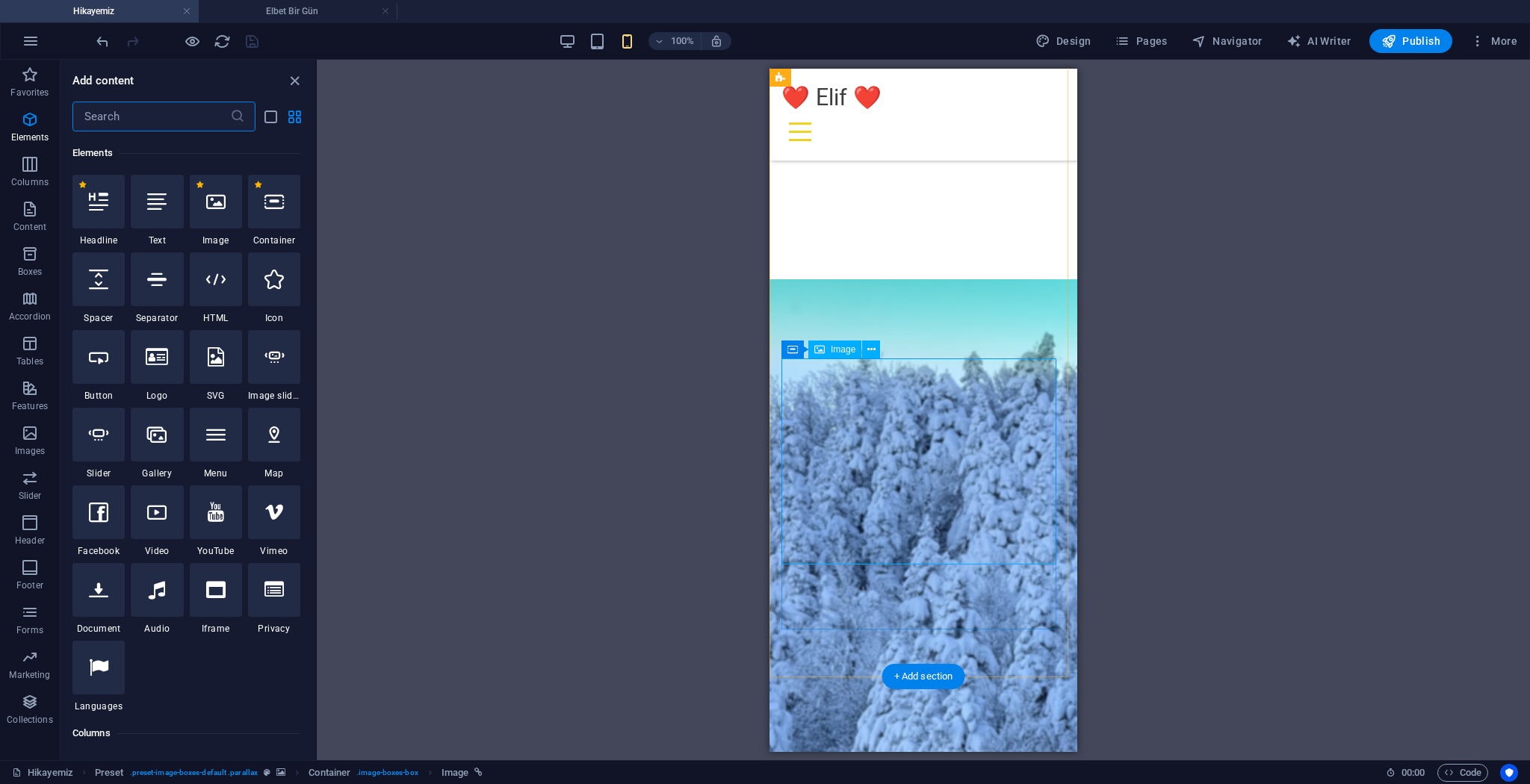 click at bounding box center (923, 4326) 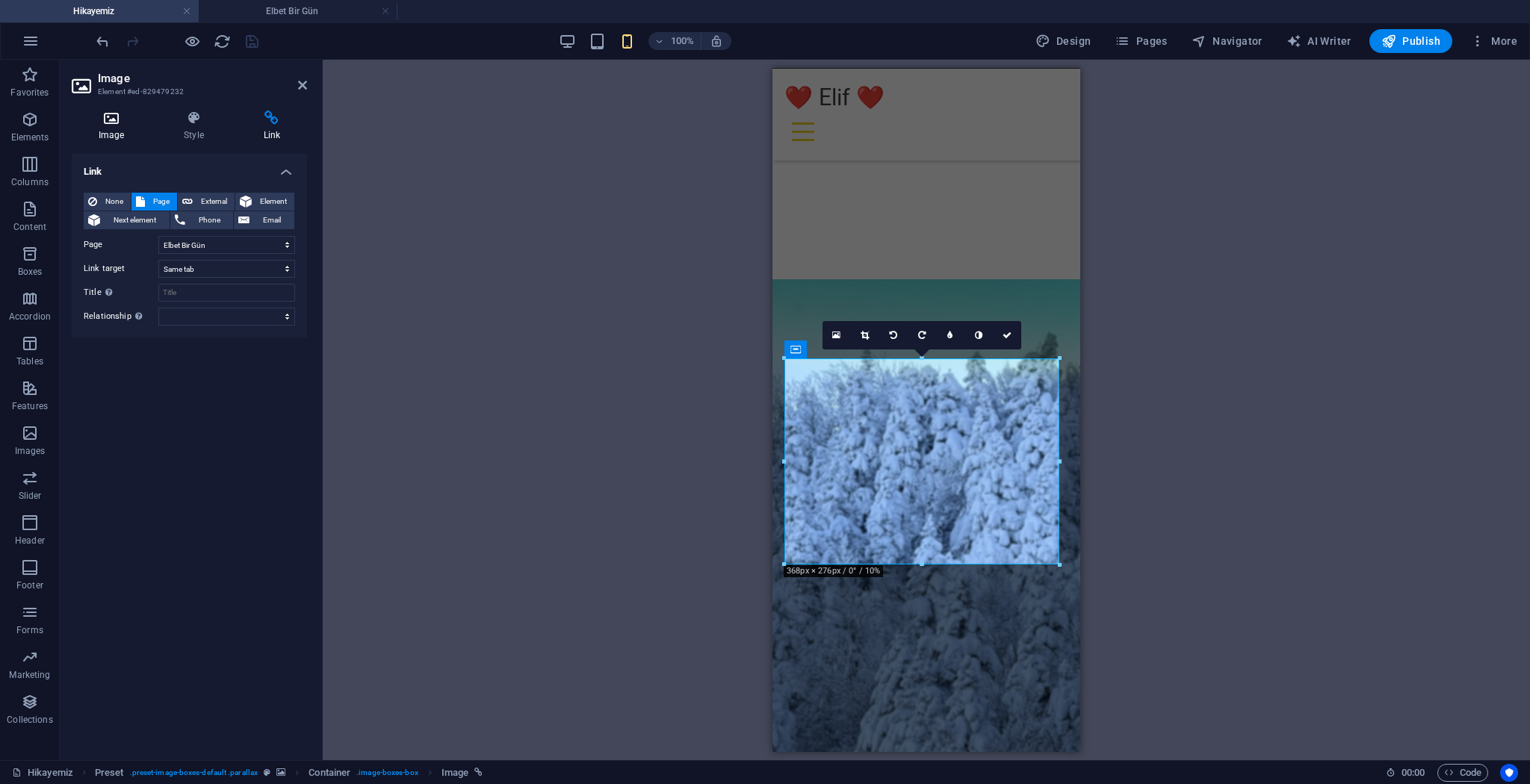 click on "Image" at bounding box center [114, 126] 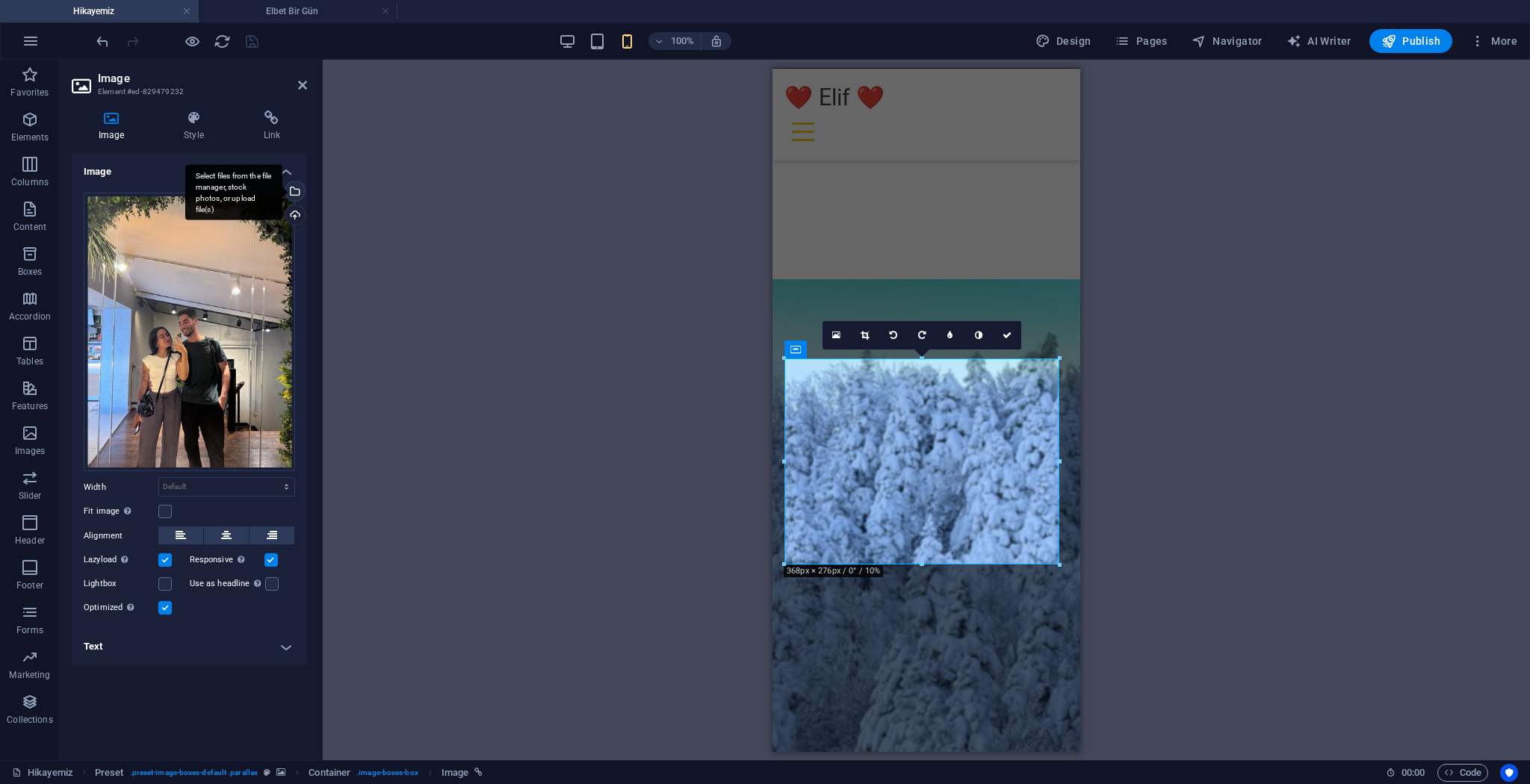 click on "Select files from the file manager, stock photos, or upload file(s)" at bounding box center (294, 193) 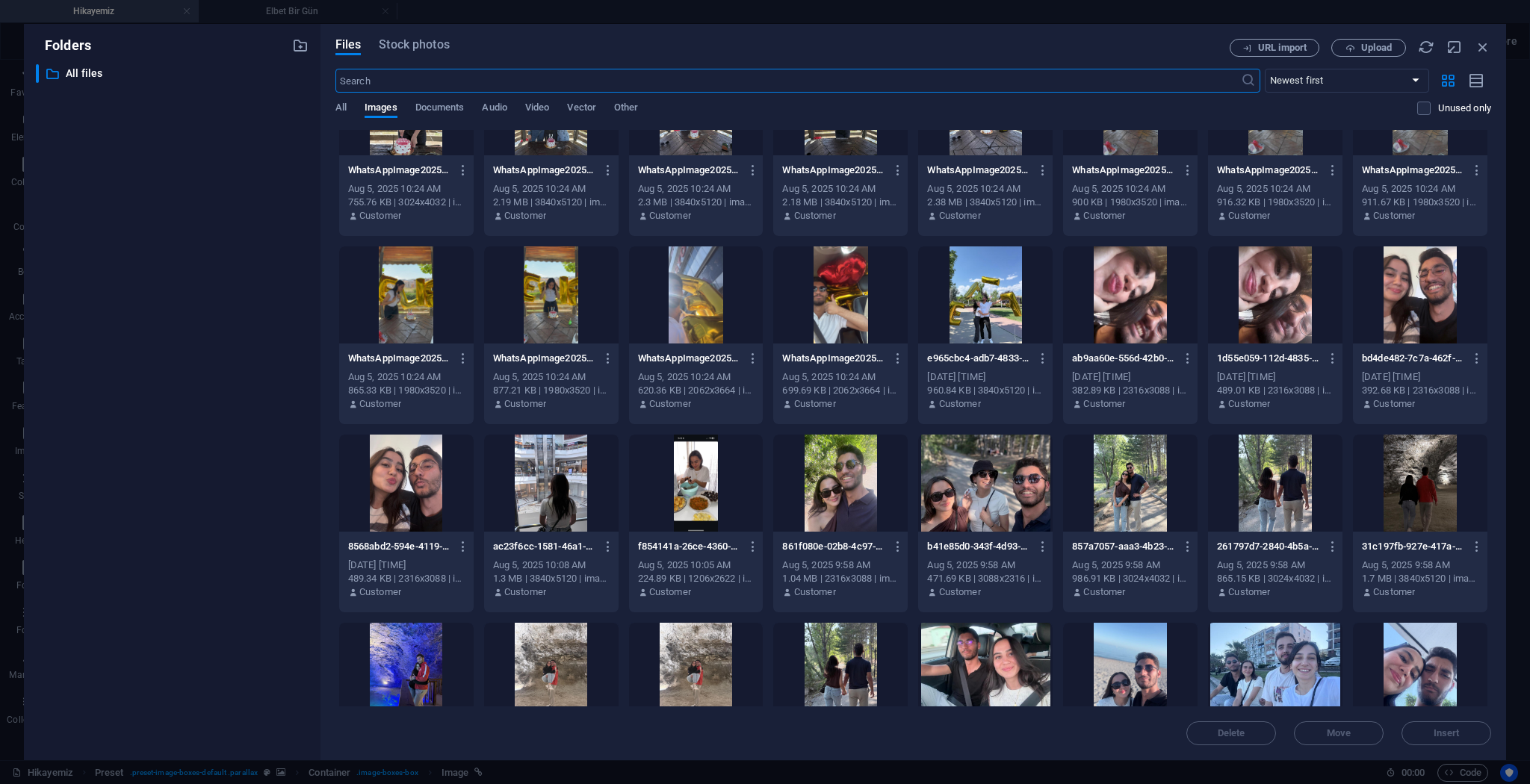 scroll, scrollTop: 1254, scrollLeft: 0, axis: vertical 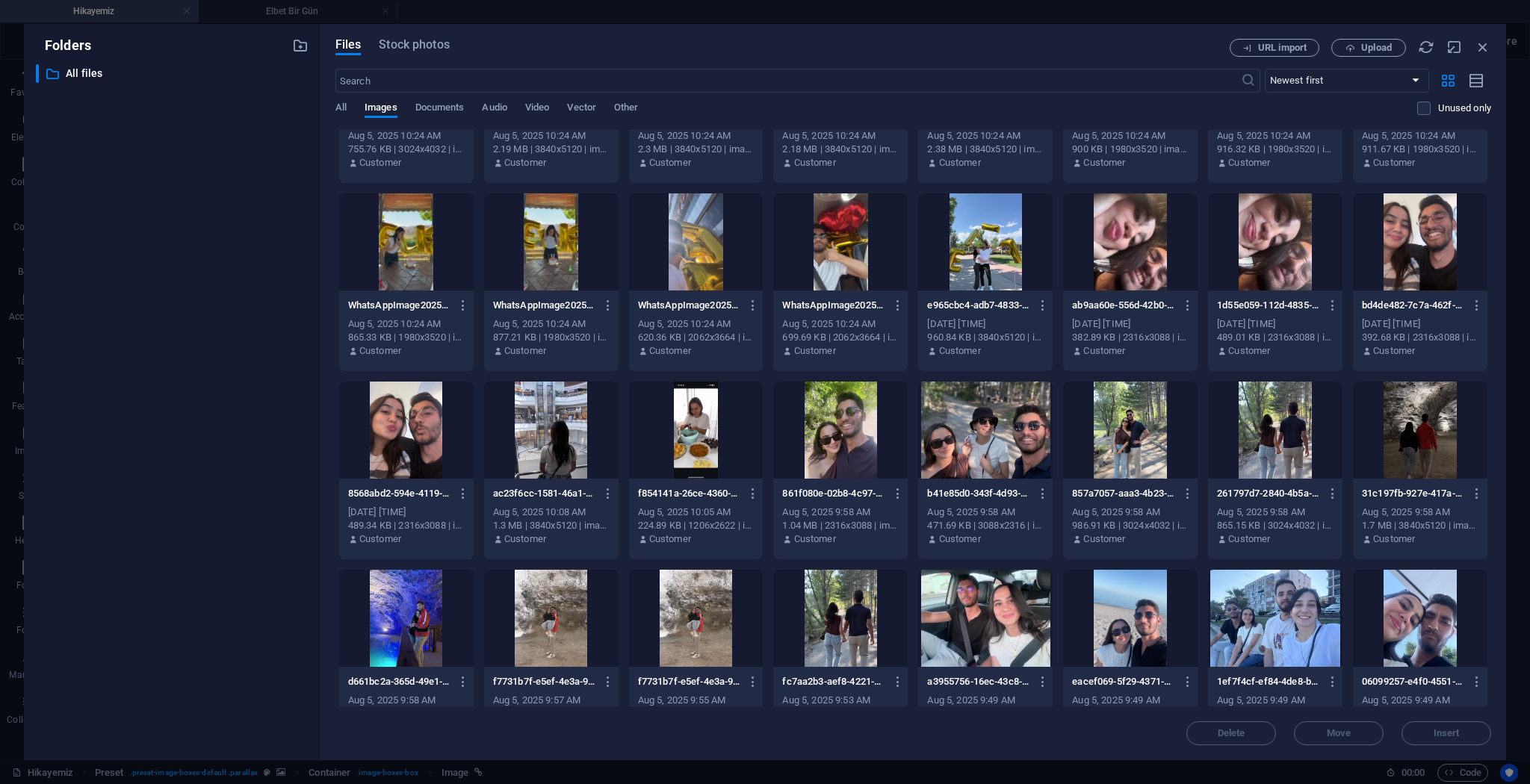 click at bounding box center [840, 430] 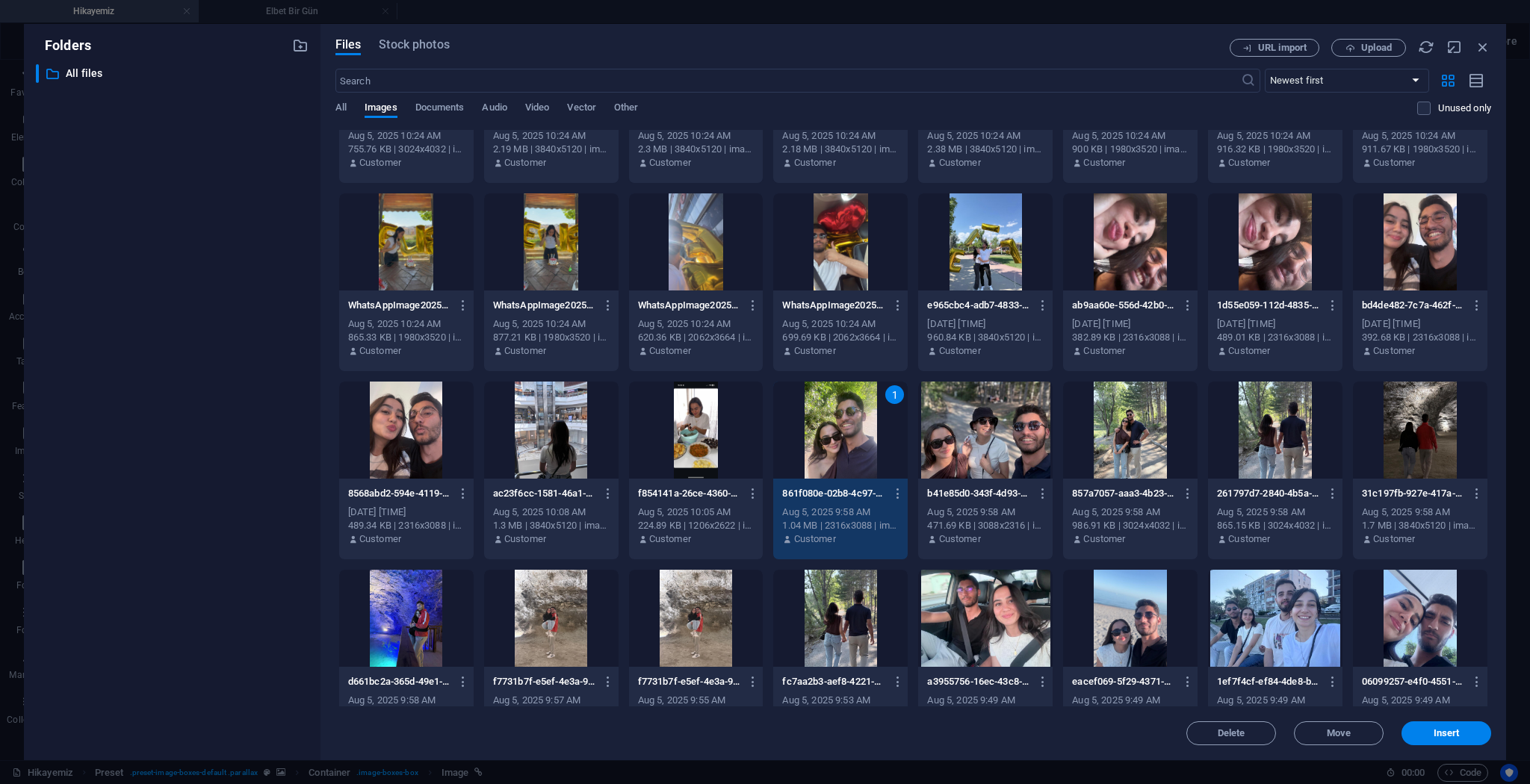 click on "1" at bounding box center [840, 430] 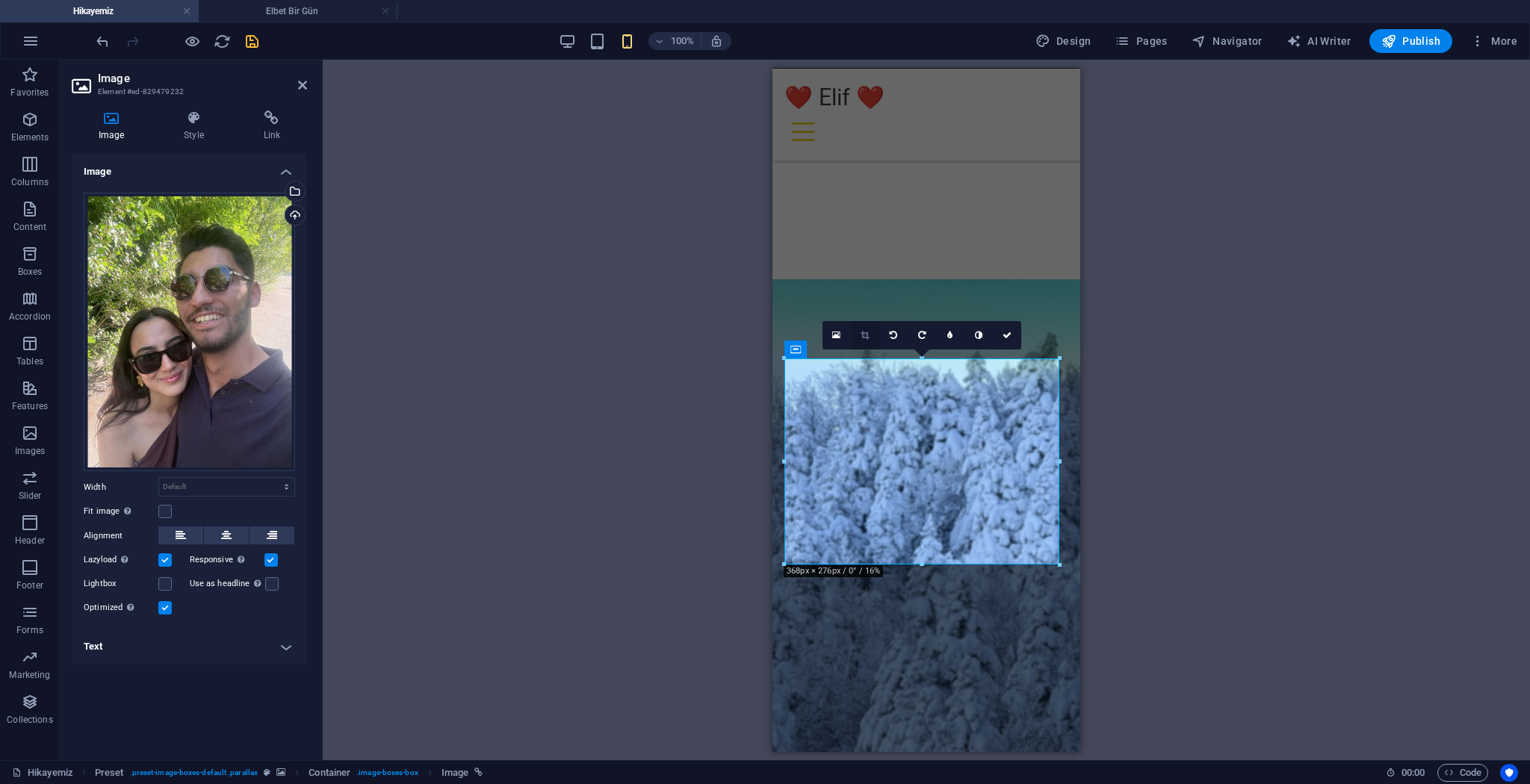 click at bounding box center [864, 335] 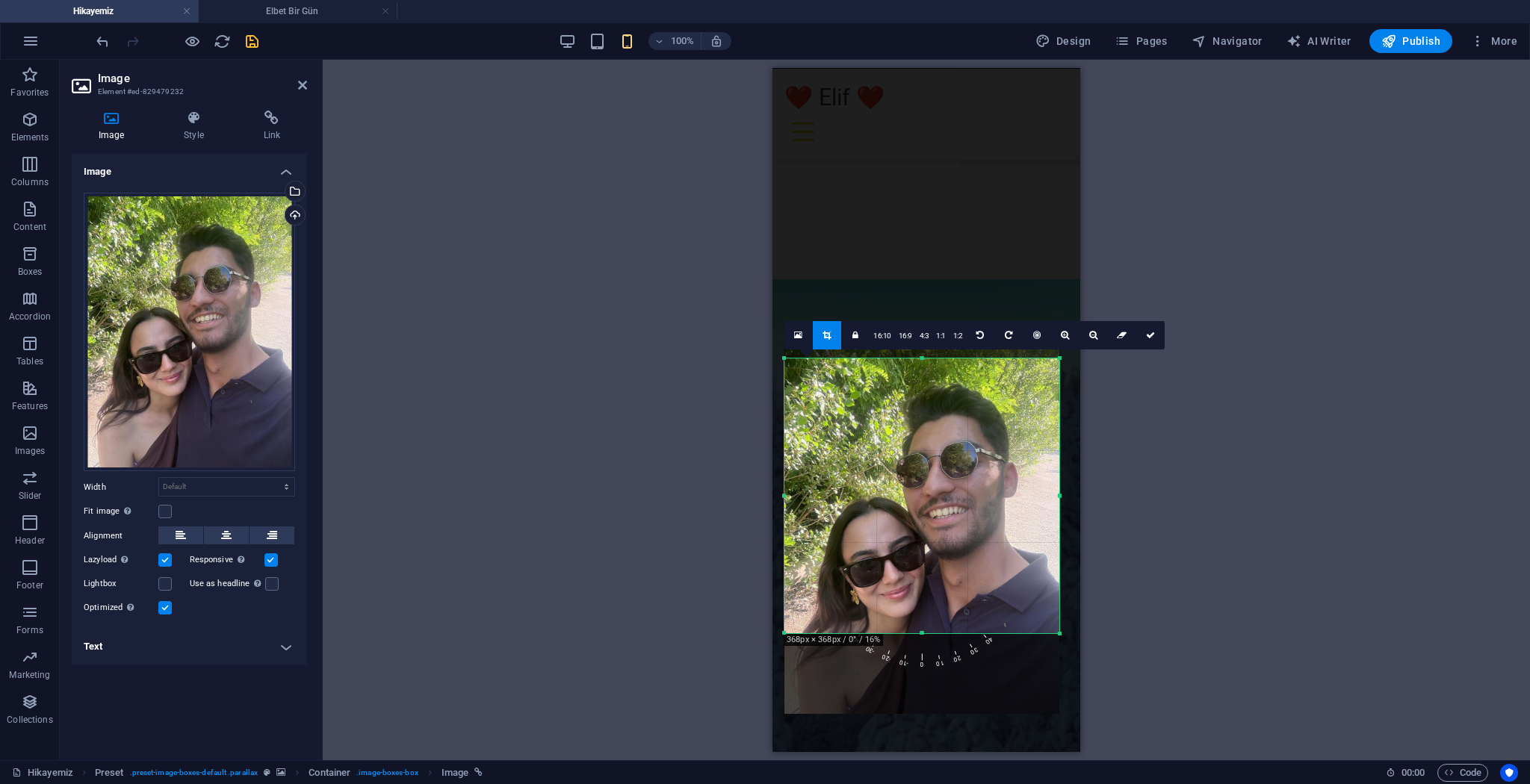 drag, startPoint x: 923, startPoint y: 355, endPoint x: 196, endPoint y: 236, distance: 736.675 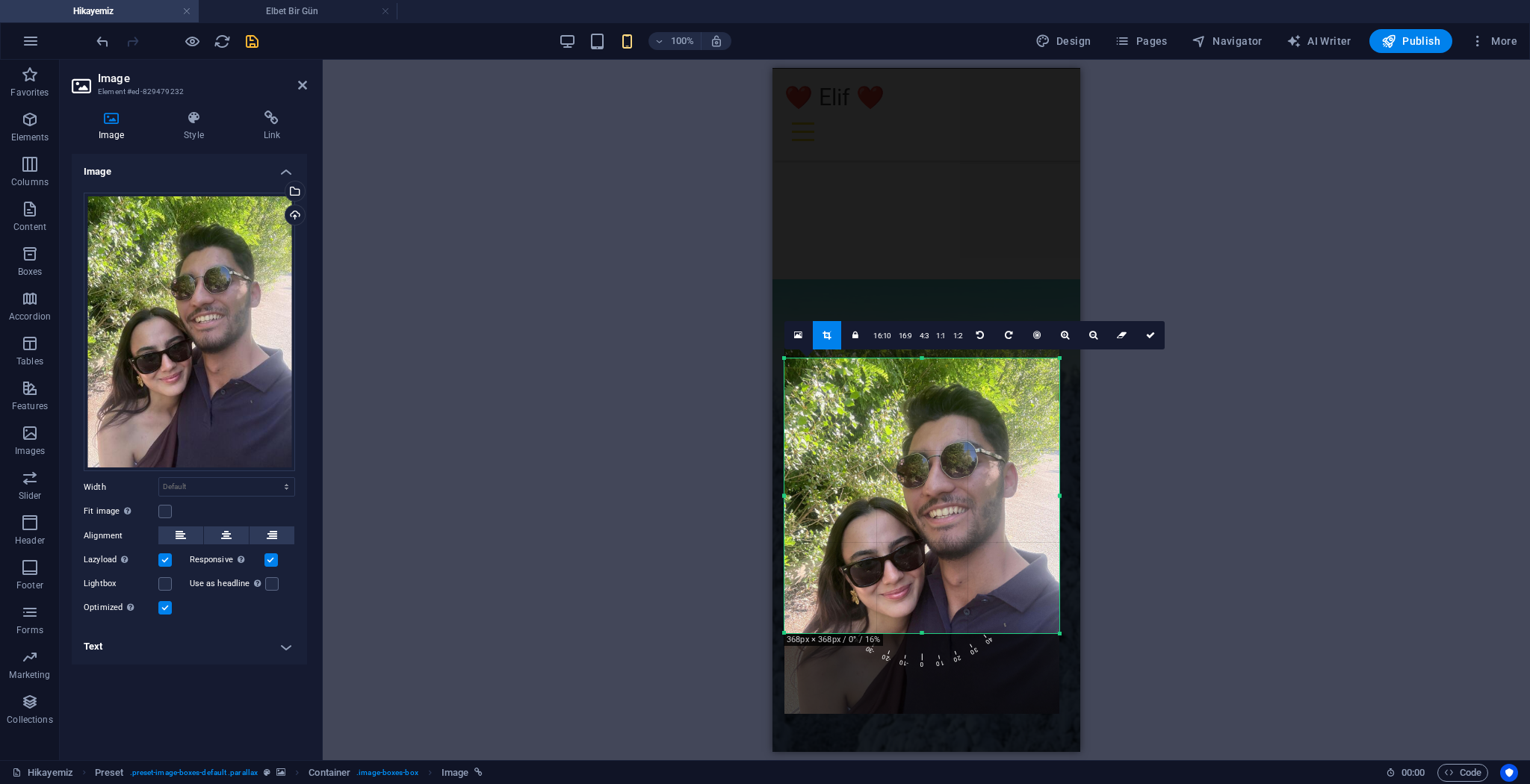 click on "Drag here to replace the existing content. Press “Ctrl” if you want to create a new element.
H2   Container   Menu Bar   Text   Container   Container   Image   Preset   Container   H2   Text   Icon   Container   Image   Container   H2   Icon   Container   Image   Container   H2   Icon   Image   Icon   Container   Logo   H2   Container   Container   Image   H2   Icon   Container   Container   Image   H2   Container   Icon   Image   H2   Icon   Container   Container   Image   H2   Icon 180 170 160 150 140 130 120 110 100 90 80 70 60 50 40 30 20 10 0 -10 -20 -30 -40 -50 -60 -70 -80 -90 -100 -110 -120 -130 -140 -150 -160 -170 368px × 368px / 0° / 16% 16:10 16:9 4:3 1:1 1:2 0" at bounding box center (926, -573) 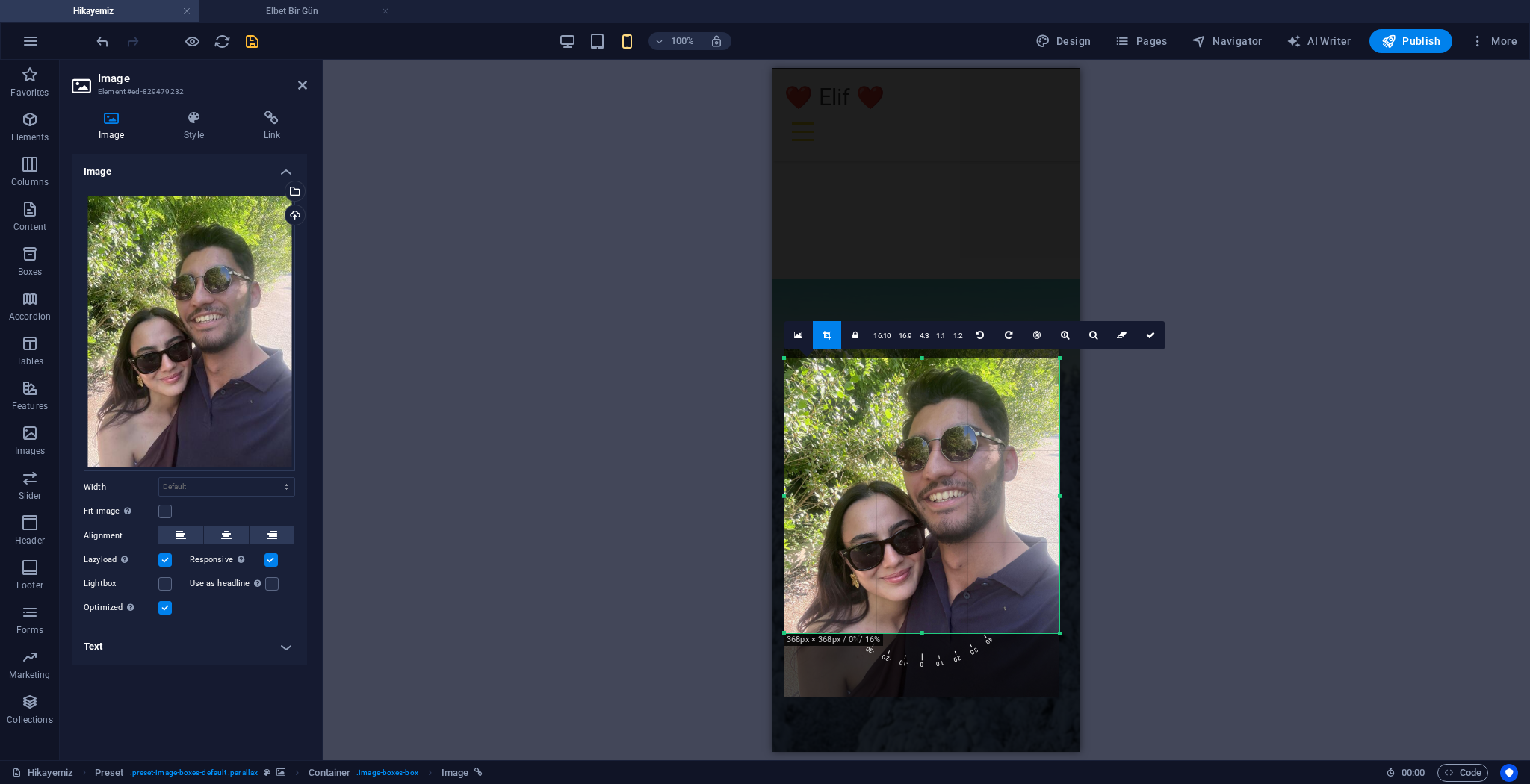 drag, startPoint x: 965, startPoint y: 608, endPoint x: 961, endPoint y: 593, distance: 15.524175 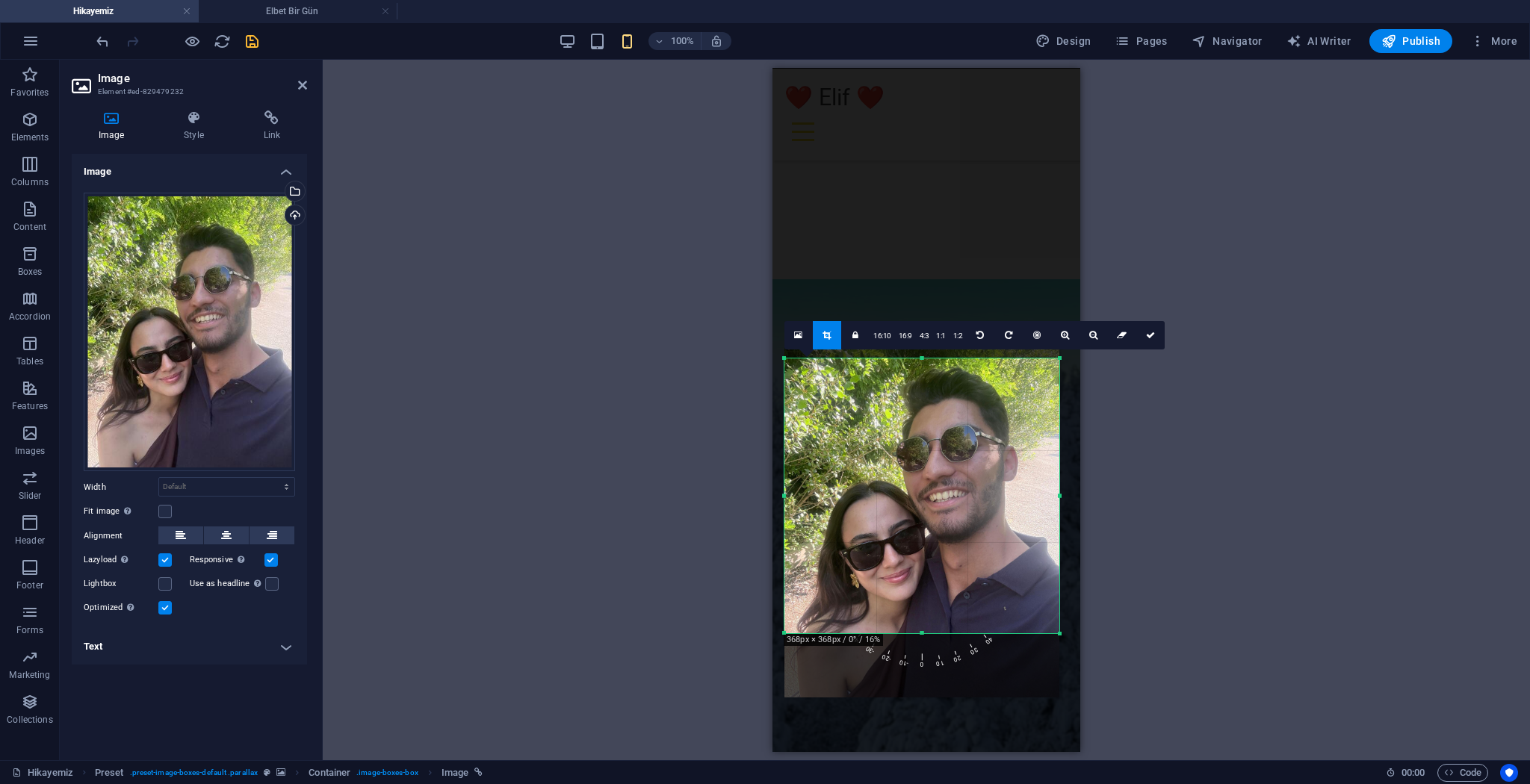 click at bounding box center [922, 514] 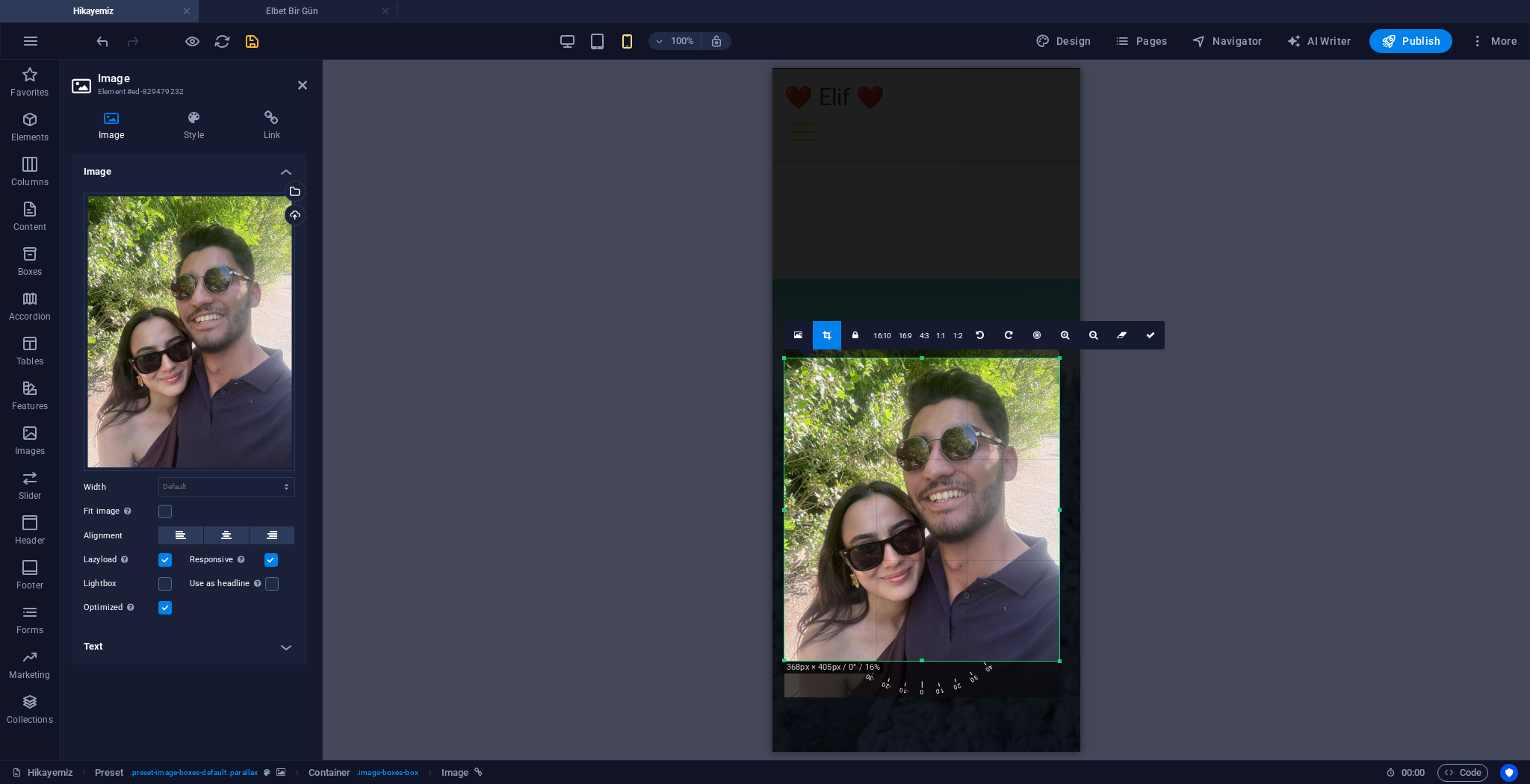 drag, startPoint x: 923, startPoint y: 630, endPoint x: 926, endPoint y: 658, distance: 28.16026 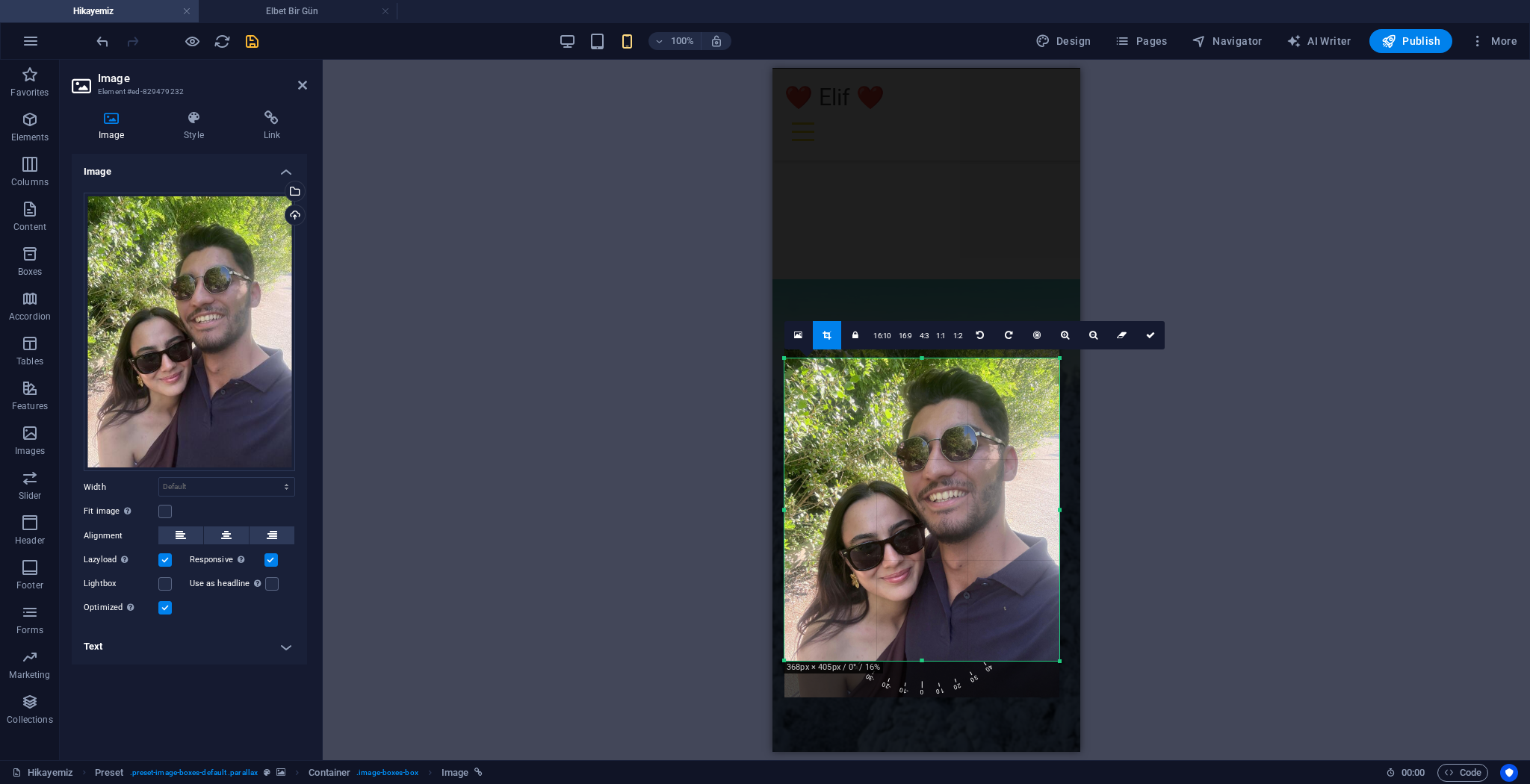 click on "180 170 160 150 140 130 120 110 100 90 80 70 60 50 40 30 20 10 0 -10 -20 -30 -40 -50 -60 -70 -80 -90 -100 -110 -120 -130 -140 -150 -160 -170 368px × 405px / 0° / 16% 16:10 16:9 4:3 1:1 1:2 0" at bounding box center (922, 509) 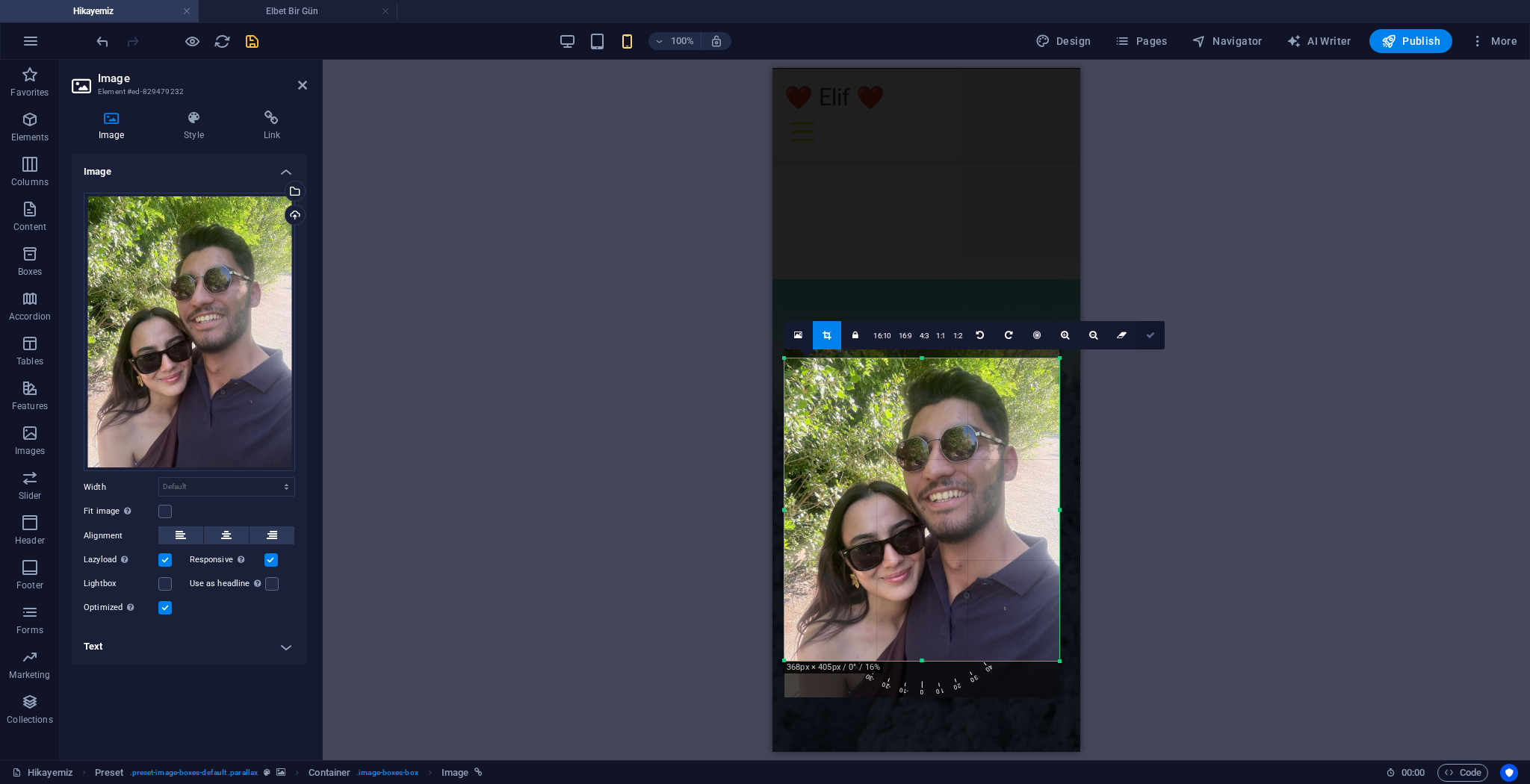 click at bounding box center (1150, 335) 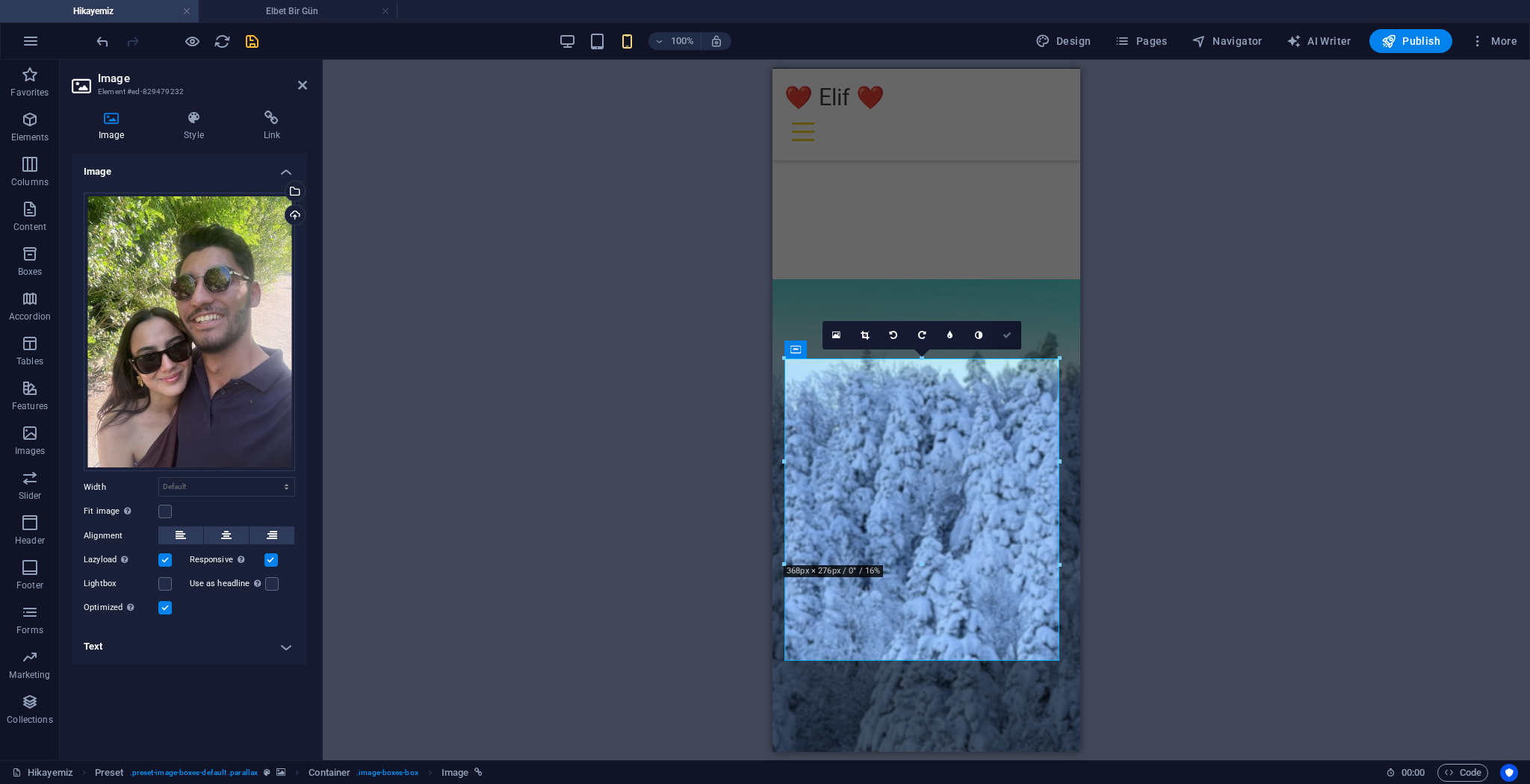 click at bounding box center (1007, 335) 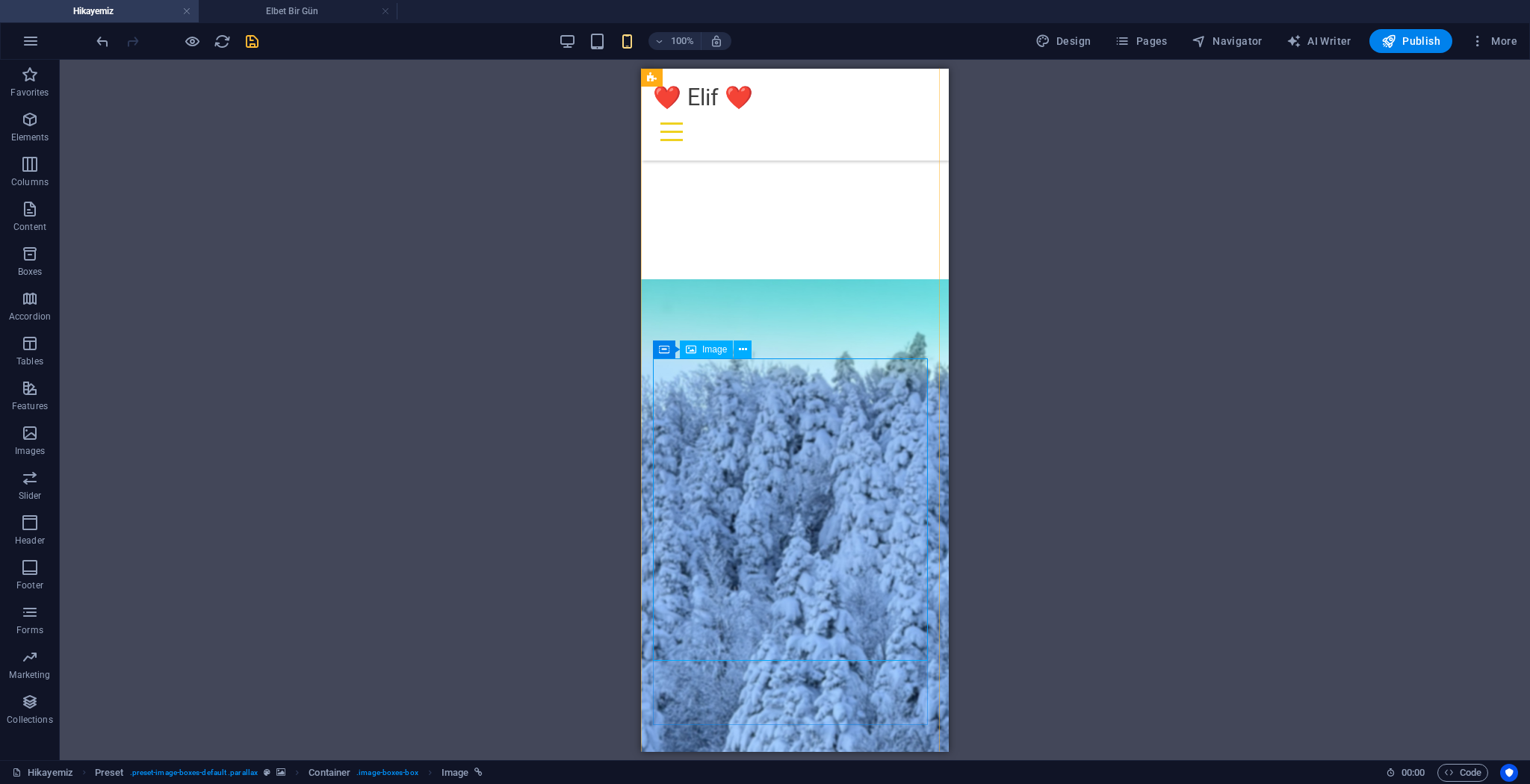 click at bounding box center [795, 4208] 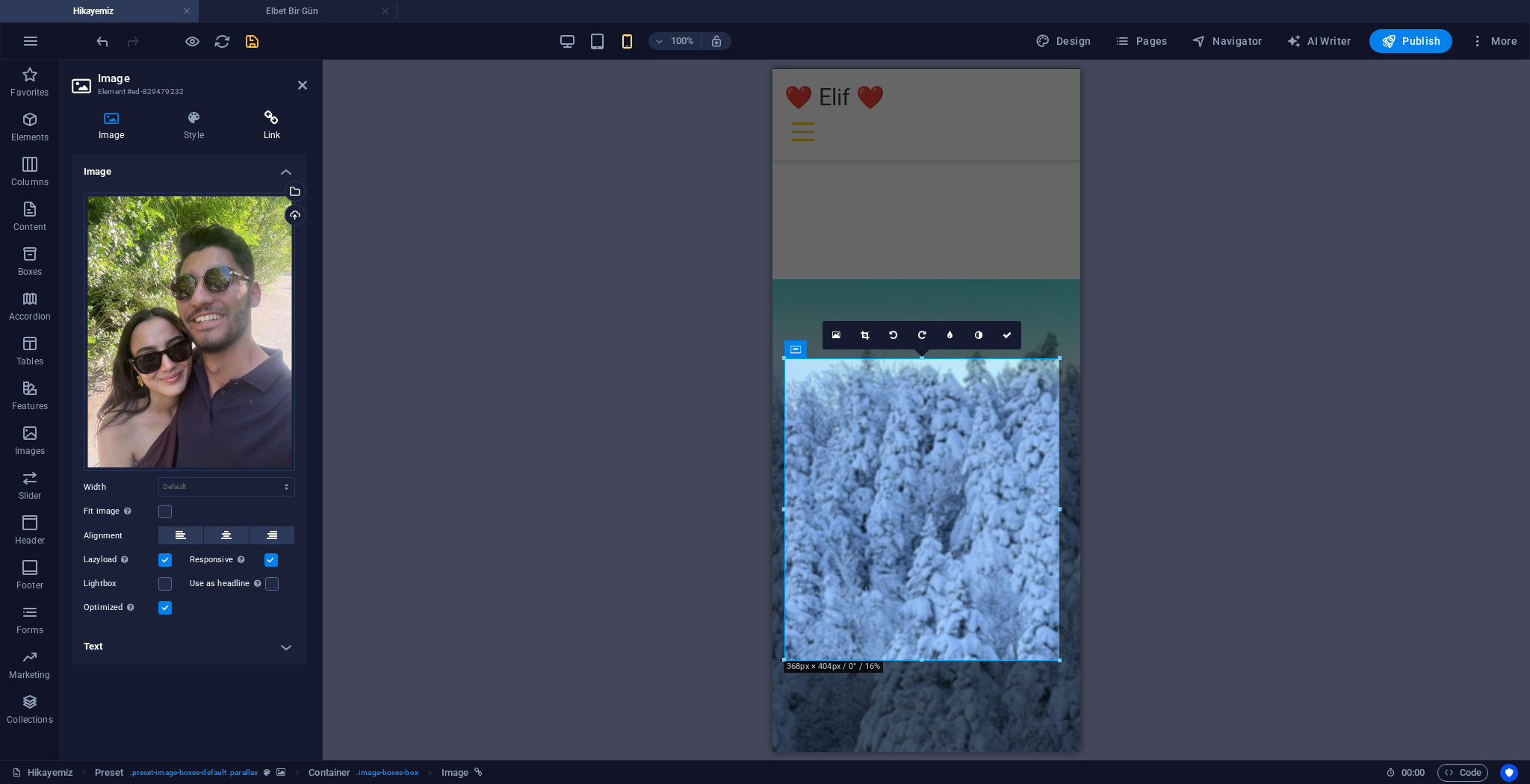 click at bounding box center (272, 118) 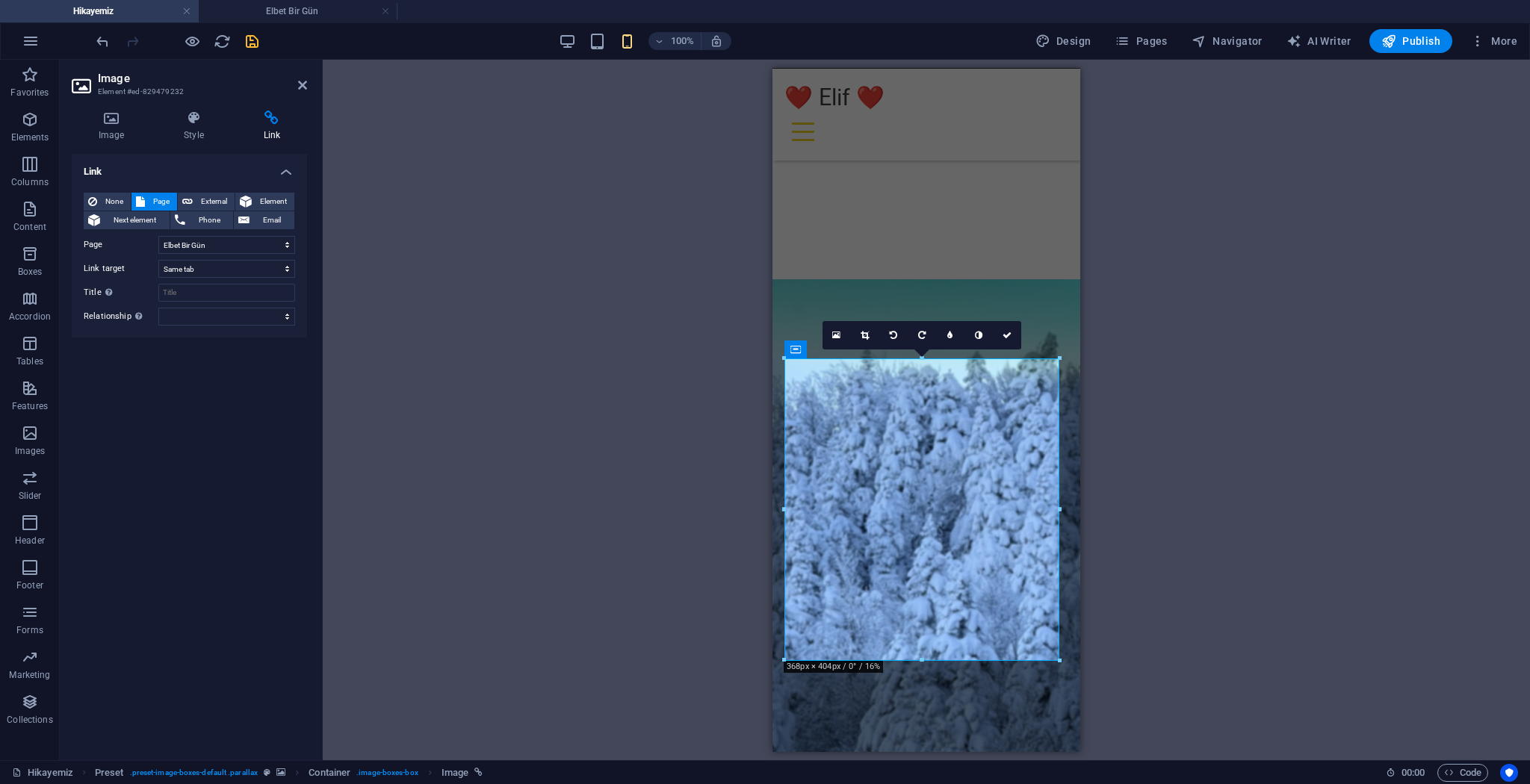 click at bounding box center [252, 41] 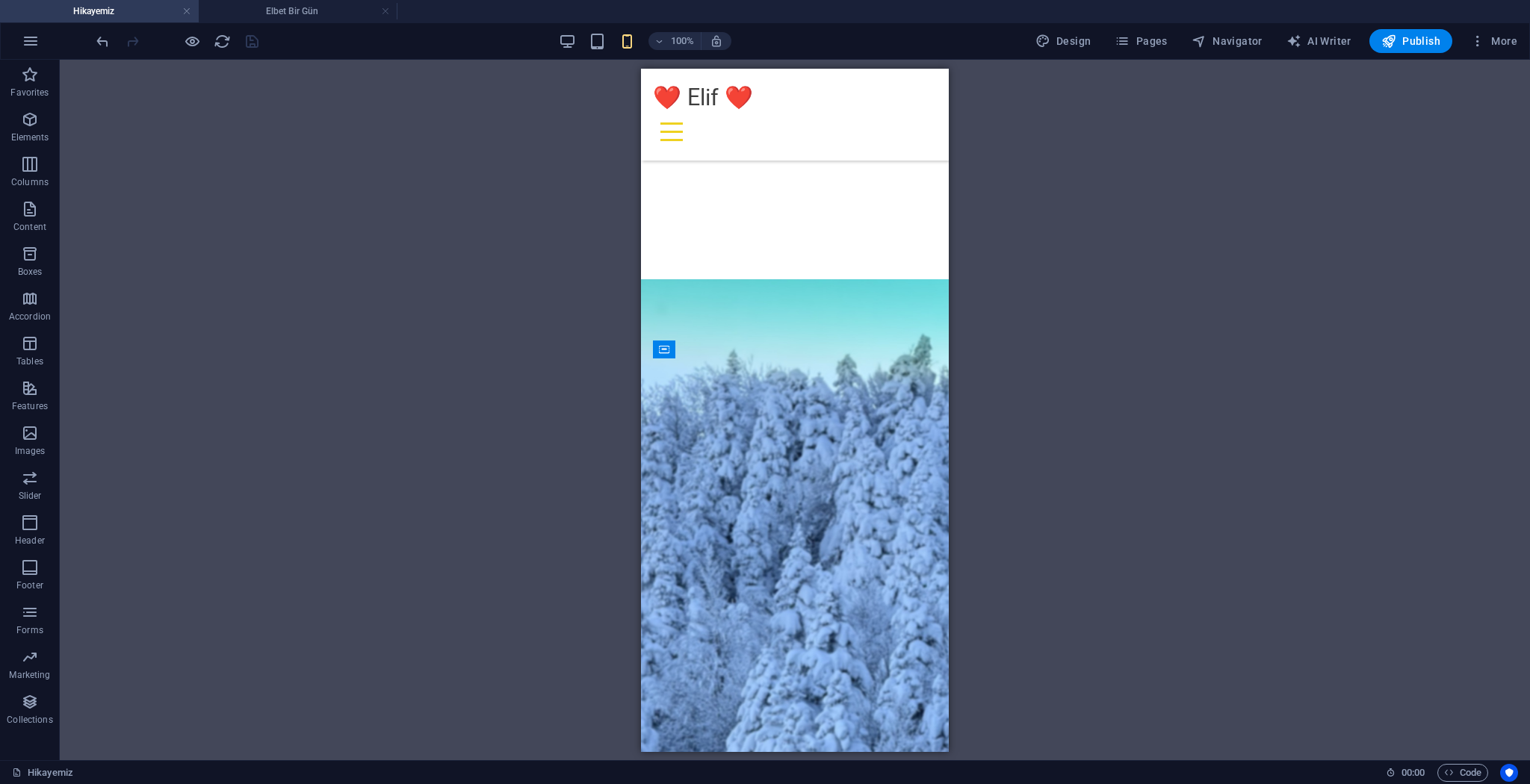 click on "Drag here to replace the existing content. Press “Ctrl” if you want to create a new element.
H2   Container   Menu Bar   Text   Container   Container   Image   Preset   Container   H2   Text   Icon   Preset   Container   Image   Container   H2   Icon   Container   Image   Container   H2   Icon   Image   Icon   Container   Logo   H2   Container   Container   Image   H2   Icon   Container   Container   Image   H2   Container   Icon   Image   H2   Icon   Container   Container   Image   H2   Icon" at bounding box center [795, 410] 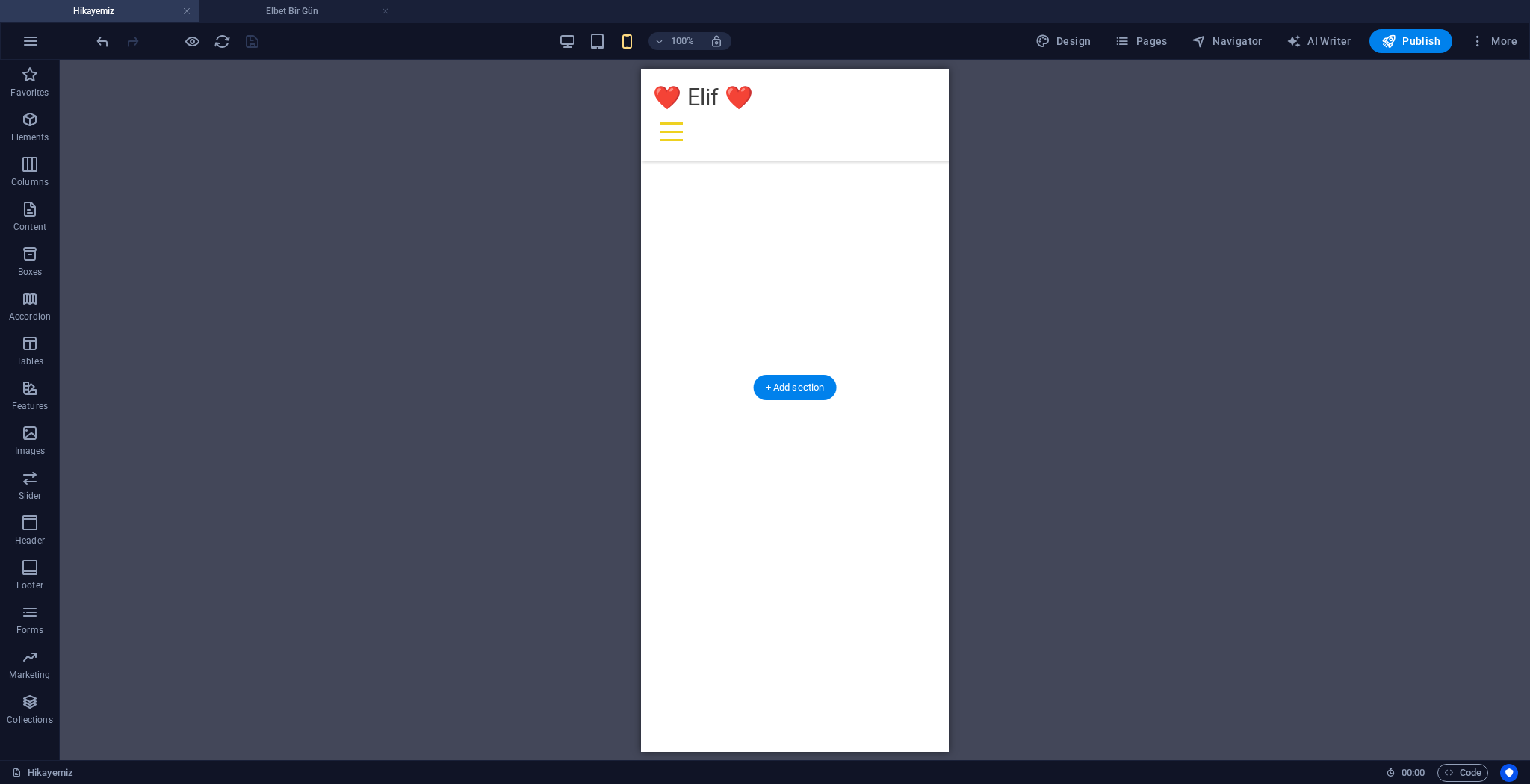scroll, scrollTop: 508, scrollLeft: 0, axis: vertical 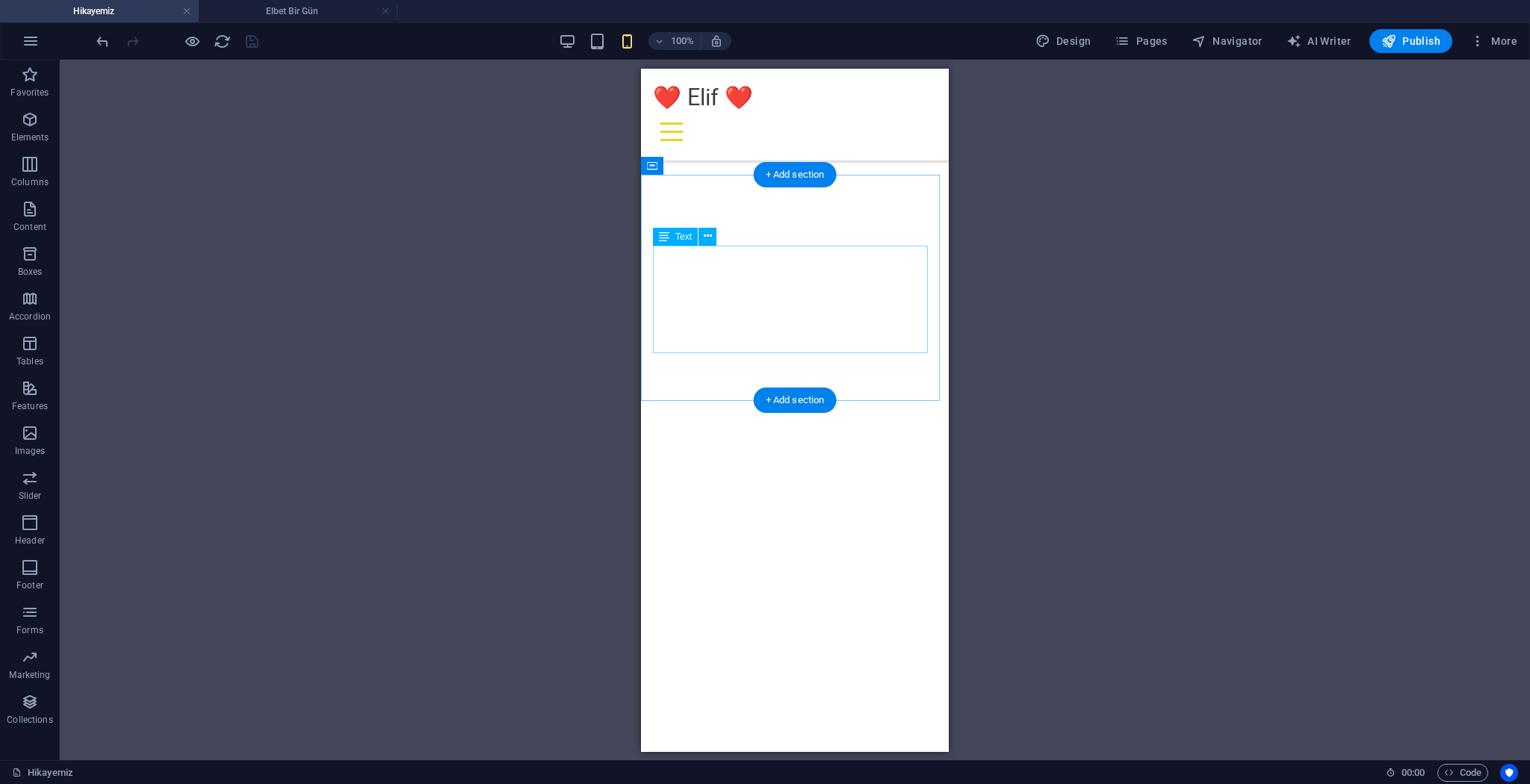 click on "Hayatıma anlam katan, her anını güzelleştiren Elif’im. Senin için unutulmaz bir sürpriz hazırlamak istedim. Birlikte geçirdiğimiz anıları, hislerimi ve sana olan sevgimi burada bir araya getirdim. İyi ki doğdun sevgilim. Seni çok seviyorum." at bounding box center (795, 1072) 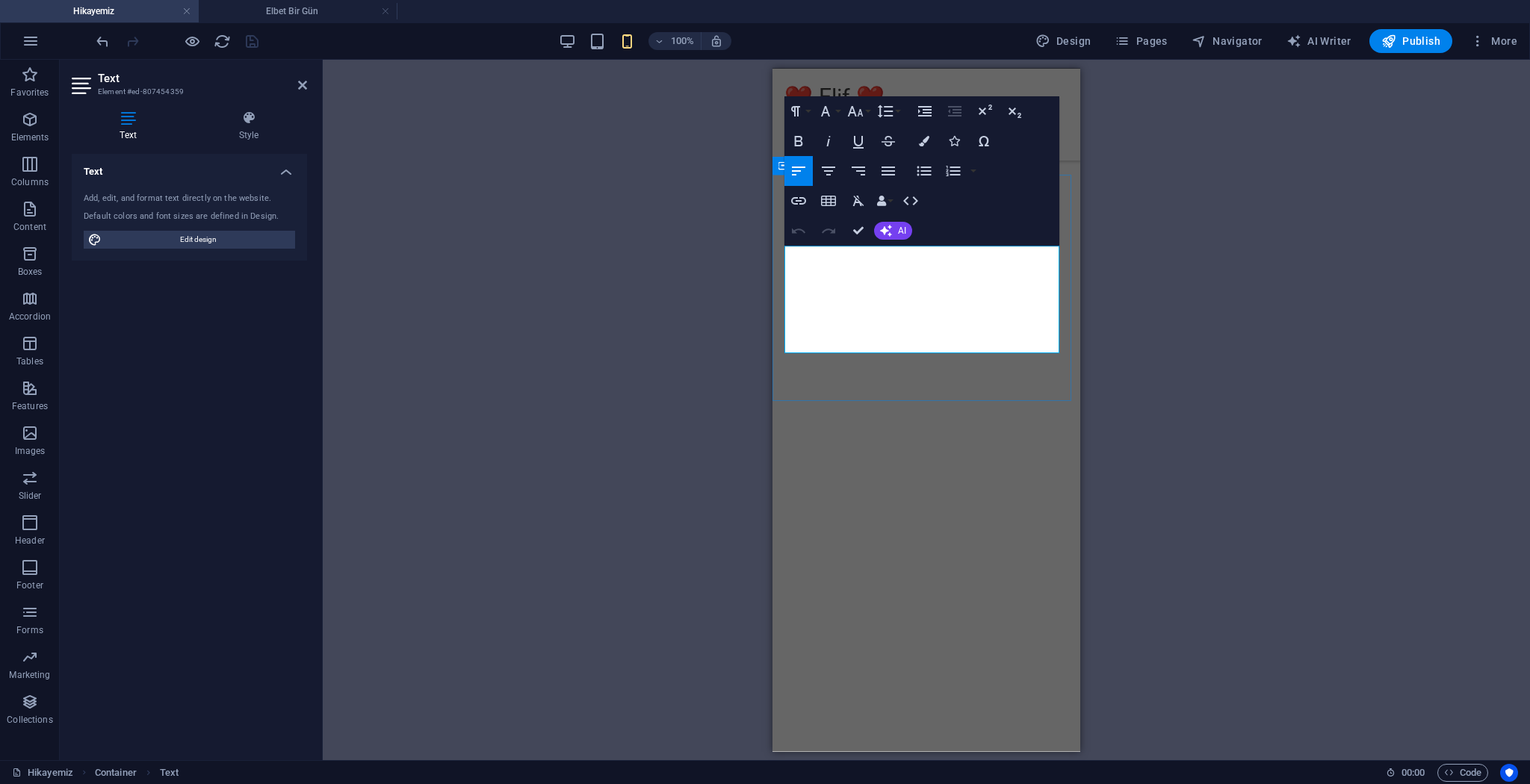 click on "İyi ki doğdun sevgilim. Seni çok seviyorum." at bounding box center (926, 1108) 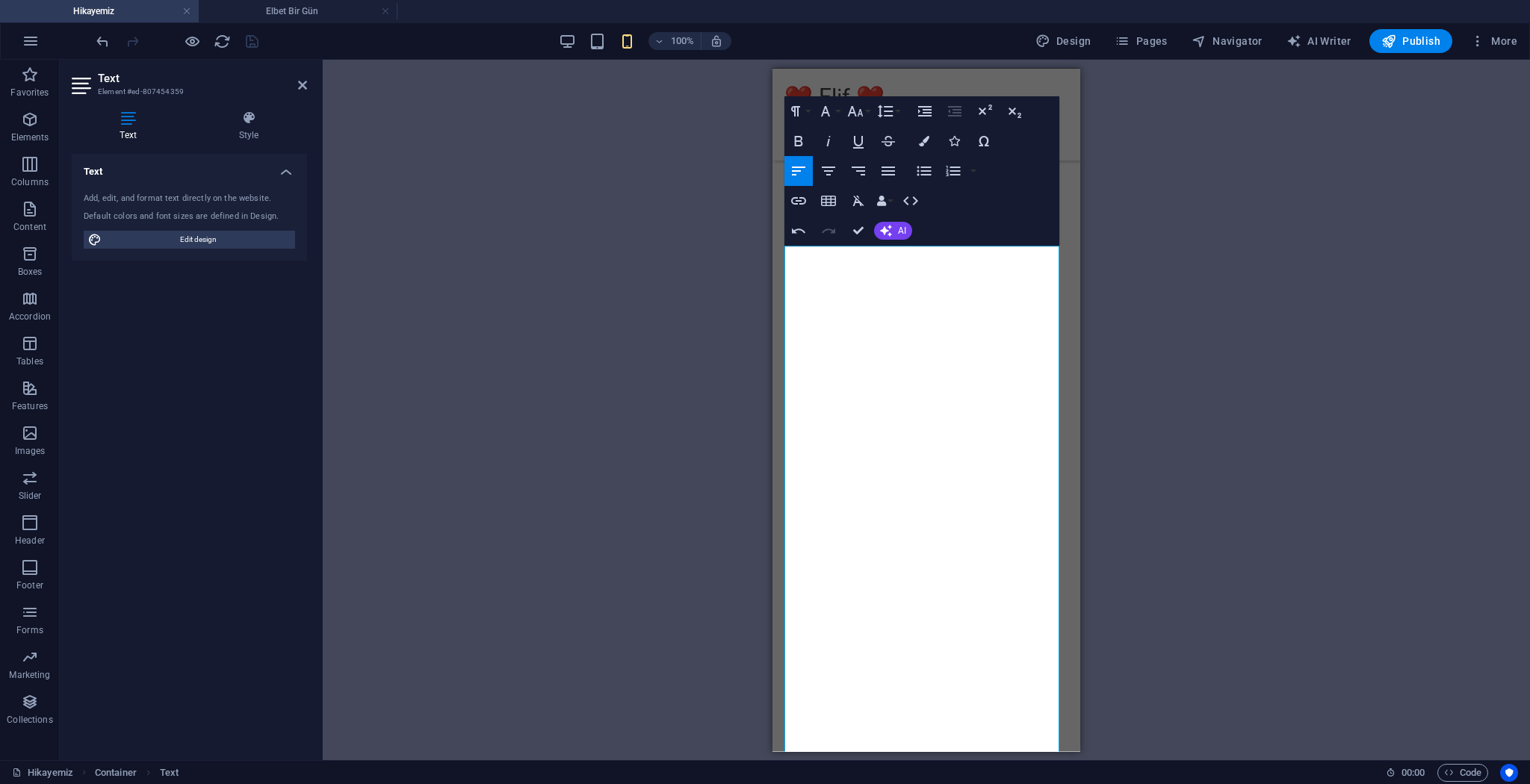 drag, startPoint x: 861, startPoint y: 257, endPoint x: 769, endPoint y: 253, distance: 92.08692 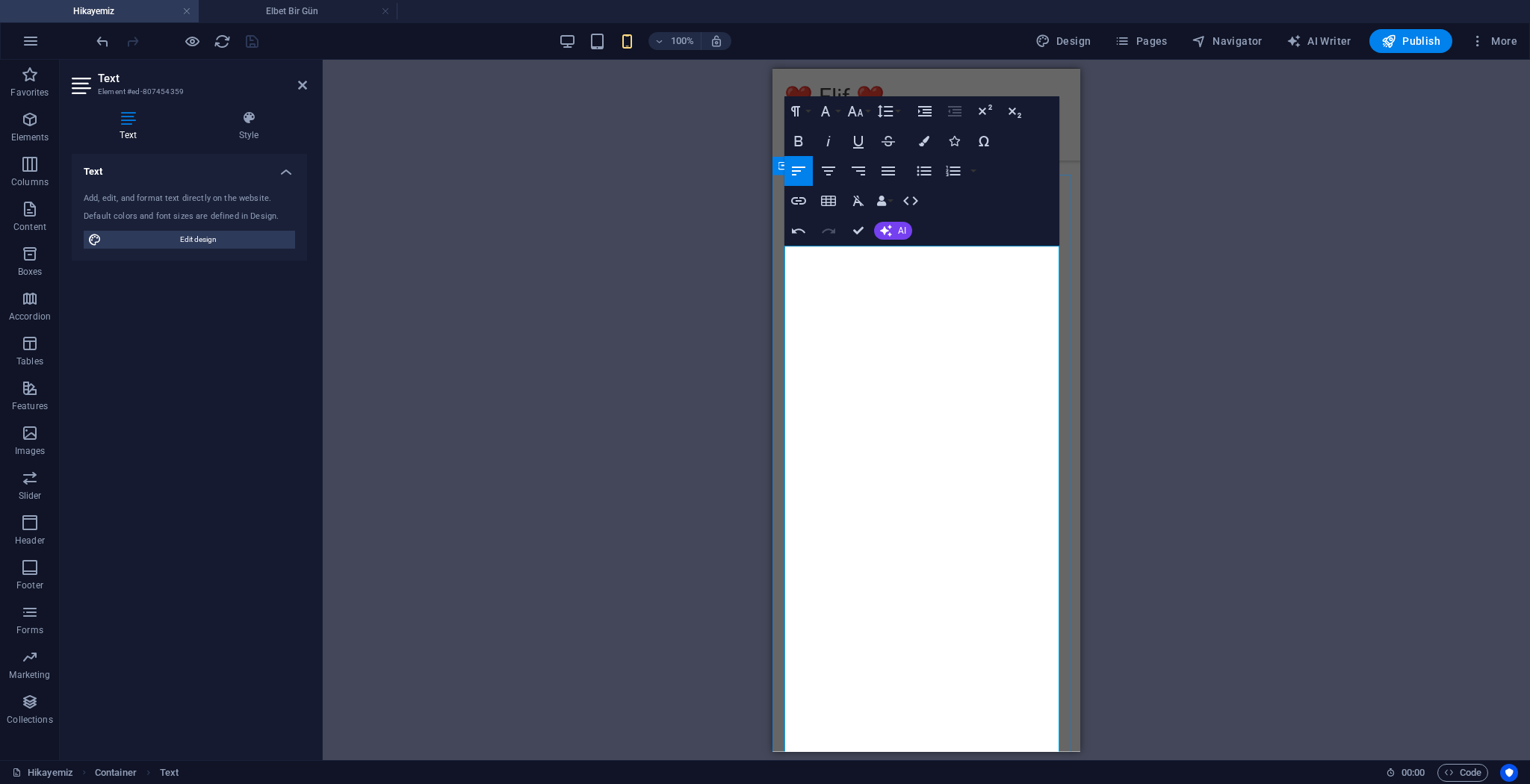 click on "Bugün senin [AGE]. yaş günün; hayatımın en kıymetli hediyesi sensin. Daha ilk tanıştığımız o Batıkaf yolculuğunda, servisin en arka koltuğunda sessizce dosyalarımla meşgulken bile içimde bir şeylerin kıpırdadığını fark etmiştim. Yaren’in yanında oturduğun an, kahkahalarımızın ilk müziği çalmış; dönüşte otobüsün cam kenarında çektiğimiz o ilk fotoğraf, yeni hikâyemizin ilk satırı olmuştu. O gün kaza tehlikesi atlatsak da, içimde seninle geçecek sayısız güzel anının heyecanı başlamıştı bile." at bounding box center [926, 1126] 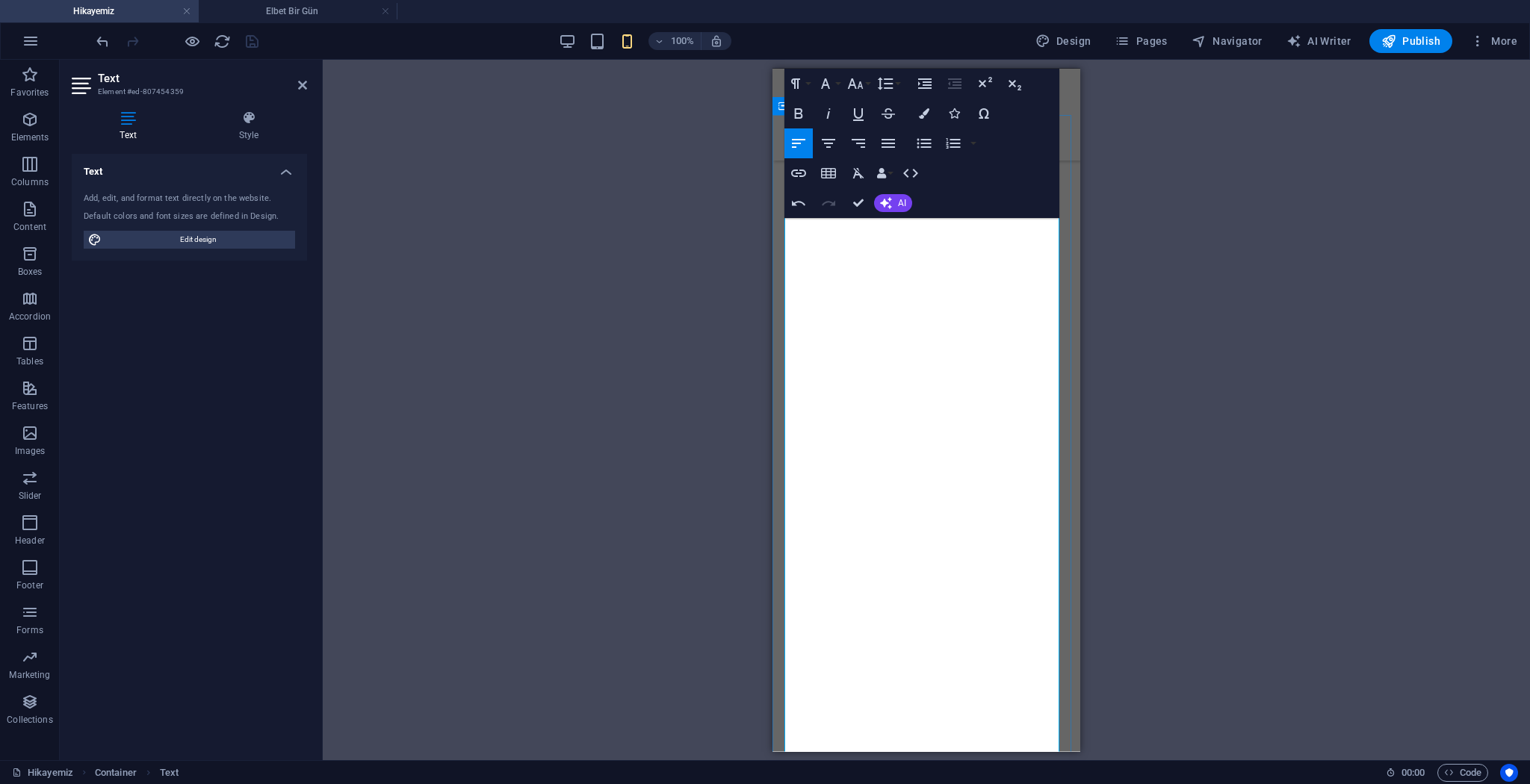 click on "Bugün senin [AGE]. yaş günün. Hayatımın en kıymetli hediyesi sensin. Daha ilk tanıştığımız o Batıkaf yolculuğunda, servisin en arka koltuğunda sessizce dosyalarımla meşgulken bile içimde bir şeylerin kıpırdadığını fark etmiştim. Yaren’in yanında oturduğun an, kahkahalarımızın ilk müziği çalmış; dönüşte otobüsün cam kenarında çektiğimiz o ilk fotoğraf, yeni hikâyemizin ilk satırı olmuştu. O gün kaza tehlikesi atlatsak da, içimde seninle geçecek sayısız güzel anının heyecanı başlamıştı bile." at bounding box center (926, 1066) 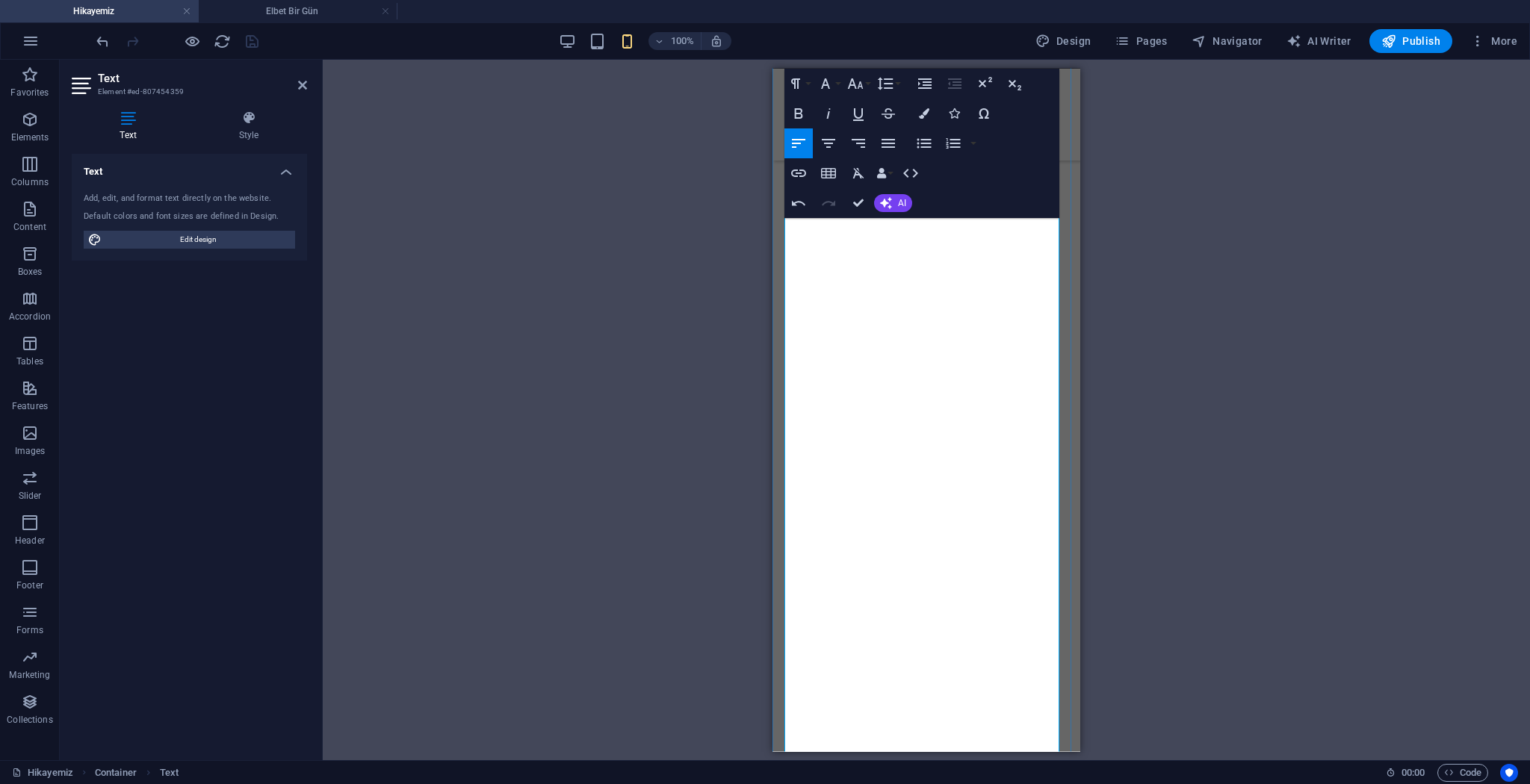 scroll, scrollTop: 617, scrollLeft: 0, axis: vertical 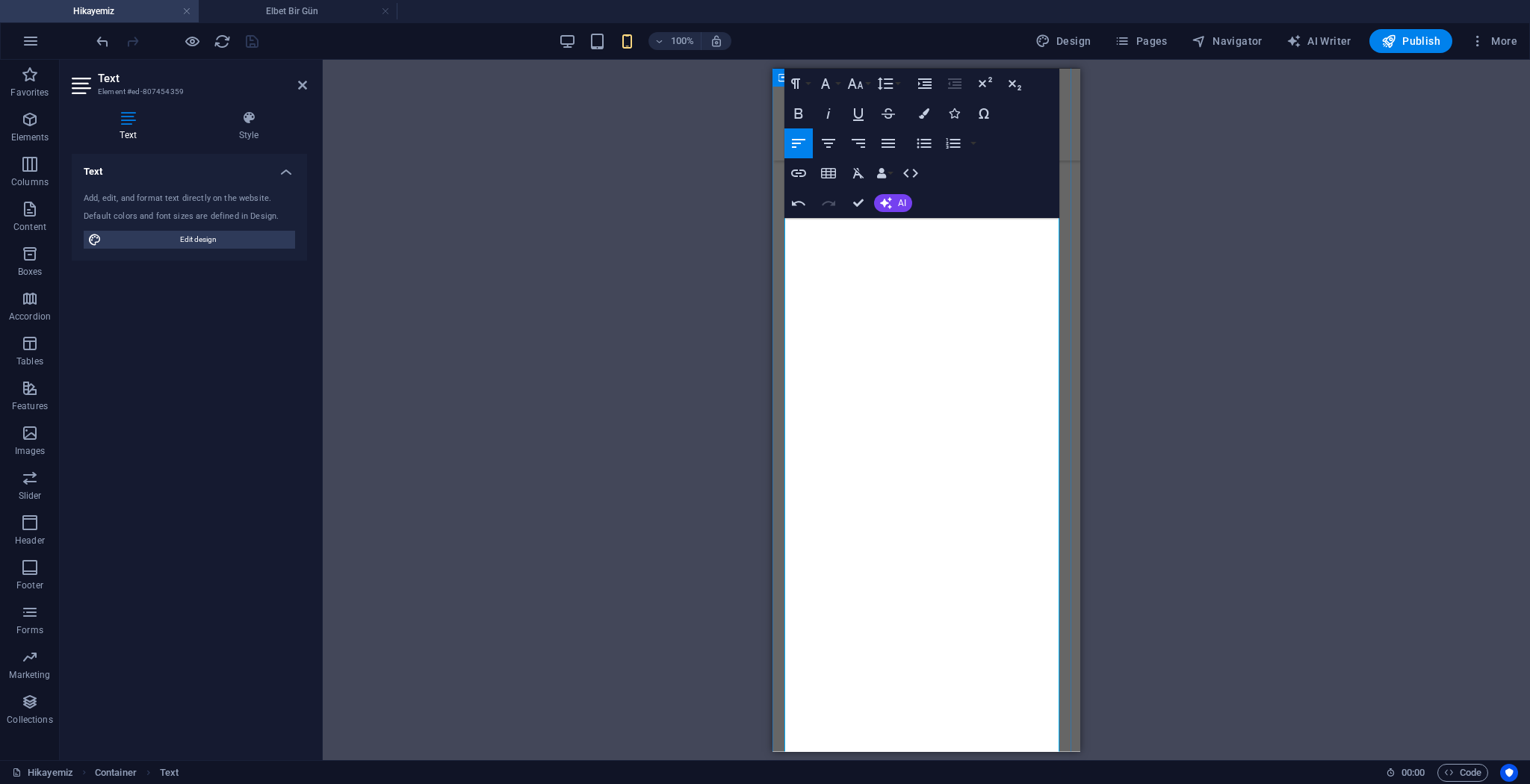 click on "Bugün senin 21. yaş günün. Hayatımın en kıymetli hediyesi sensin. Daha ilk tanıştığımız o Batıkaf yolculuğunda, servisin en arka koltuğunda sessizce ödevle meşgulken bile içimde bir şeylerin kıpırdadığını fark etmiştim. Yaren’in yanına oturduğum an, kahkahalarımız başlamış,  dönüşte otobüsün cam kenarında çektiğimiz o ilk fotoğraf, yeni hikâyemizin ilk satırı olmuştu. O gün kaza tehlikesi atlatsak da, içimde seninle geçecek sayısız güzel anının heyecanı başlamıştı bile." at bounding box center (926, 1016) 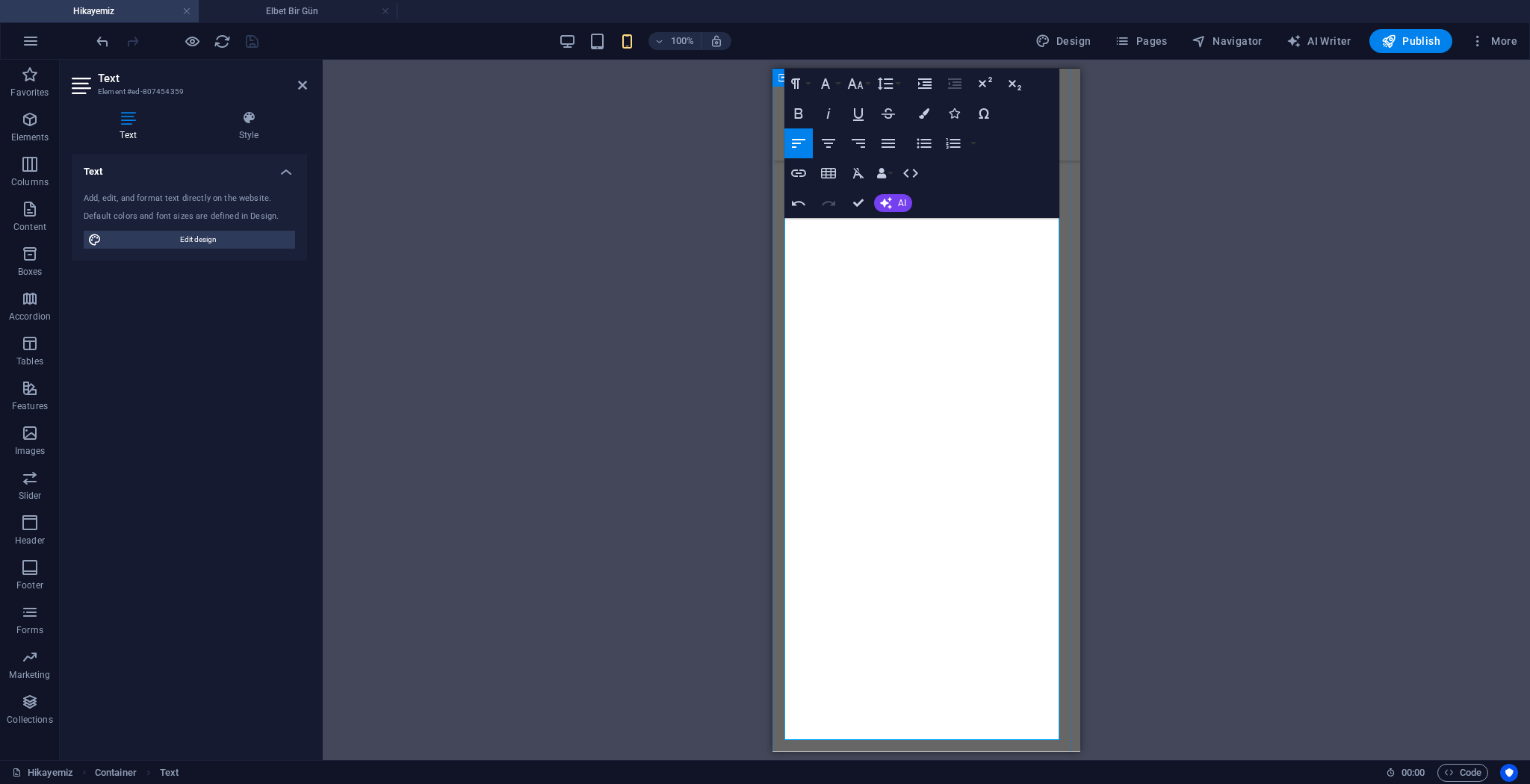 click on "Soğuk Çankırı sabahında seni Presso’da bulduğum o an, güneş gibi parlayan gözlerinle günümü ısıttın. Ara tatilde  terminaldeki vedalaşmamızda kalbimin nasıl hızlı attığını hâlâ hissedebiliyorum; o an sarılışındaki sıcaklık, tüm telaşların ötesinde en güzel andı." at bounding box center (926, 1092) 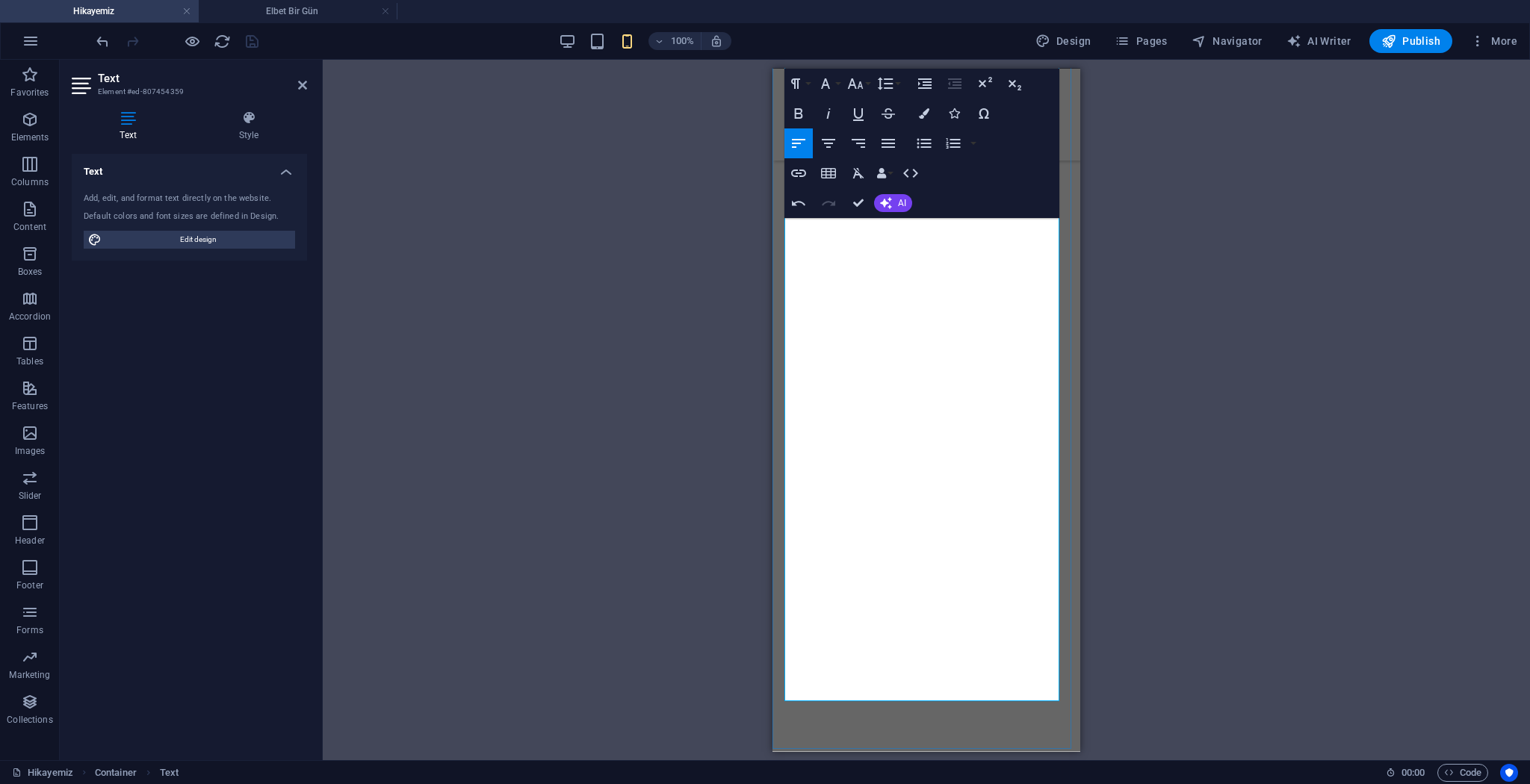 drag, startPoint x: 986, startPoint y: 355, endPoint x: 861, endPoint y: 343, distance: 125.57468 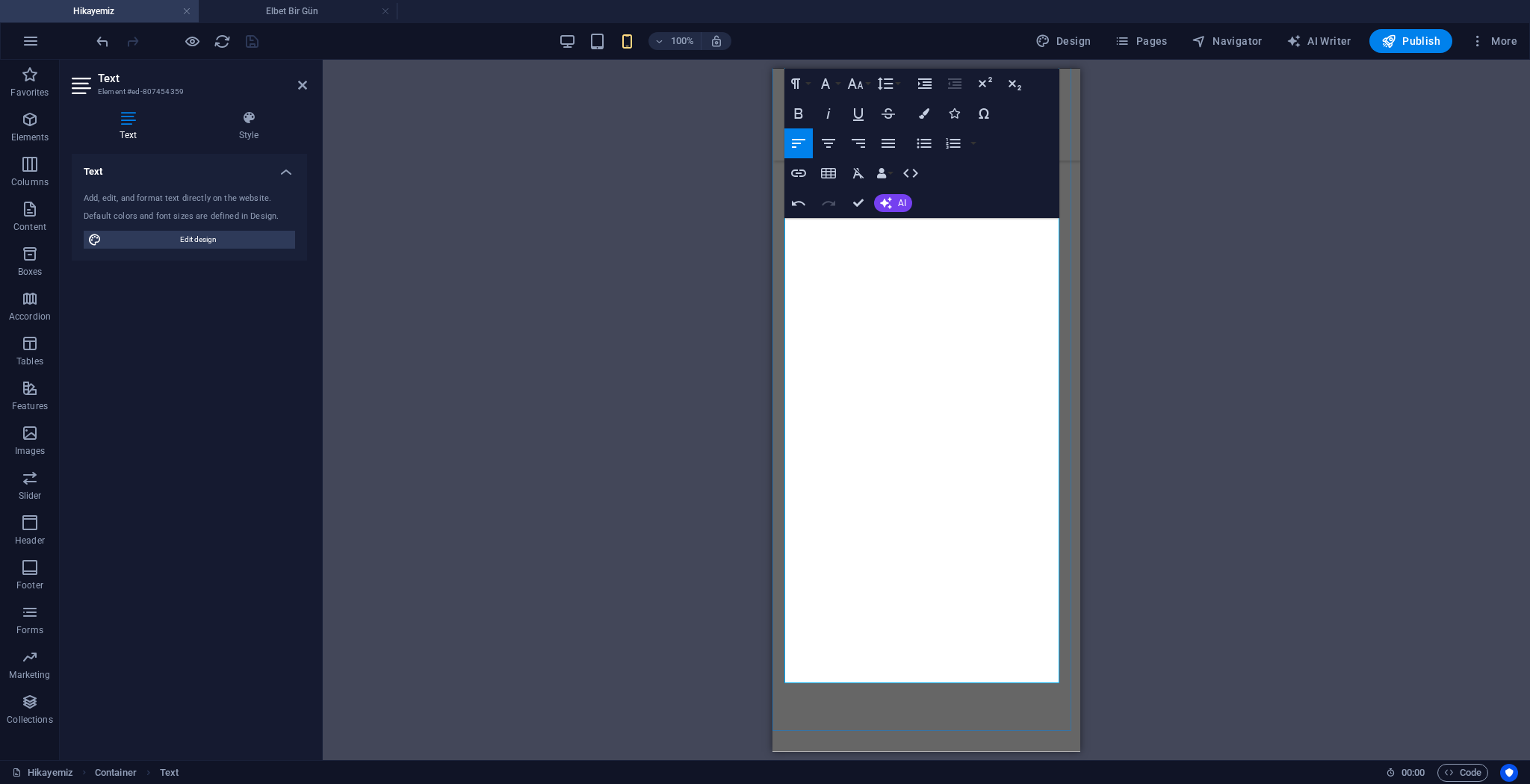 click on "Ara tatilde ilk kez  sağ koltuk prensesim olduğun an, nasıl da gururla yolunu uzattığımı unutamam. Browni Intense Gold’un, senin o güçlü refleksinle buluşması, bize daha ne kadar eğlenceli anlar sakladığını gösterdi. Bisiklet sürerken verdiğin poların ise, hem bedenimi hem kalbimi ısıttı; maçta attığın o destek dolu bakış, hem topa hem bana güç verdi." at bounding box center (926, 1160) 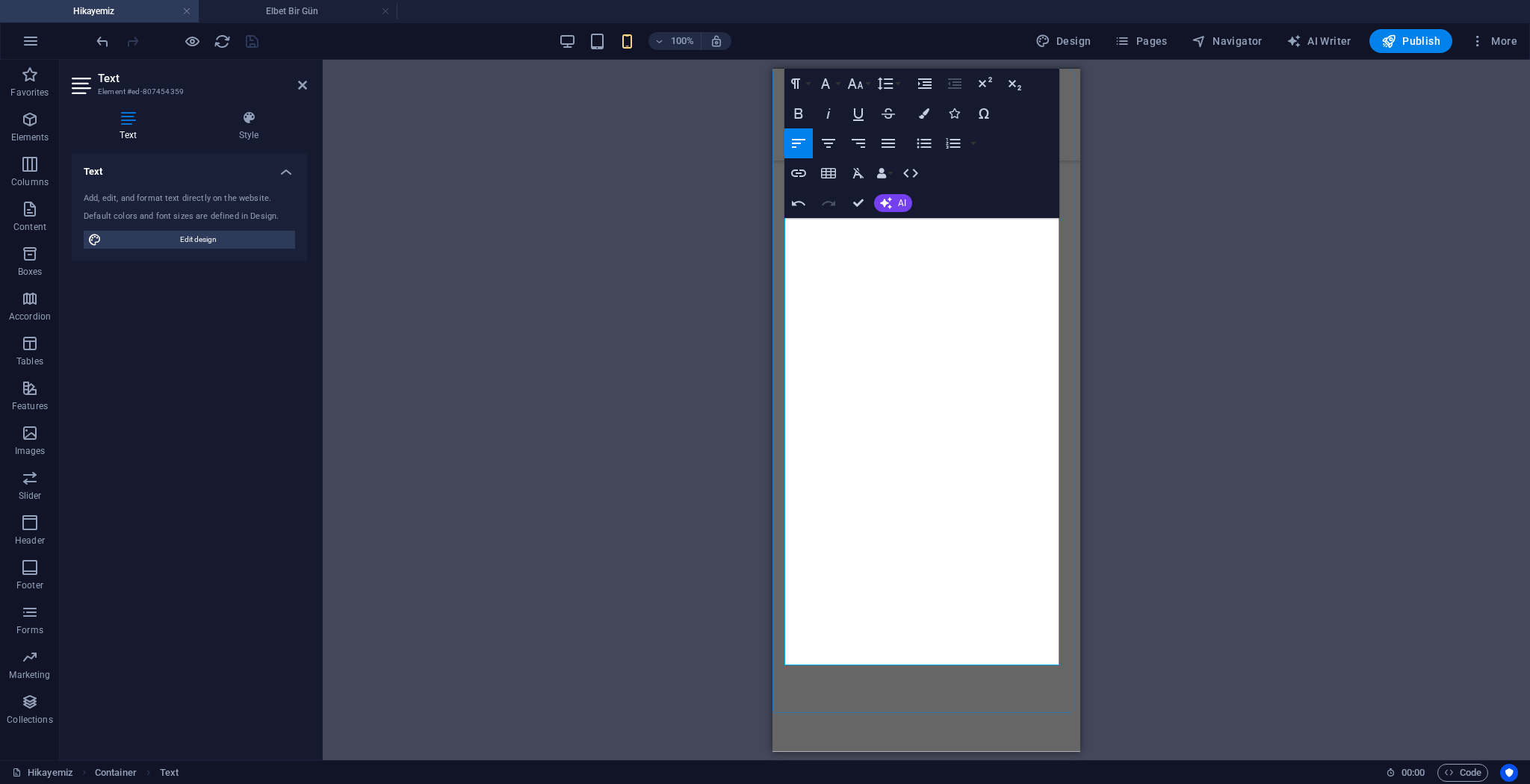 click on "Ara tatilde ilk kez sağ koltuk prensesim olduğun an, nasıl da gururla yolunu uzattığımı unutamam. Browni Intense Gold’un, senin o güçlü refleksinle buluşması, bize daha ne kadar eğlenceli anlar sakladığını gösterdi. Maçlarımda attığın o destek dolu bakış, hem topa hem bana güç verdi." at bounding box center (926, 1151) 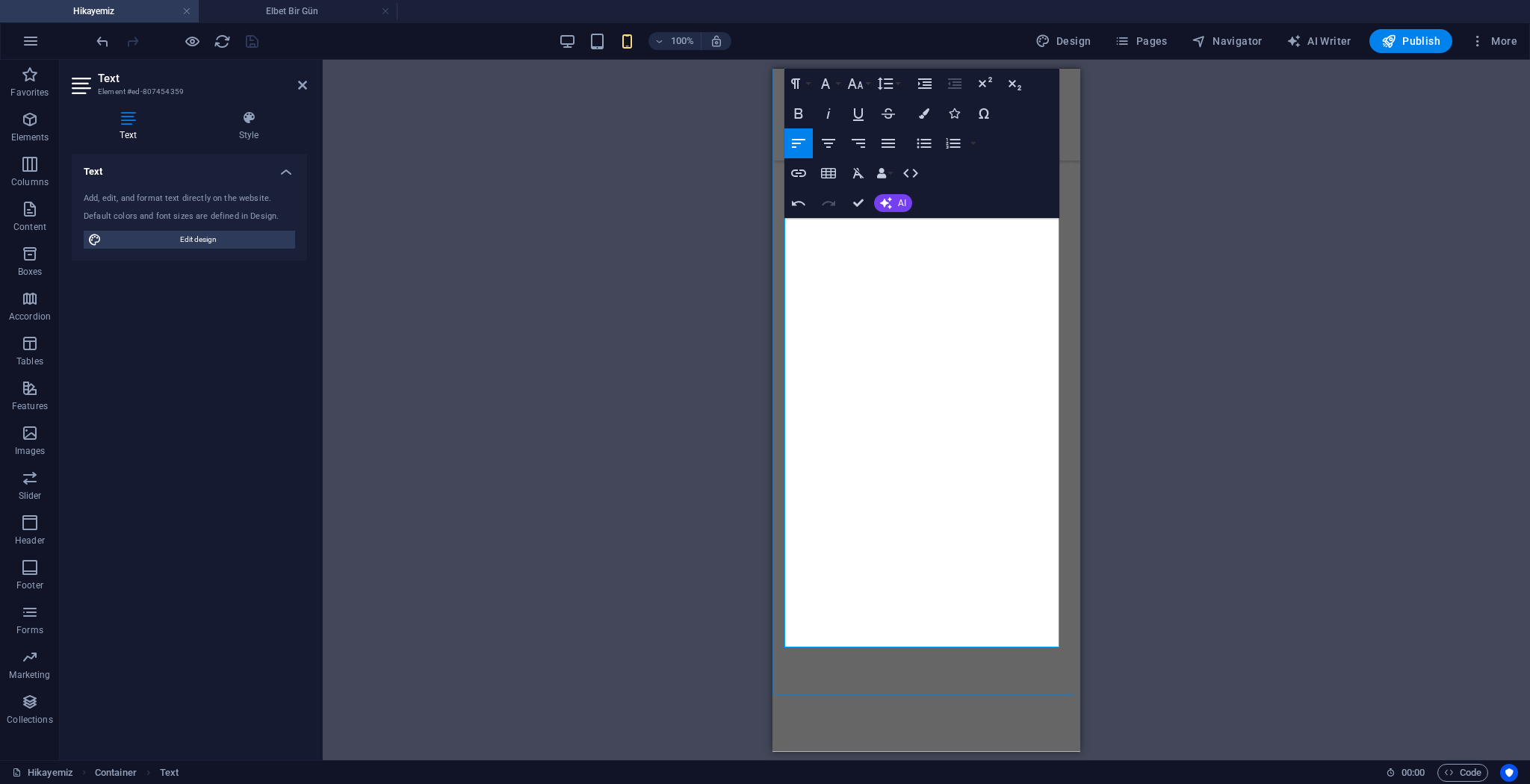 click on "Ara tatilde ilk kez sağ koltuk prensesim olduğun an, nasıl da gururla yolunu uzattığımı unutamam. Browni Intense Gold’un, senin o güçlü refleksinle buluşması, bize daha ne kadar eğlenceli anlar sakladığını gösterdi. Maçlarımda attığın o destek dolu bakış, bana güç verdi. Final maçımızda, kupayı kazandığımız o akşam, gözlerim kupadan çok seni aradı. Seninle omuz omuza, zafer anında yanımda oluşun, hayatımdaki en büyük zaferdi. Ve nihayet 26 Temmuz’da, On Off Cafe’de yüzüğünü parmağıma değil, kalbime taktığın o günde; serin gecenin tatlı anısı, dünyadaki en nadide tatla yarışır oldu." at bounding box center [926, 1205] 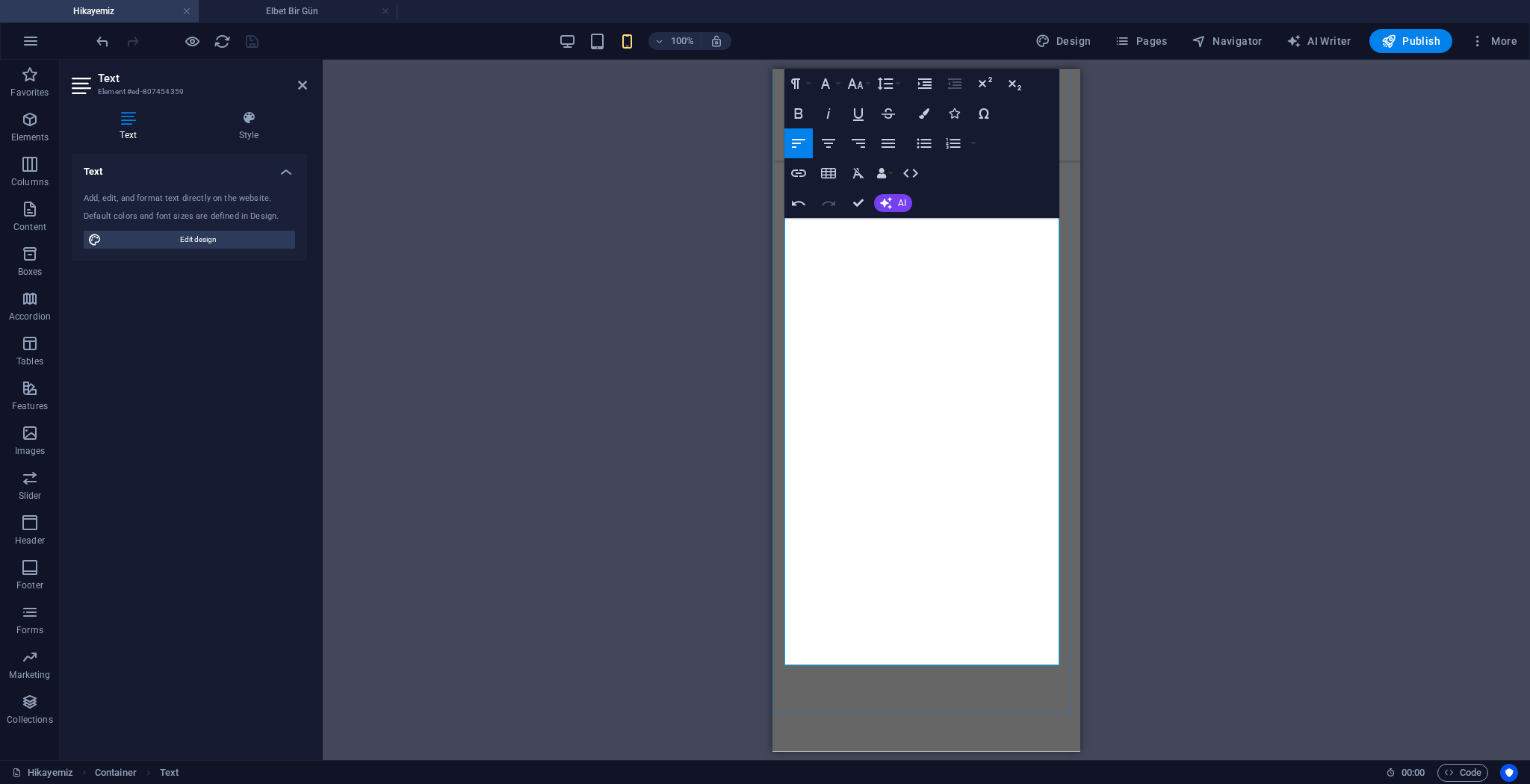 click on "Hayatımın anlamı, i yi ki doğdun, iyi ki hayatıma girdin, iyi ki seninle her anı ayrı bir hikâye yazıyorum. [AGE]. yaşın, geçtiğimiz her günden daha özel; senin yanında her güne yeni bir umut, her anıya yeni bir renk katıyor. Nice mutlu, kahkahalı, el ele geçen yıllara… Seni çok seviyorum." at bounding box center [926, 1366] 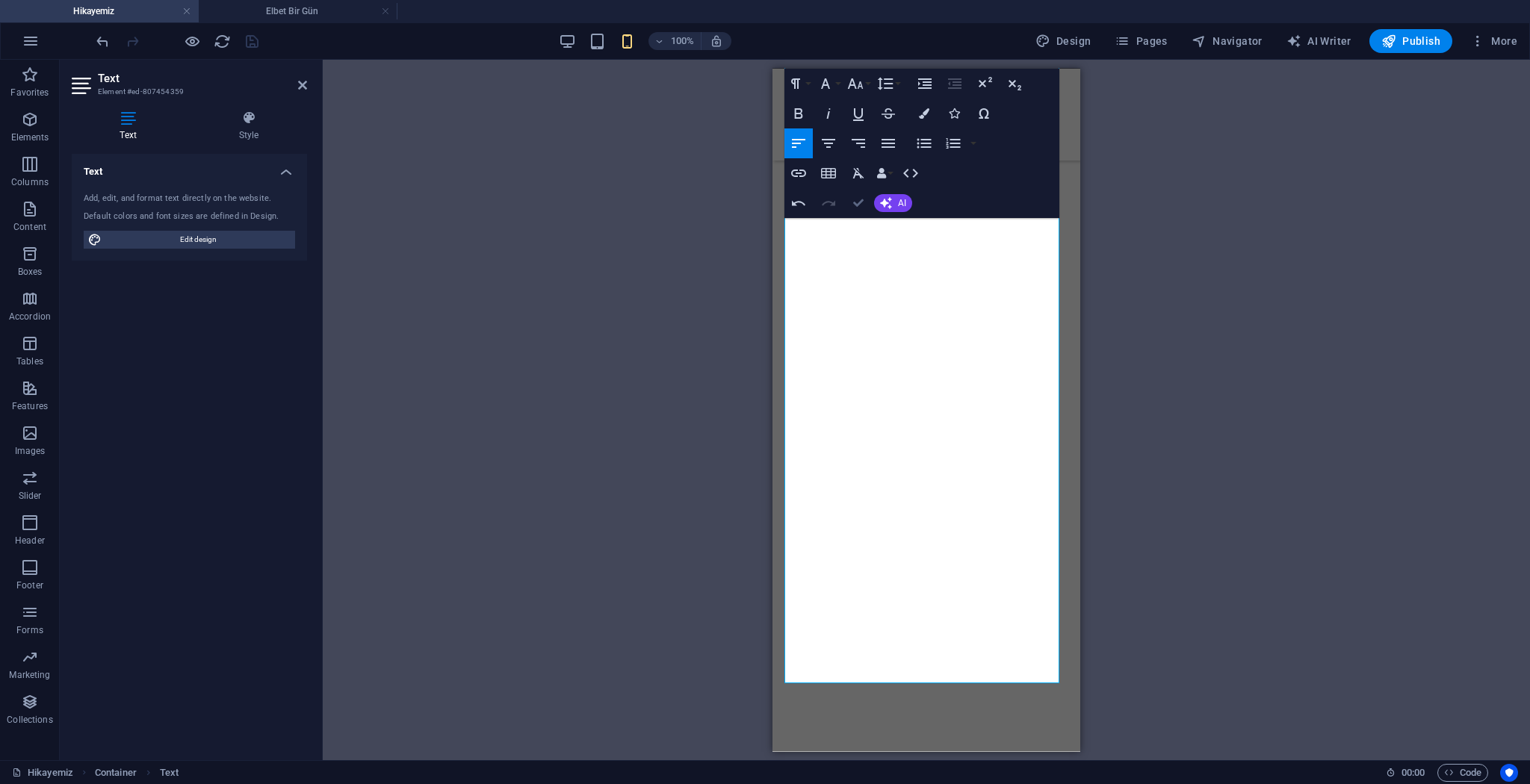 drag, startPoint x: 858, startPoint y: 202, endPoint x: 217, endPoint y: 134, distance: 644.59677 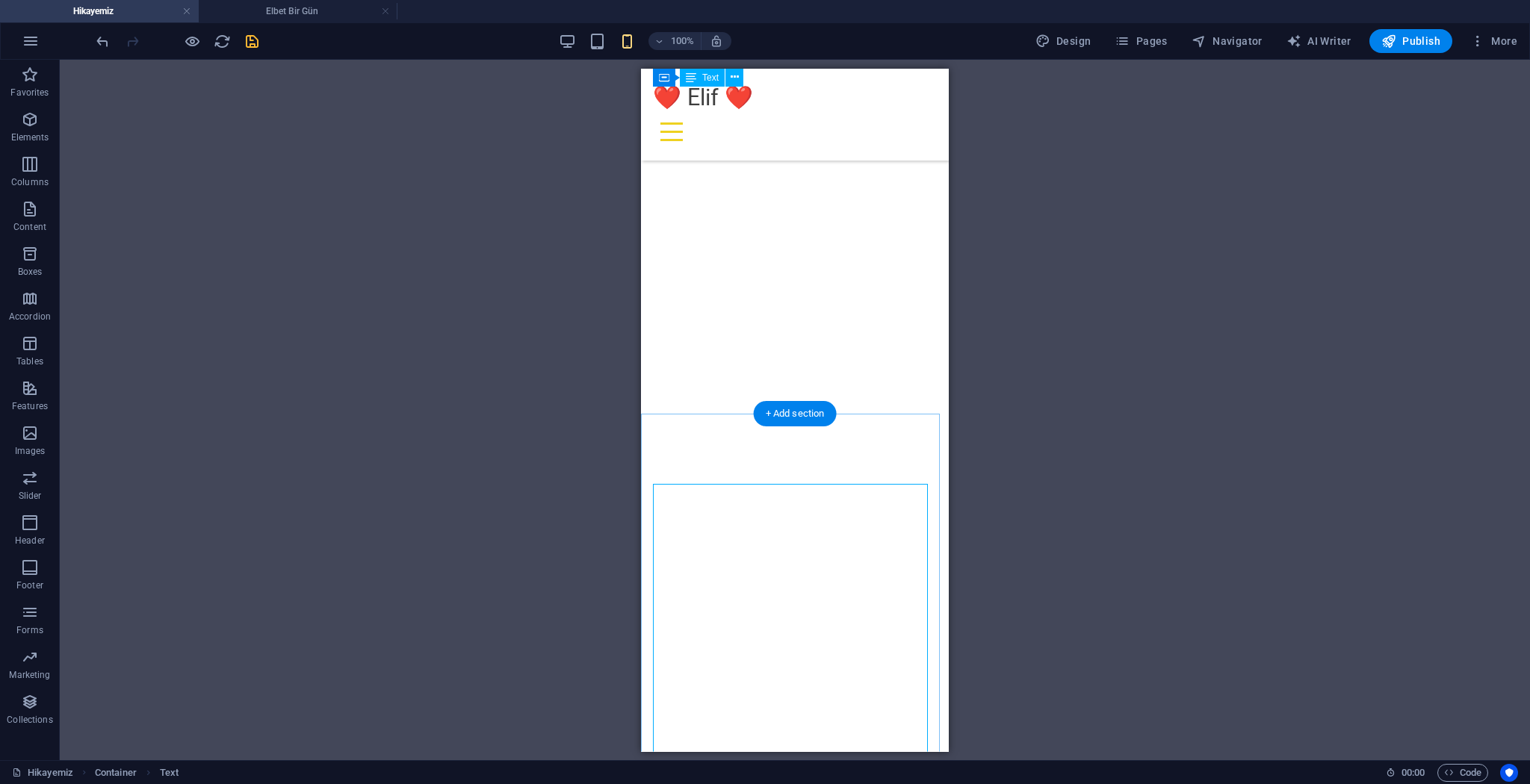 scroll, scrollTop: 220, scrollLeft: 0, axis: vertical 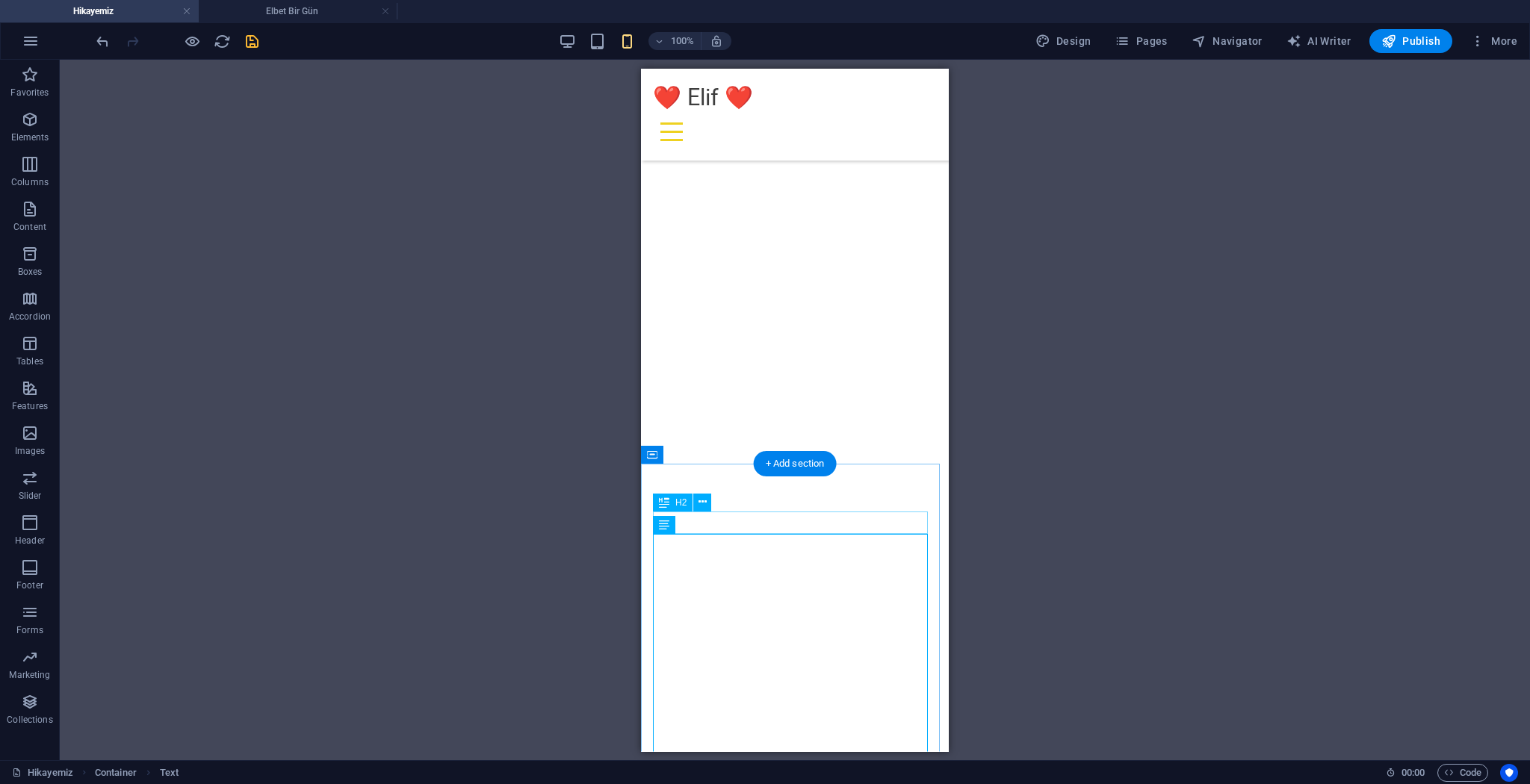 click on "Hoş Geldin" at bounding box center [795, 1295] 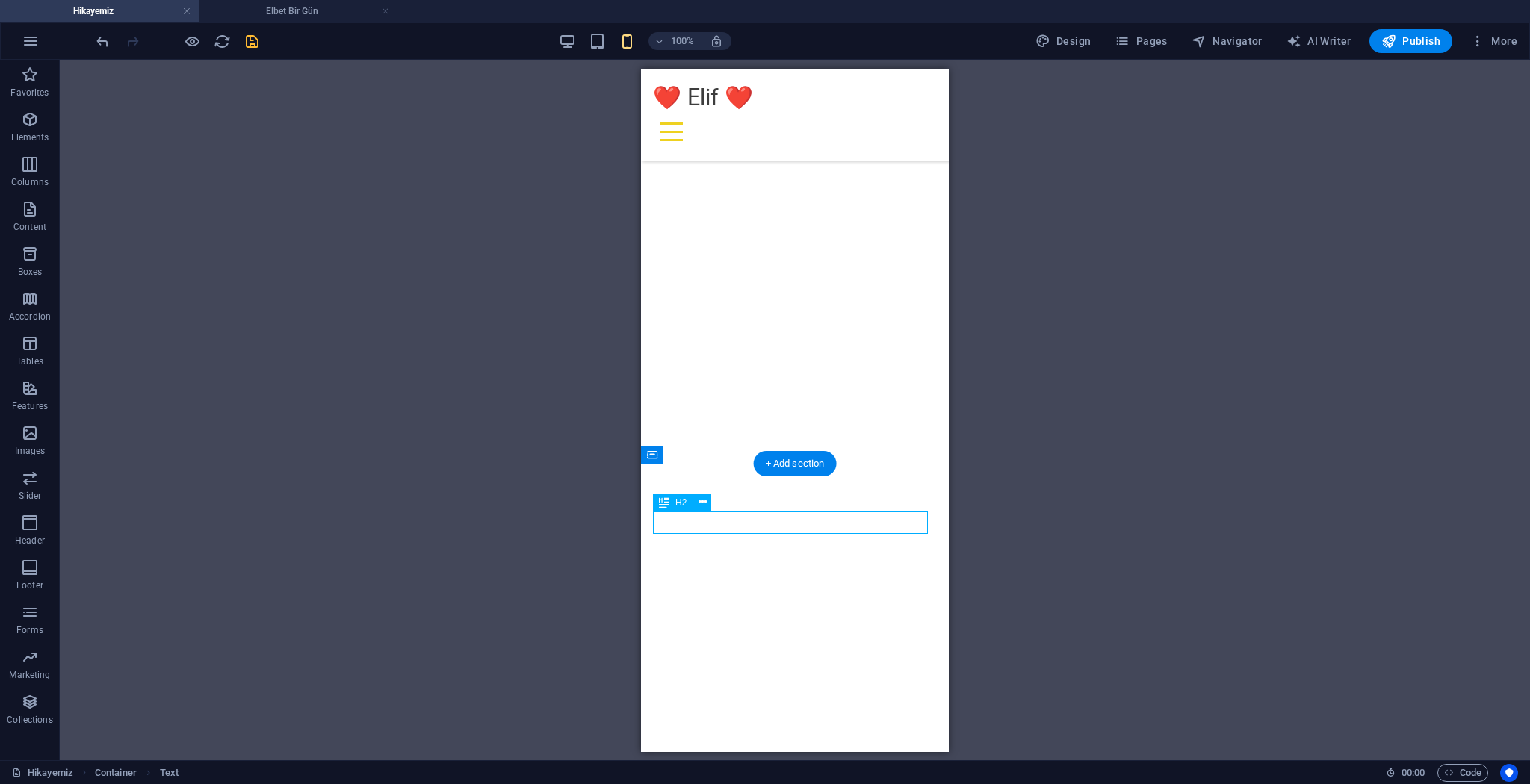 click on "Hoş Geldin" at bounding box center [795, 1295] 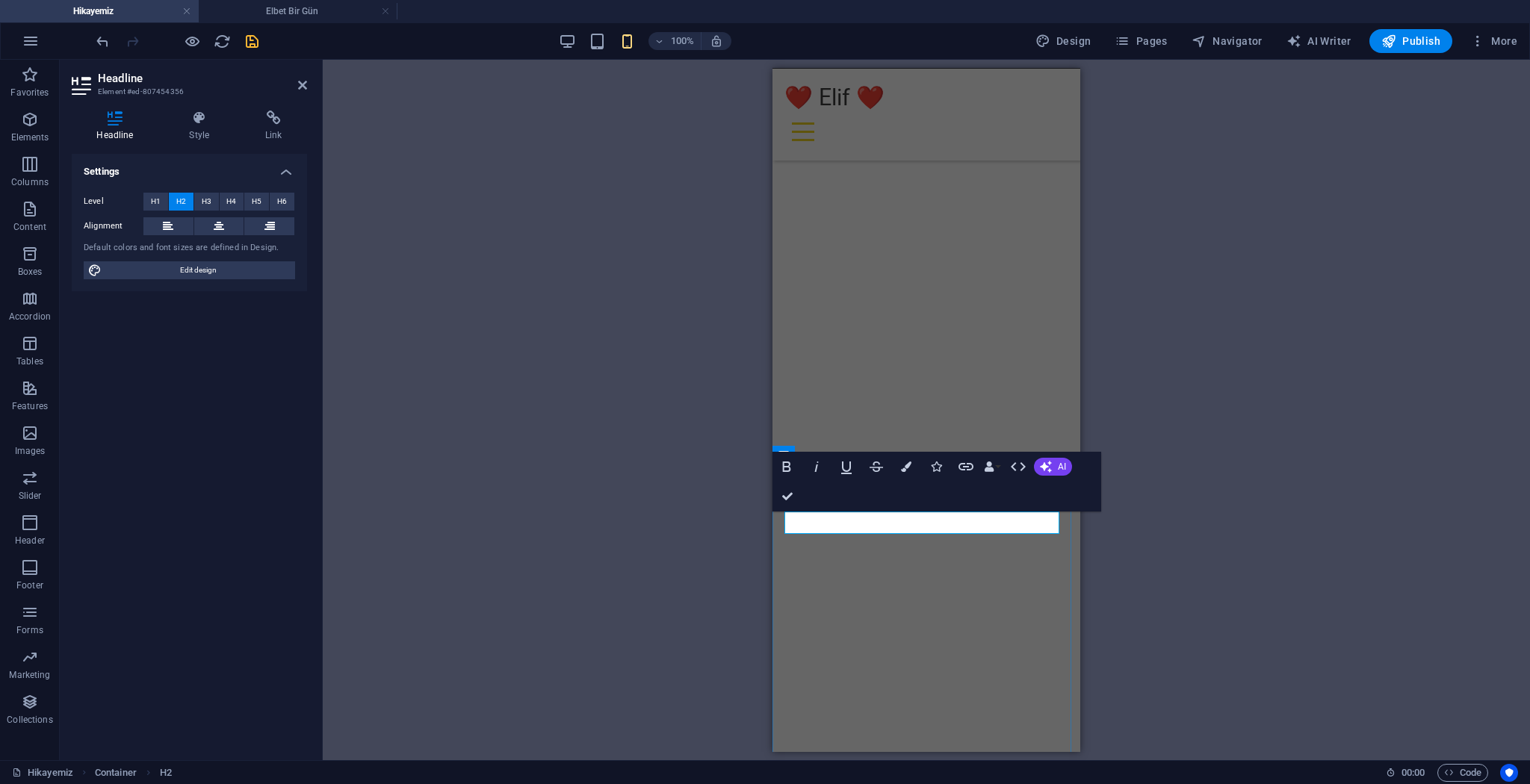type 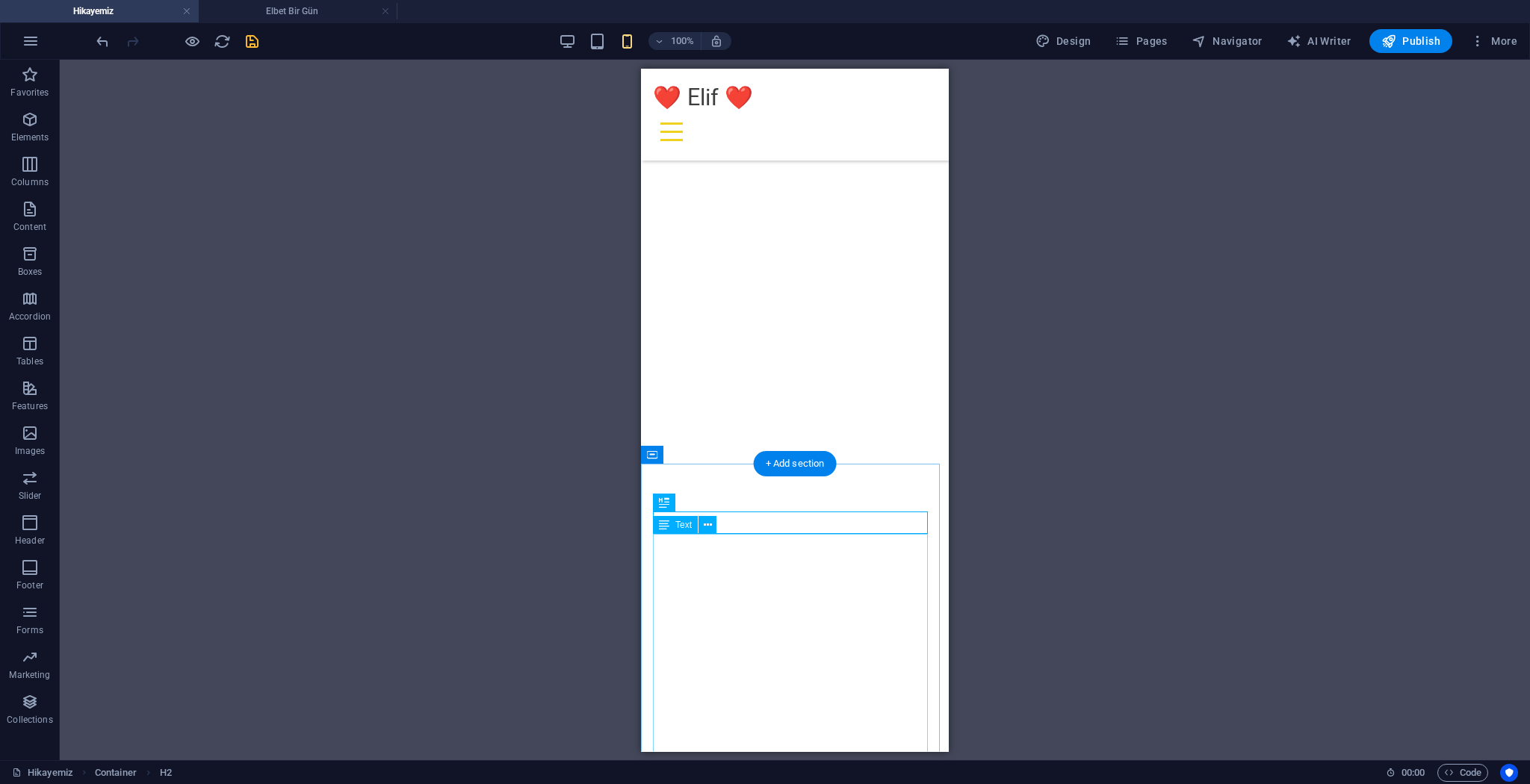 click on "Güzelim, Bugün senin 21. yaş günün. Hayatımın en kıymetli hediyesi sensin. Daha ilk tanıştığımız o Batıkaf yolculuğunda, servisin en arka koltuğunda sessizce ödevle meşgulken bile içimde bir şeylerin kıpırdadığını fark etmiştim. Yaren’in yanına oturduğum an, kahkahalarımız başlamış, dönüşte otobüsün cam kenarında çektiğimiz o ilk fotoğraf, yeni hikâyemizin ilk satırı olmuştu. O gün kaza tehlikesi atlatsak da, senden hoşlanmanın heyecanı başlamıştı bile. Soğuk Çankırı sabahında seni Presso’da bulduğum o an, güneş gibi parlayan gözlerinle günümü ısıttın. Ara tatilde terminaldeki vedalaşmamızda kalbimin nasıl hızlı attığını hala hissedebiliyorum. O an sarılışındaki sıcaklık, tüm telaşların ötesinde en güzel andı." at bounding box center (795, 1611) 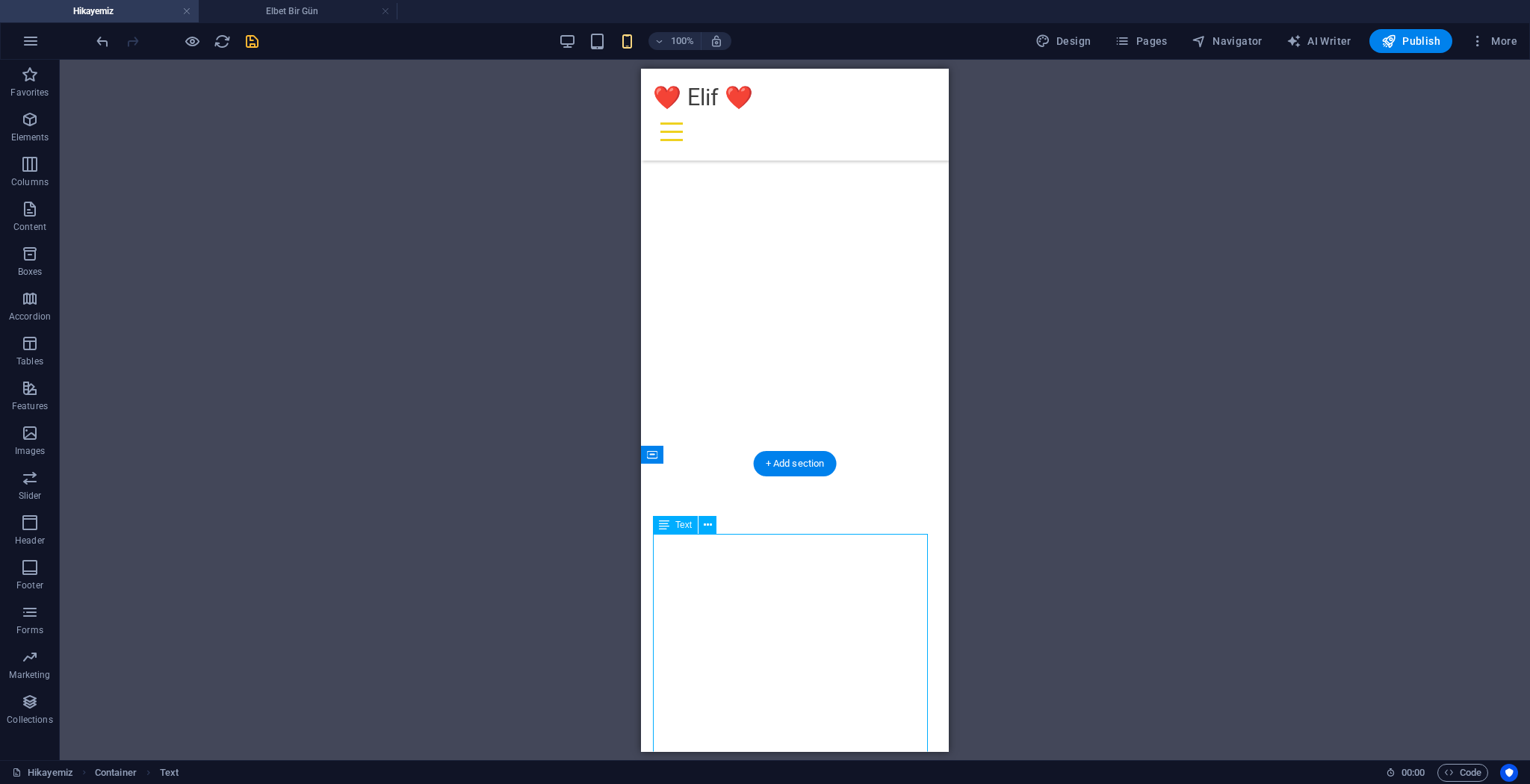 click on "Güzelim, Bugün senin 21. yaş günün. Hayatımın en kıymetli hediyesi sensin. Daha ilk tanıştığımız o Batıkaf yolculuğunda, servisin en arka koltuğunda sessizce ödevle meşgulken bile içimde bir şeylerin kıpırdadığını fark etmiştim. Yaren’in yanına oturduğum an, kahkahalarımız başlamış, dönüşte otobüsün cam kenarında çektiğimiz o ilk fotoğraf, yeni hikâyemizin ilk satırı olmuştu. O gün kaza tehlikesi atlatsak da, senden hoşlanmanın heyecanı başlamıştı bile. Soğuk Çankırı sabahında seni Presso’da bulduğum o an, güneş gibi parlayan gözlerinle günümü ısıttın. Ara tatilde terminaldeki vedalaşmamızda kalbimin nasıl hızlı attığını hala hissedebiliyorum. O an sarılışındaki sıcaklık, tüm telaşların ötesinde en güzel andı." at bounding box center (795, 1611) 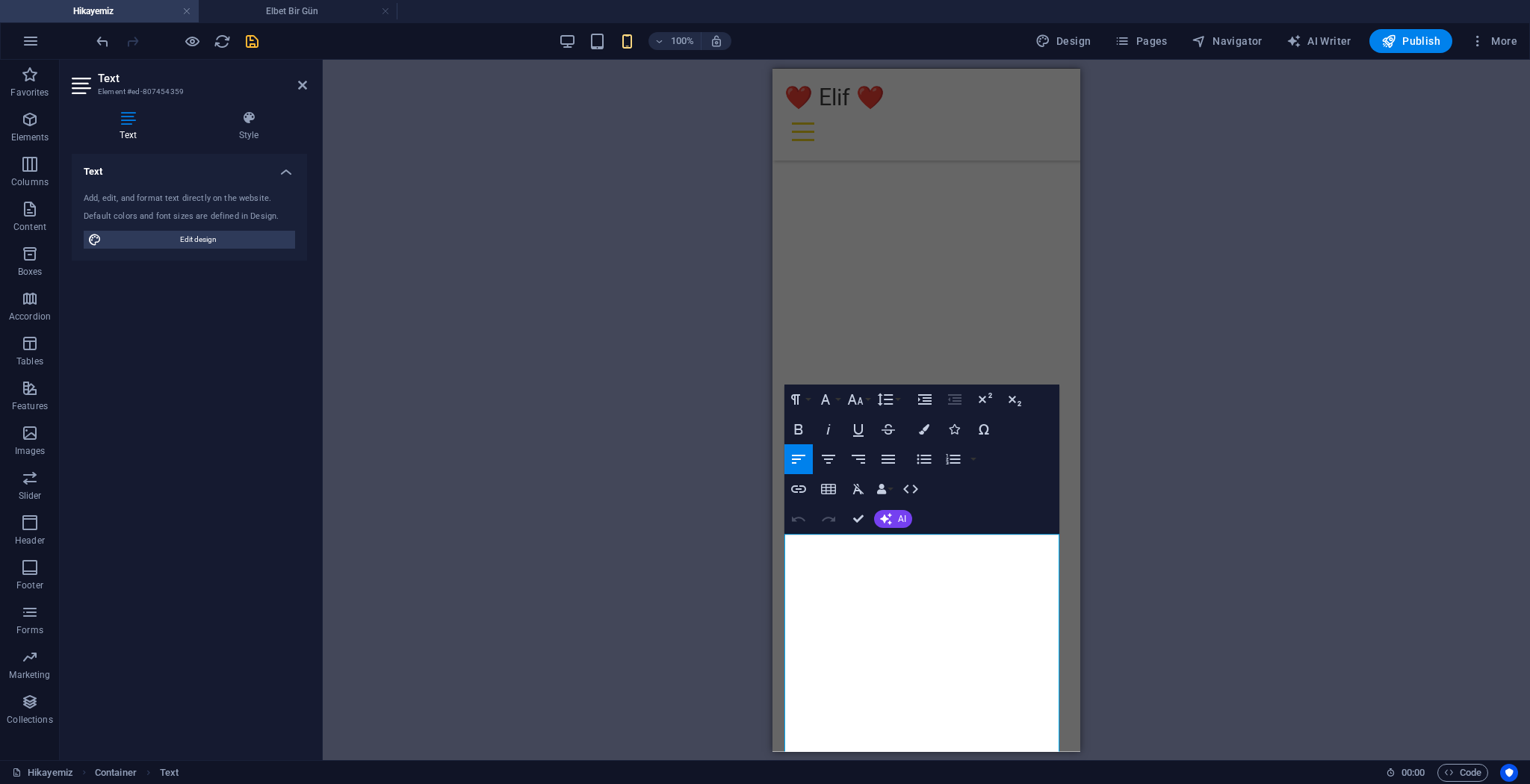 click on "Güzelim," at bounding box center [926, 1316] 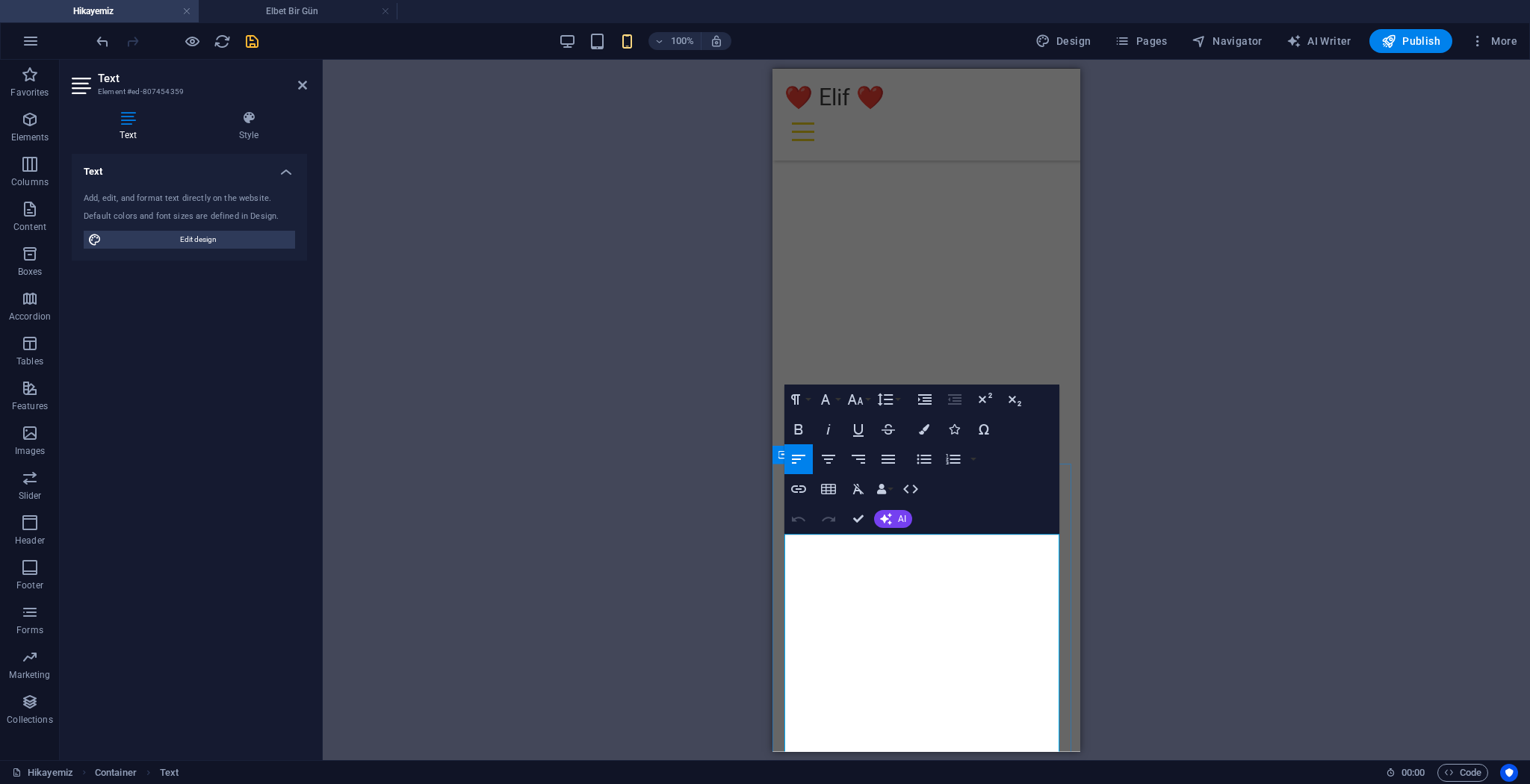 click on "Güzelim," at bounding box center (926, 1316) 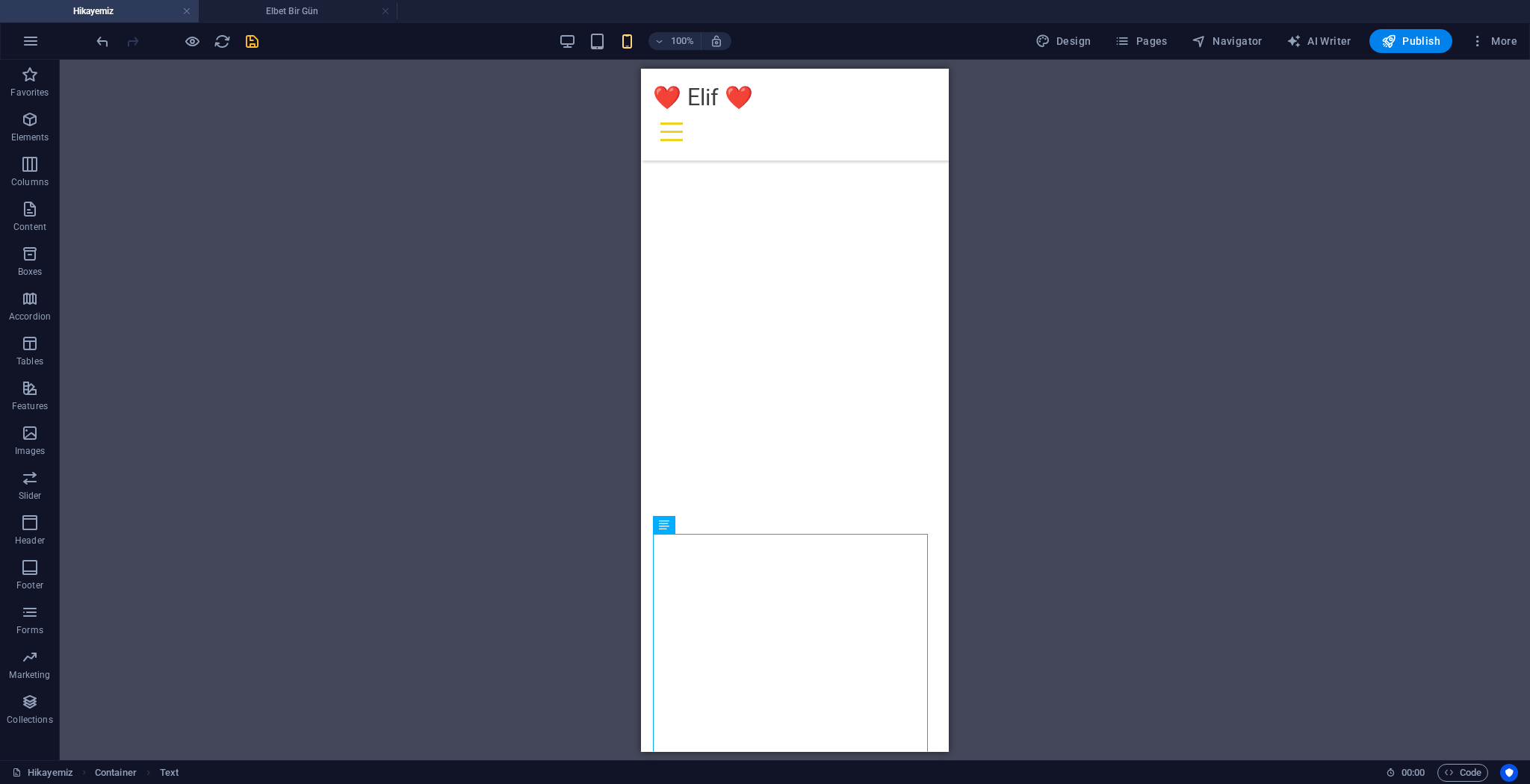 click on "Drag here to replace the existing content. Press “Ctrl” if you want to create a new element.
H2   Container   Menu Bar   Text   Container   Container   Image   Preset   Container   H2   Text   Icon   Container   Image   Container   H2   Icon   Container   Image   Container   H2   Icon   Image   Icon   Container   Logo   H2   Container   Container   Image   H2   Icon   Container   Container   Image   H2   Container   Icon   Image   H2   Icon   Container   Container   Image   H2   Icon   Container   Image" at bounding box center (795, 410) 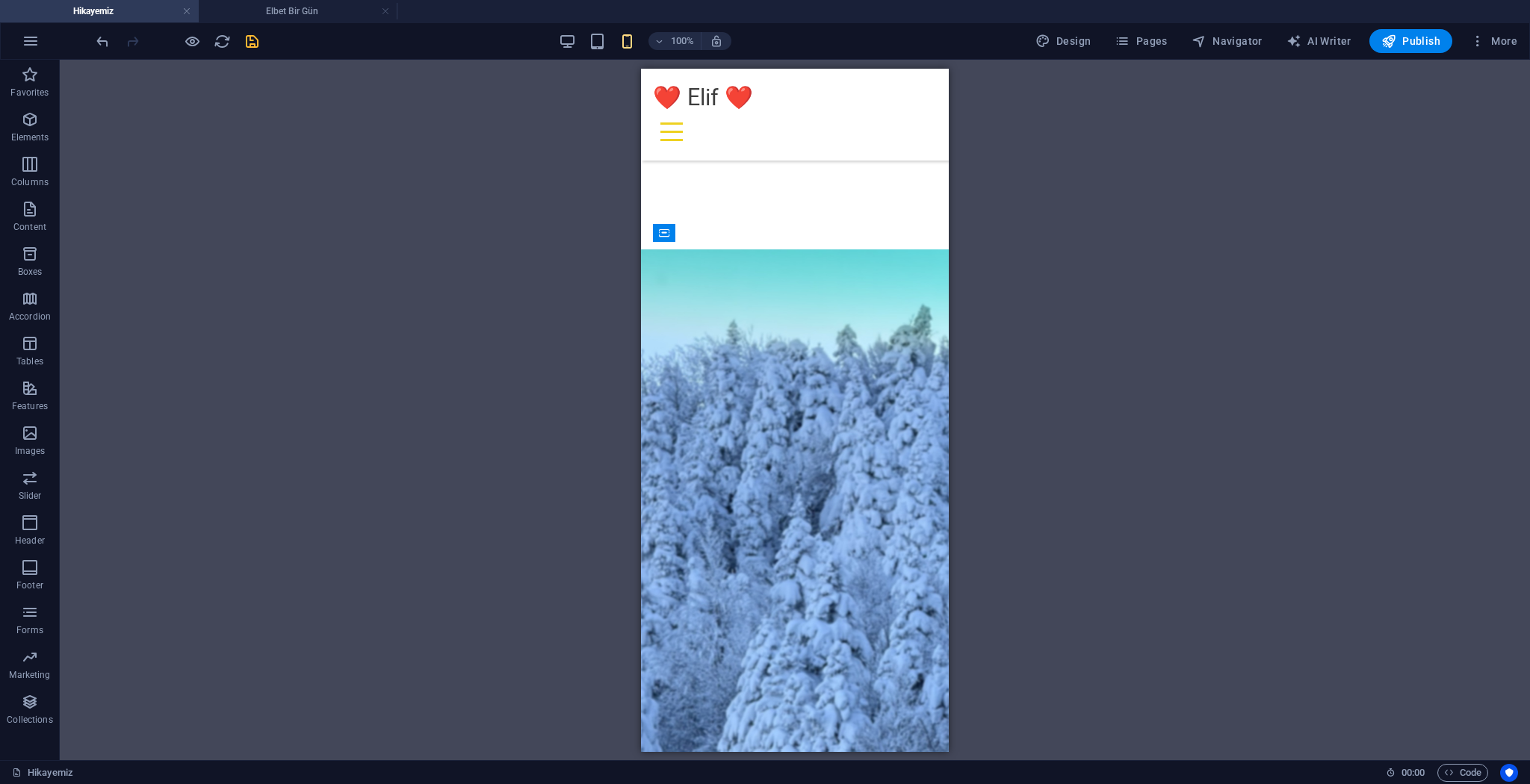 scroll, scrollTop: 2486, scrollLeft: 0, axis: vertical 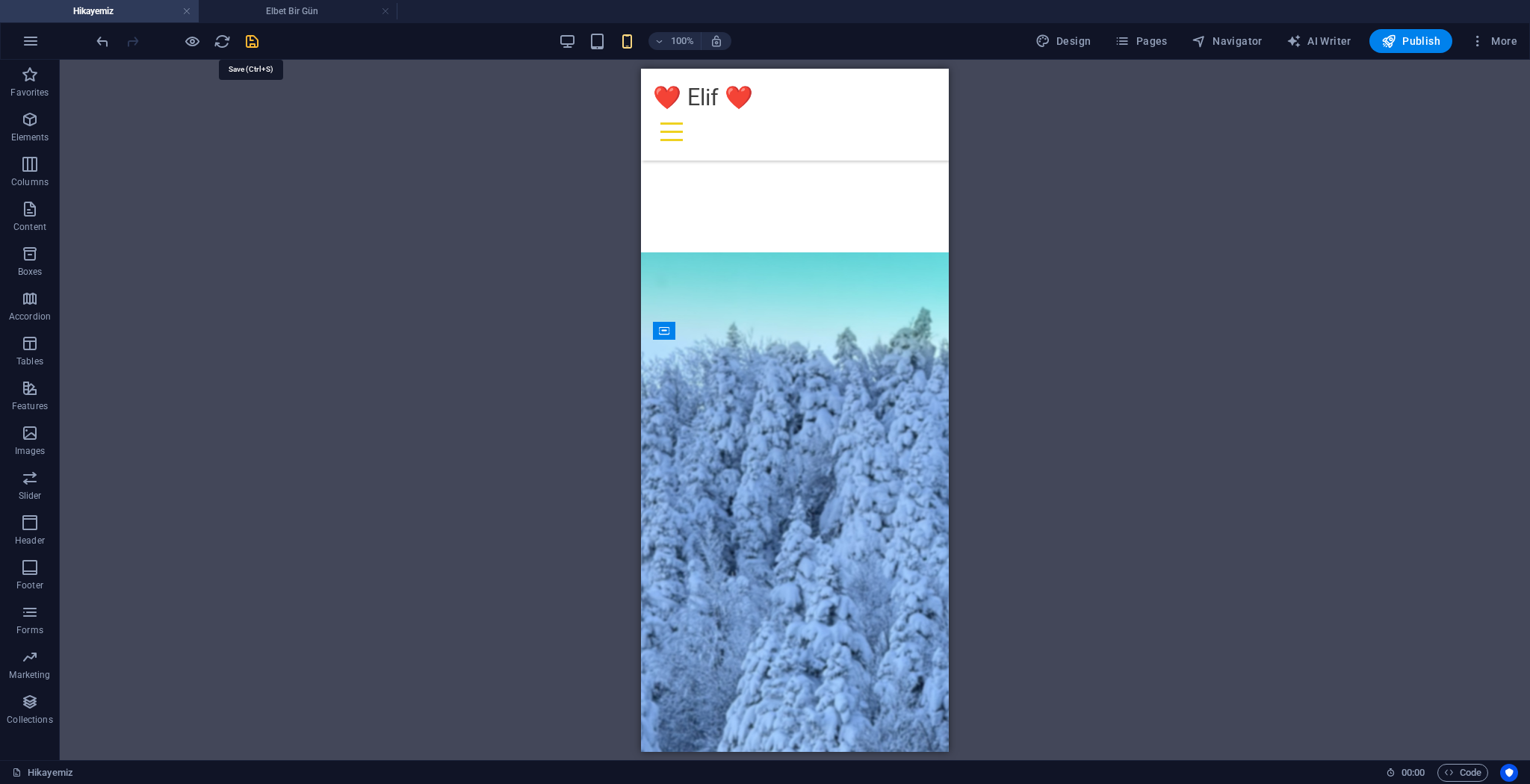 click at bounding box center [252, 41] 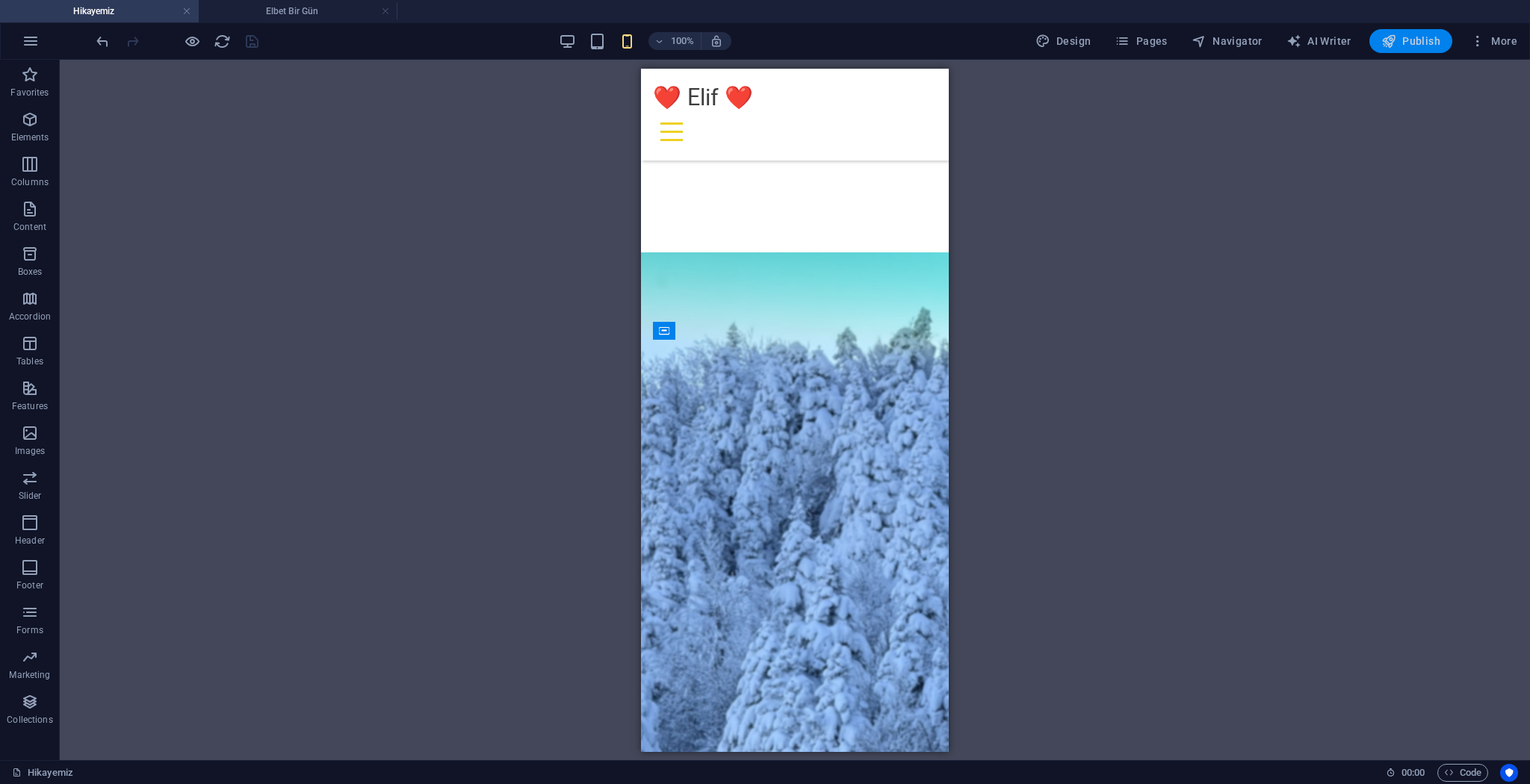click on "Publish" at bounding box center [1410, 41] 